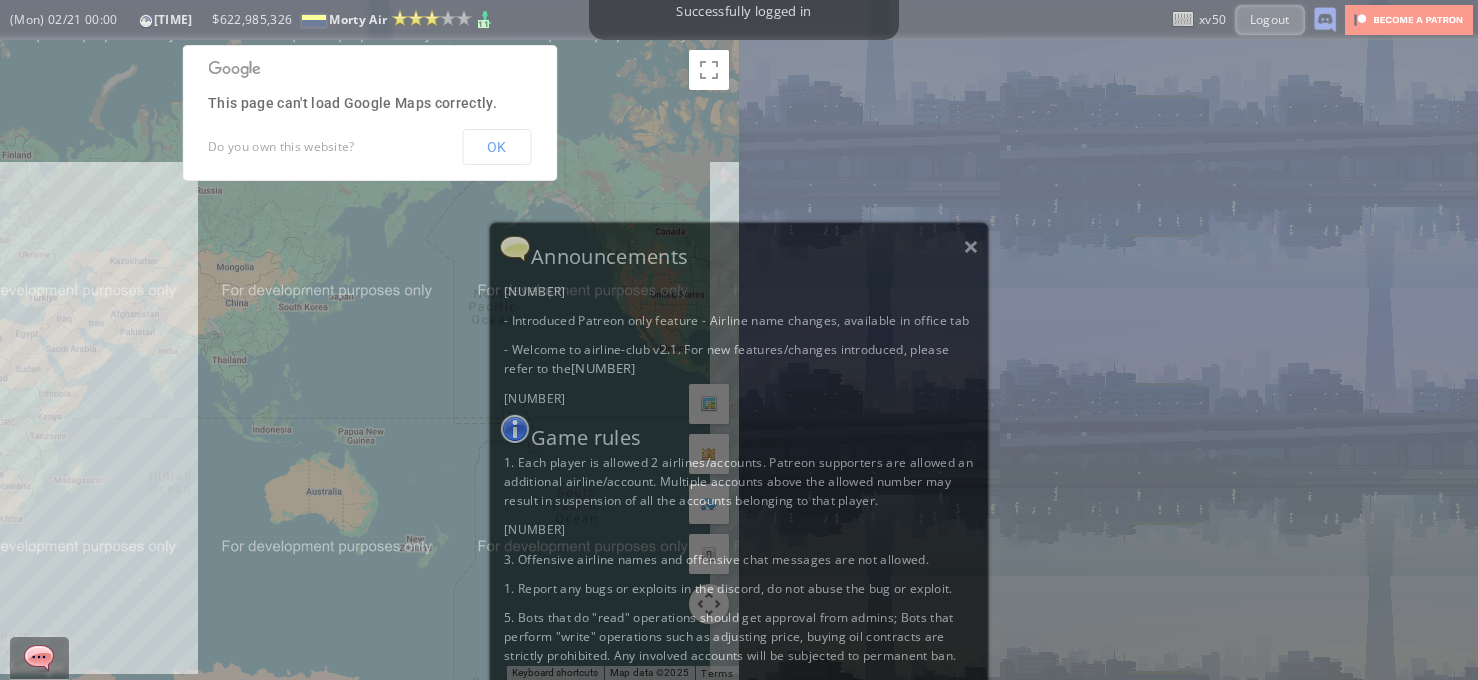 scroll, scrollTop: 0, scrollLeft: 0, axis: both 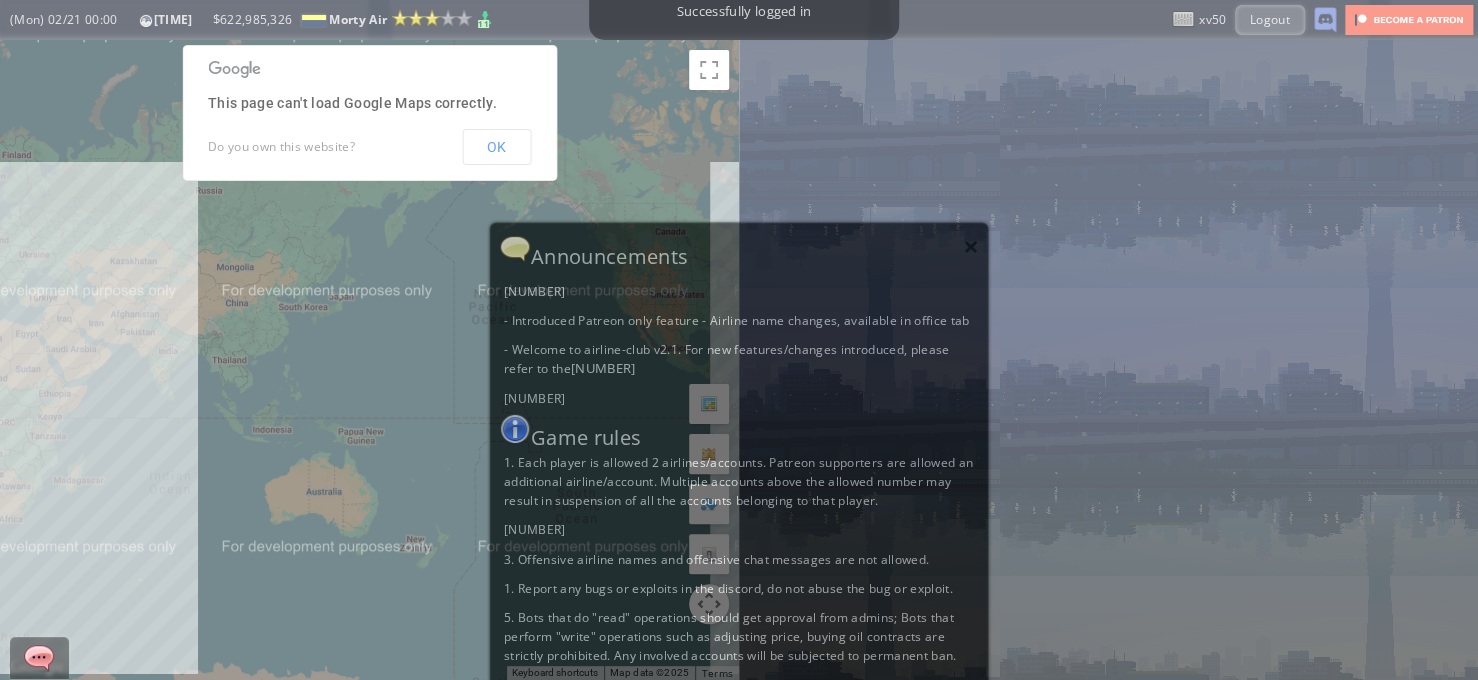 click on "×" at bounding box center [971, 246] 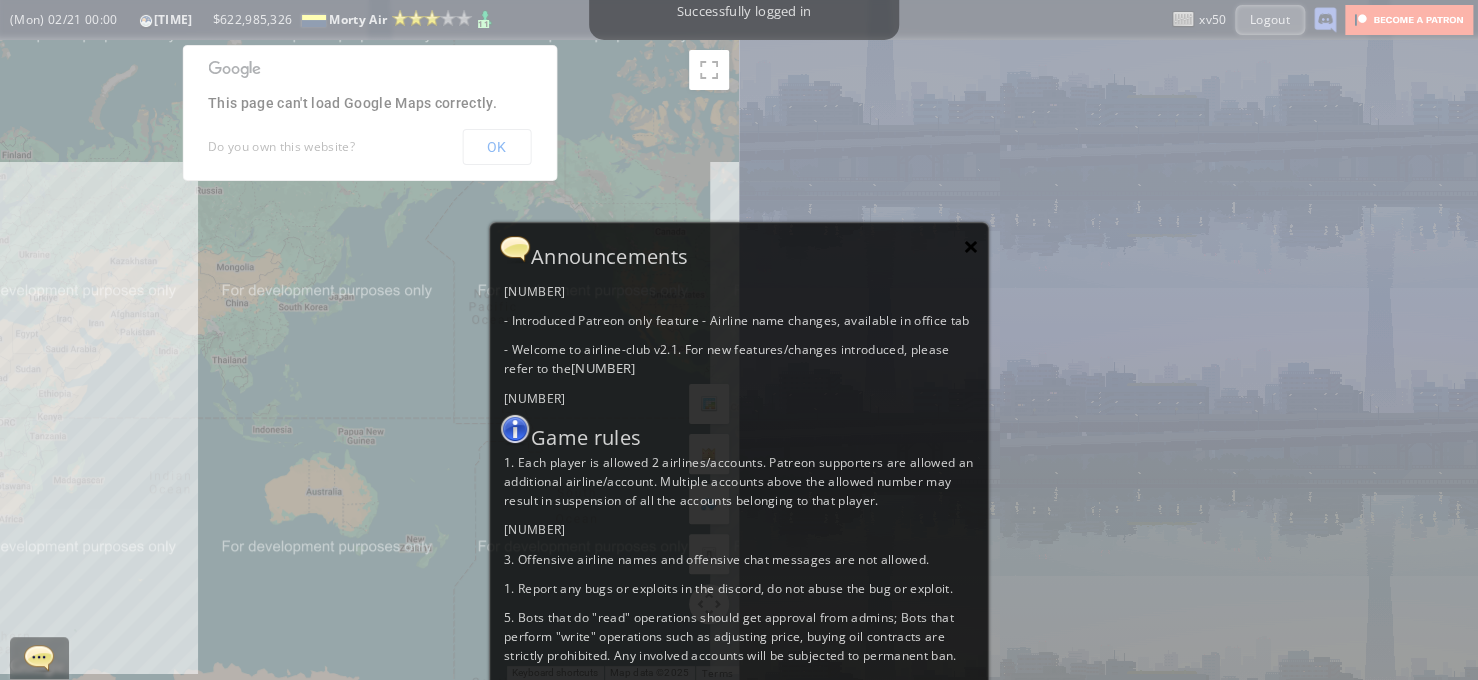 click on "×" at bounding box center (971, 246) 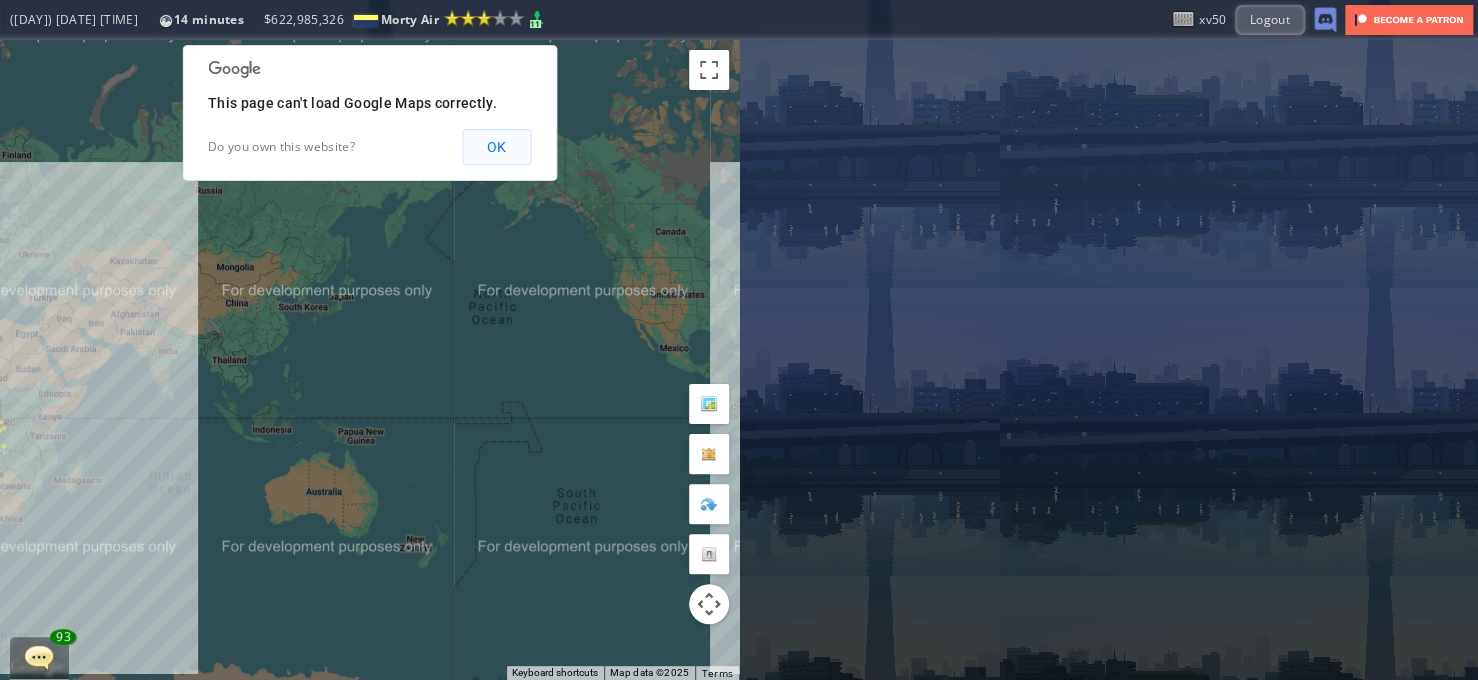 click on "[OK]" at bounding box center (496, 147) 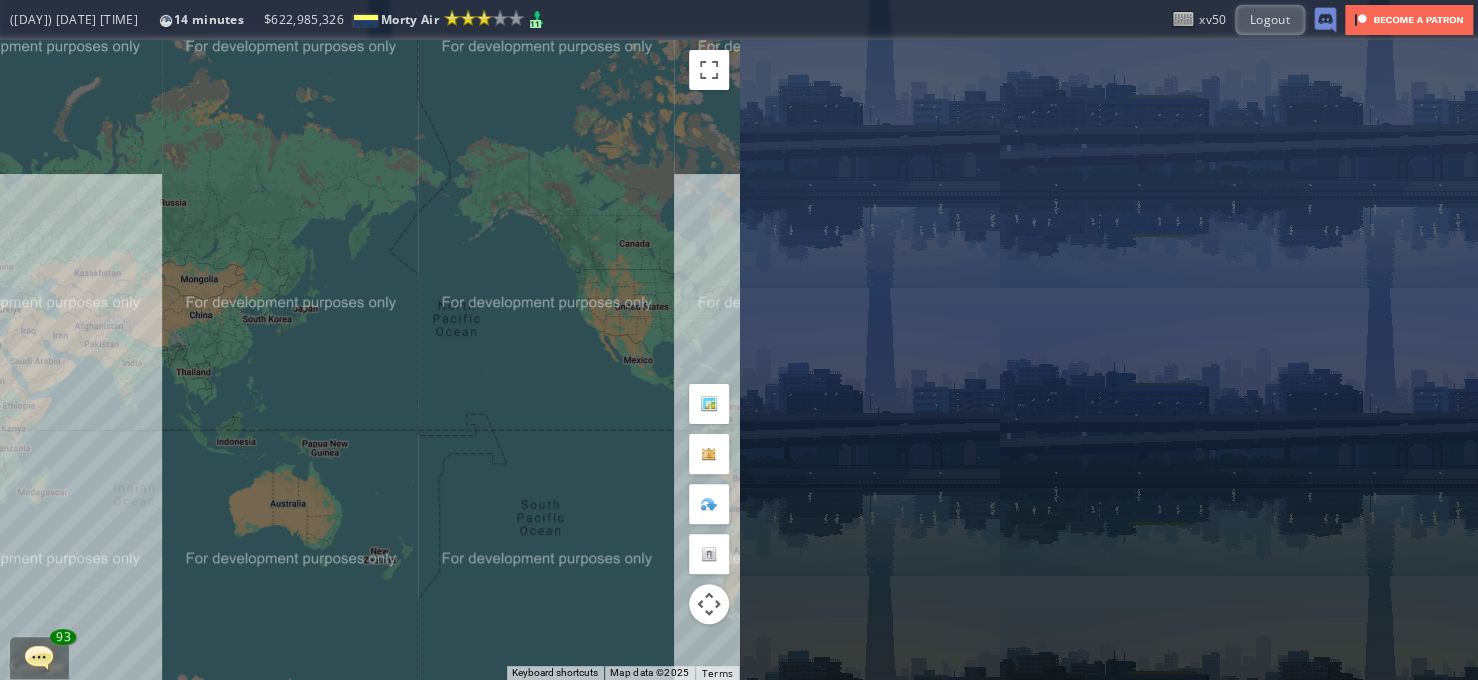drag, startPoint x: 482, startPoint y: 255, endPoint x: 261, endPoint y: 236, distance: 221.81523 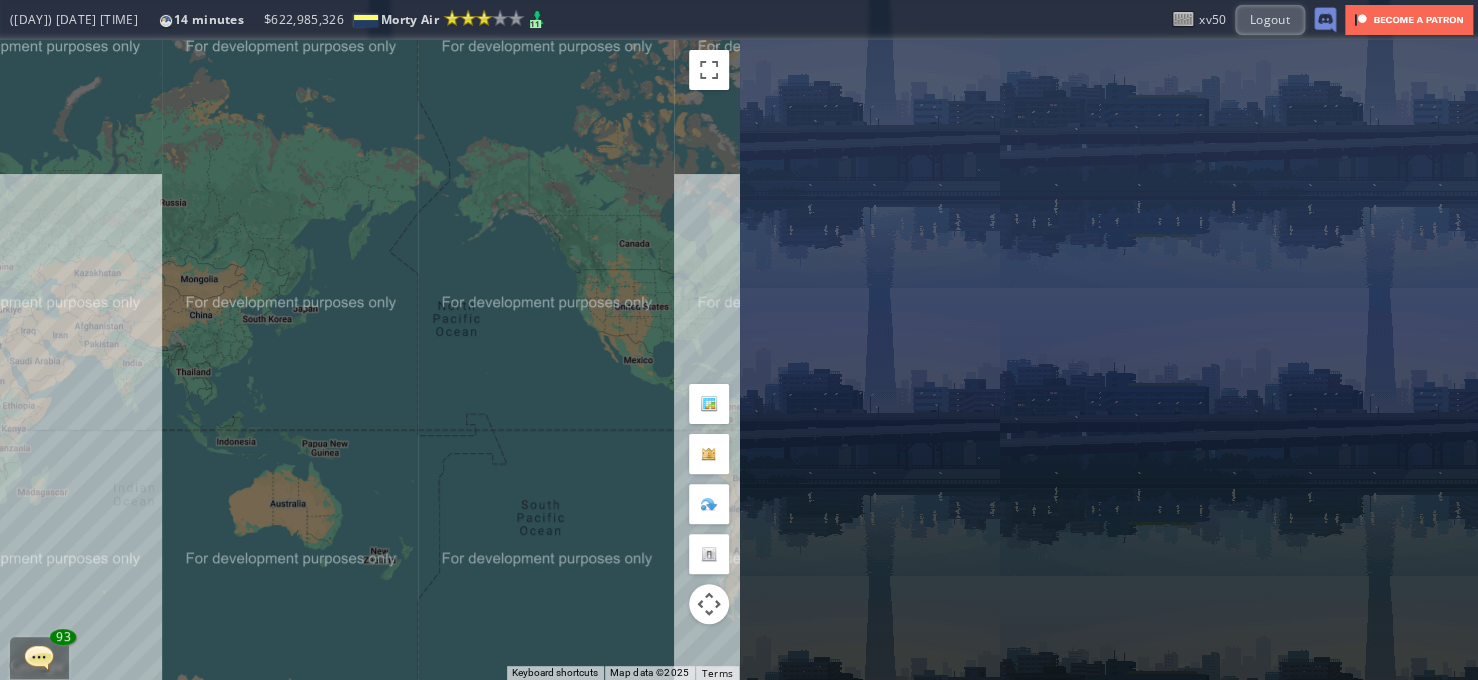 click on "To navigate, press the arrow keys." at bounding box center (369, 360) 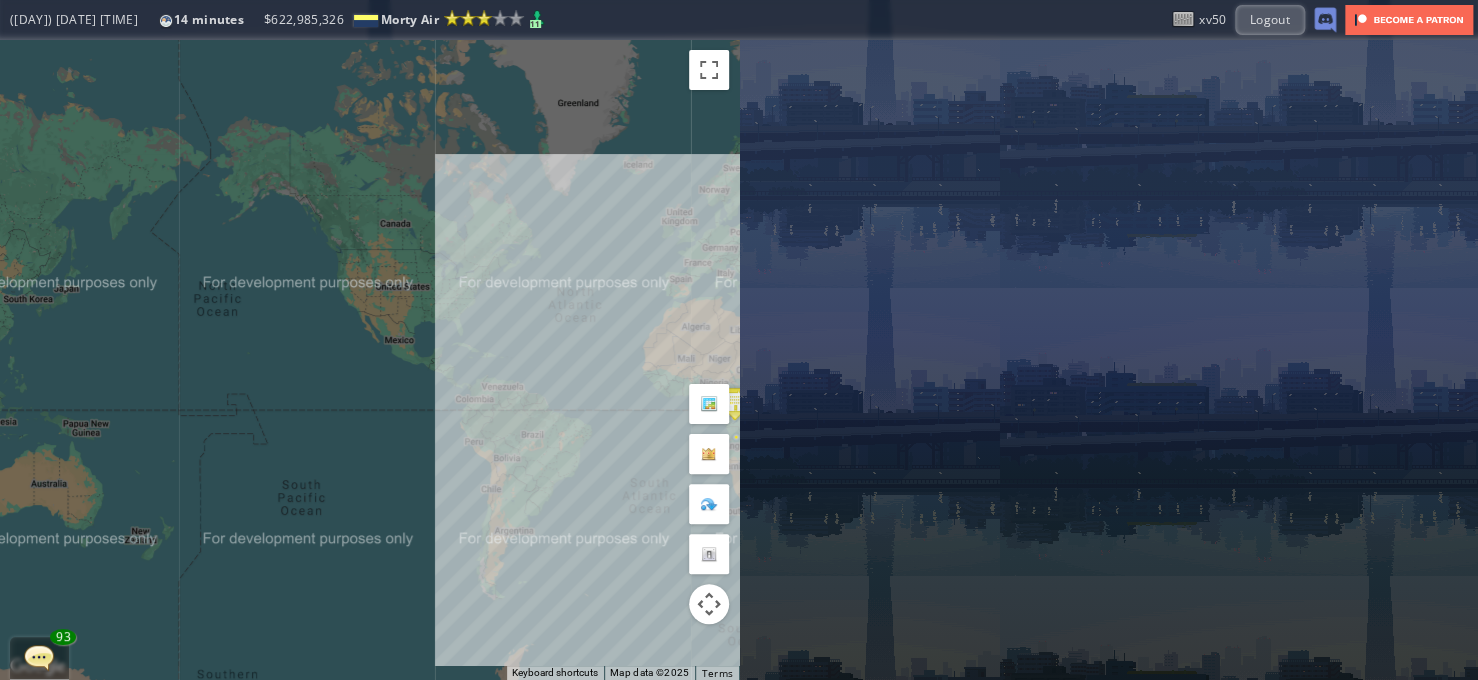 drag, startPoint x: 381, startPoint y: 443, endPoint x: 280, endPoint y: 443, distance: 101 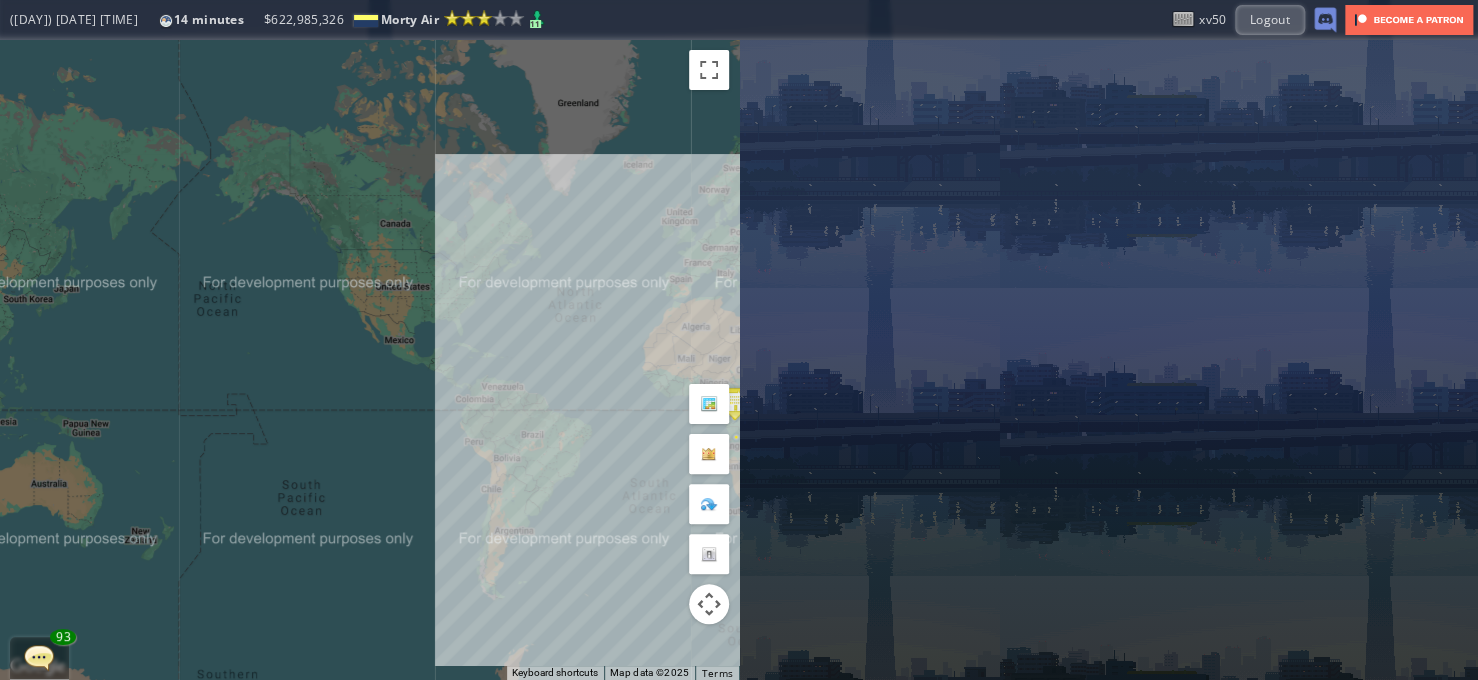 click on "To navigate, press the arrow keys." at bounding box center (369, 360) 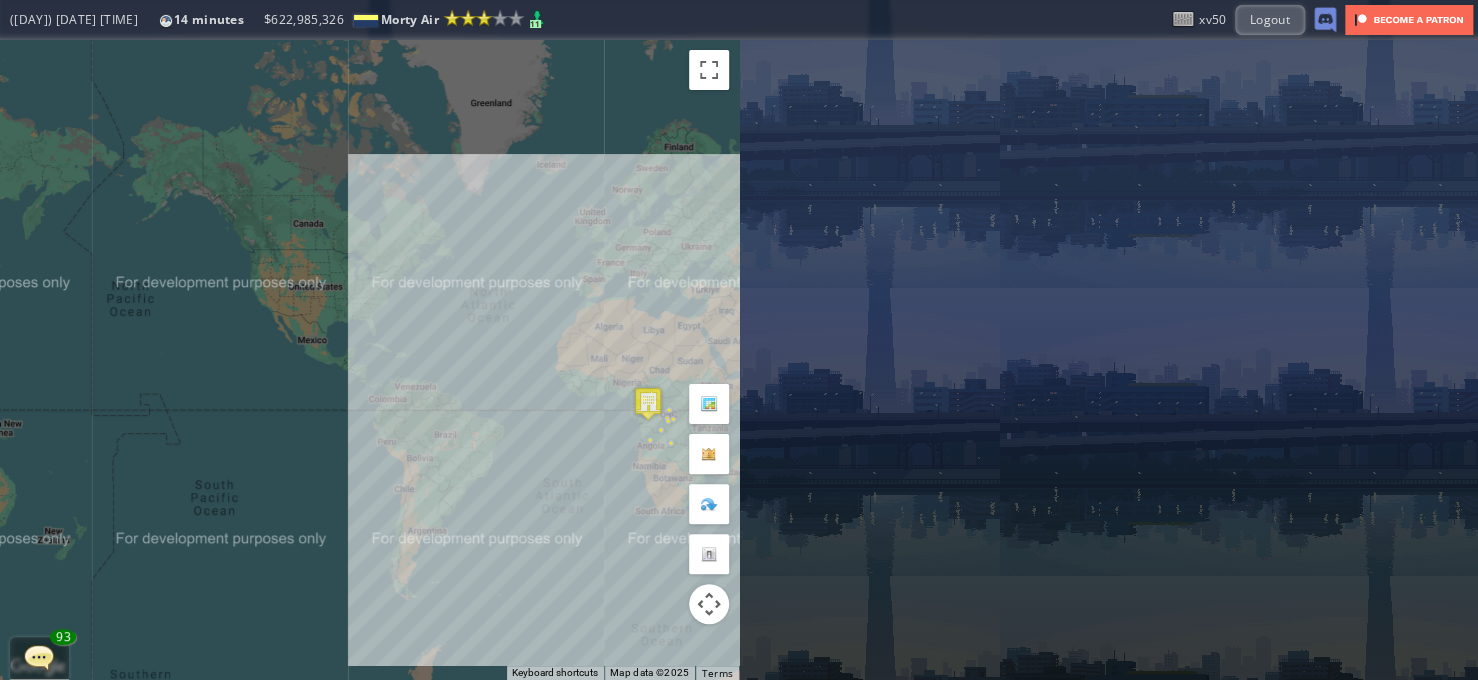 click on "To navigate, press the arrow keys." at bounding box center (369, 360) 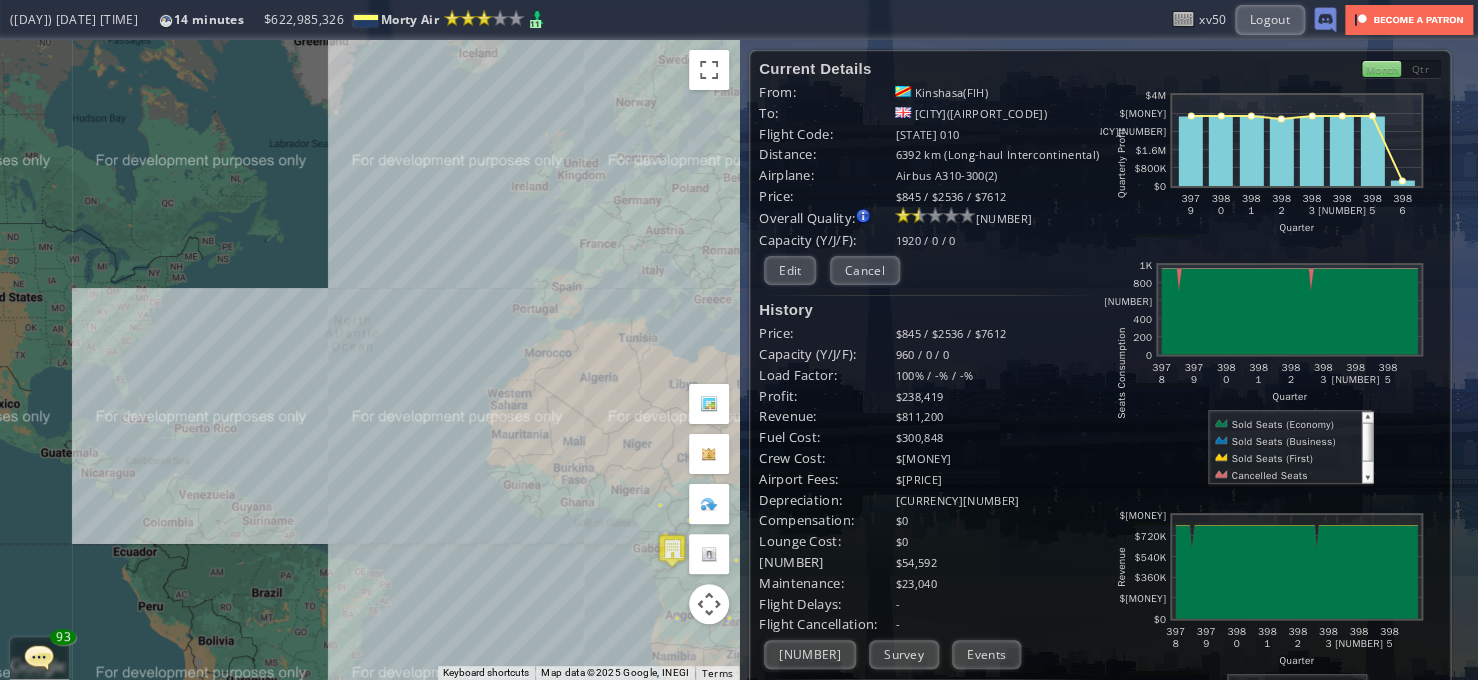 click on "To navigate, press the arrow keys." at bounding box center (369, 360) 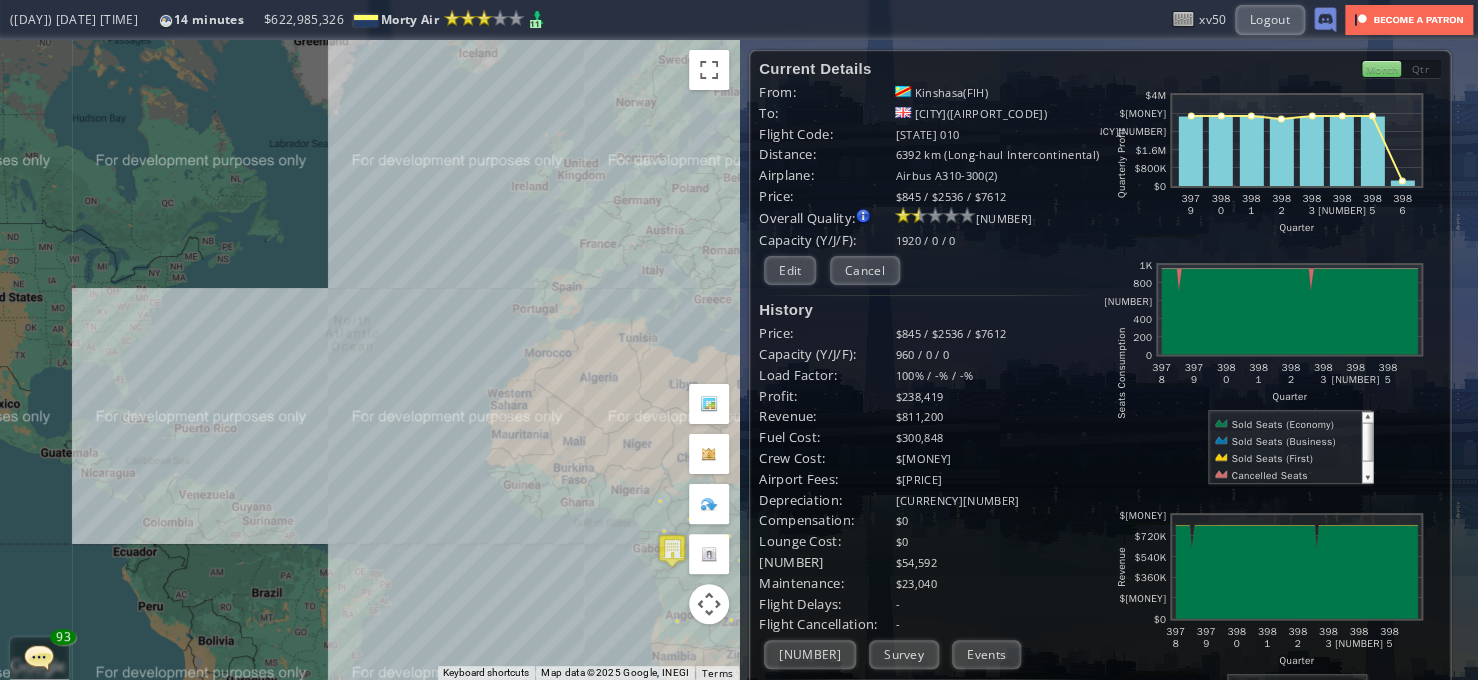 click on "To navigate, press the arrow keys." at bounding box center (369, 360) 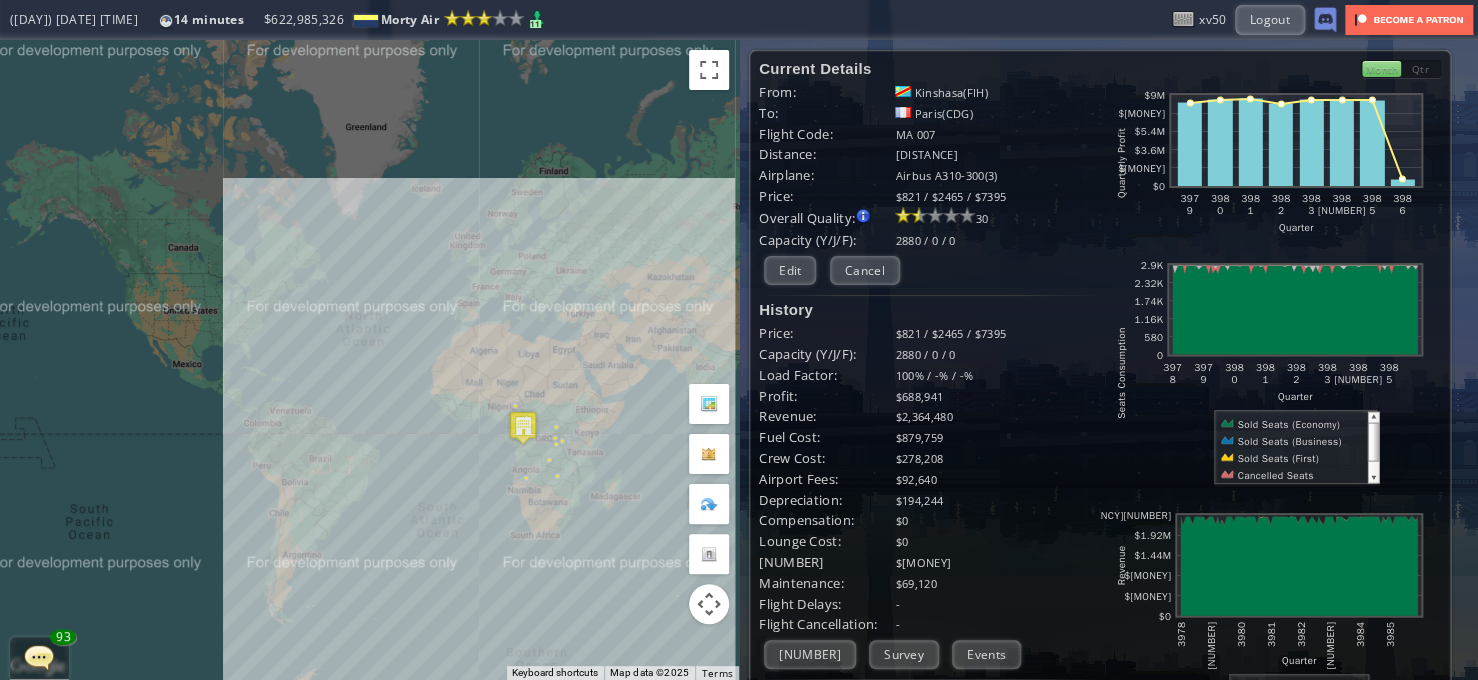 drag, startPoint x: 634, startPoint y: 309, endPoint x: 512, endPoint y: 327, distance: 123.32072 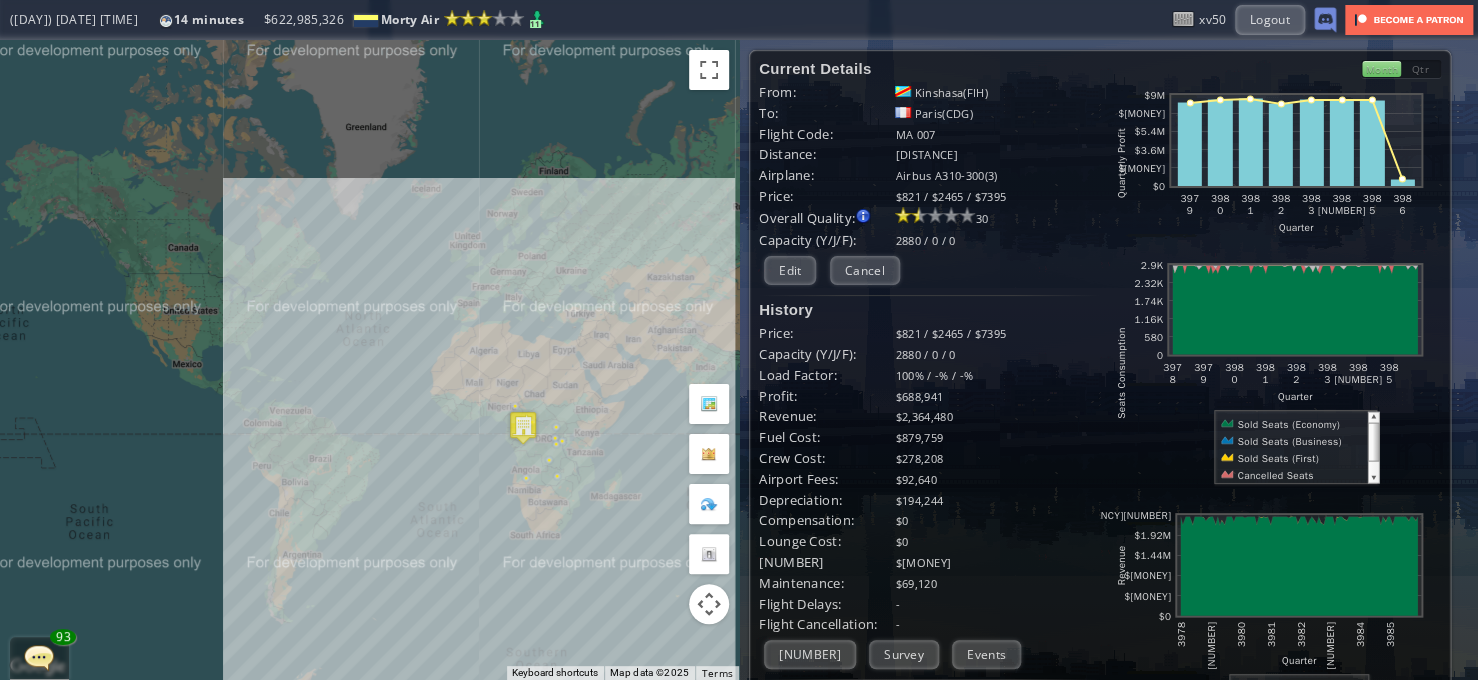 click on "To navigate, press the arrow keys." at bounding box center [369, 360] 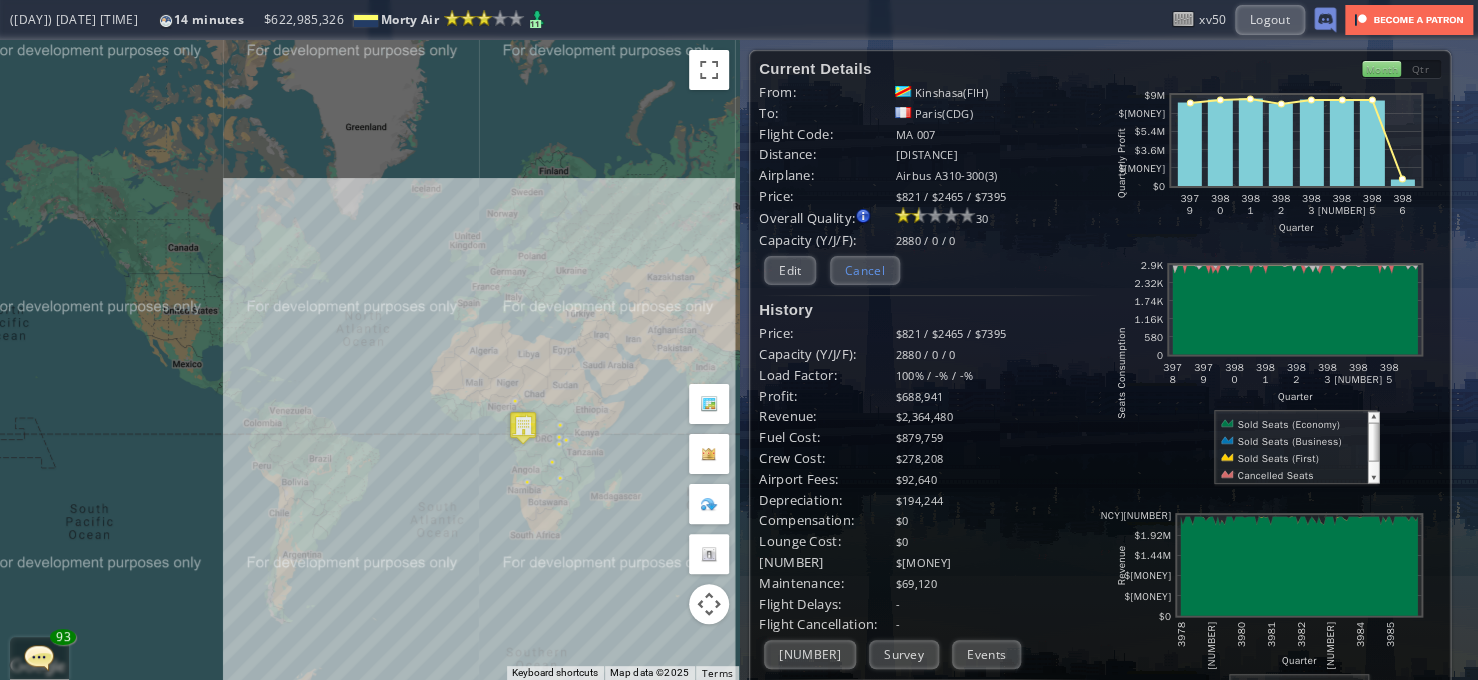 click on "Cancel" at bounding box center [865, 270] 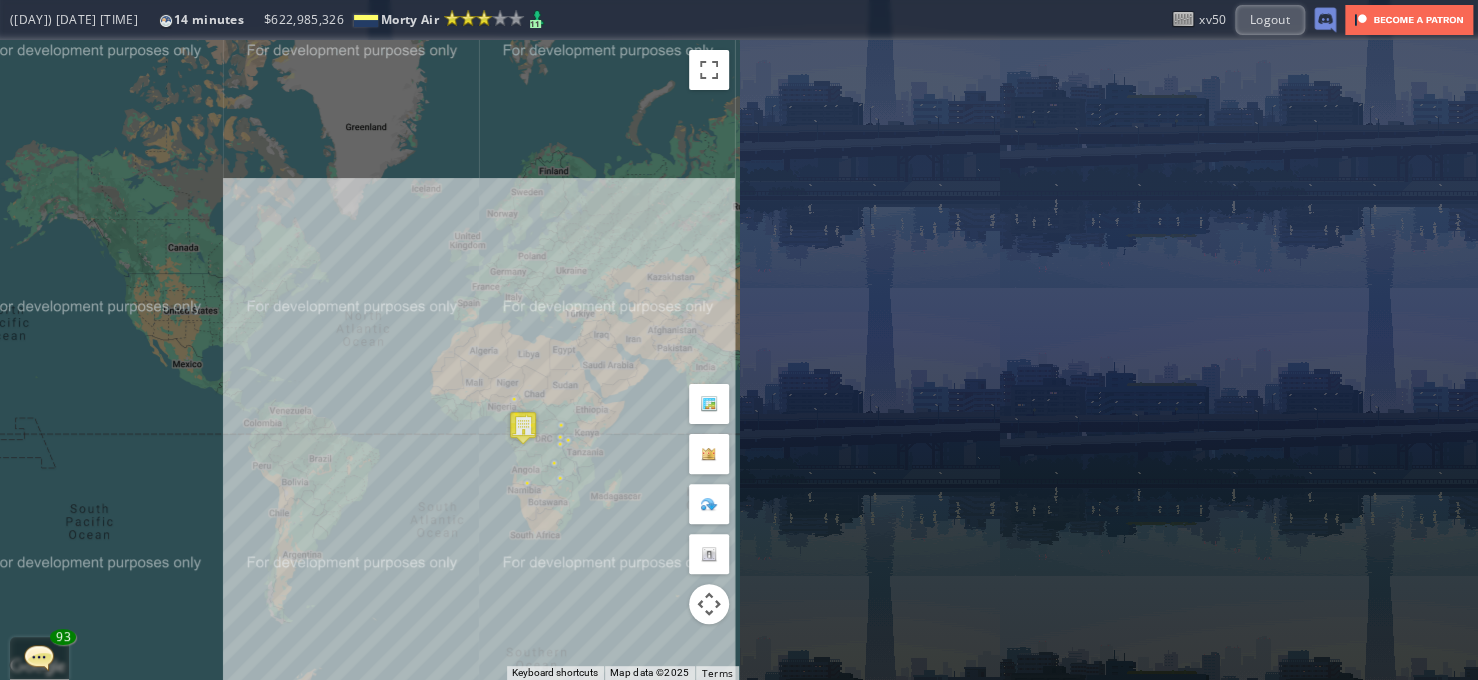 click at bounding box center (523, 427) 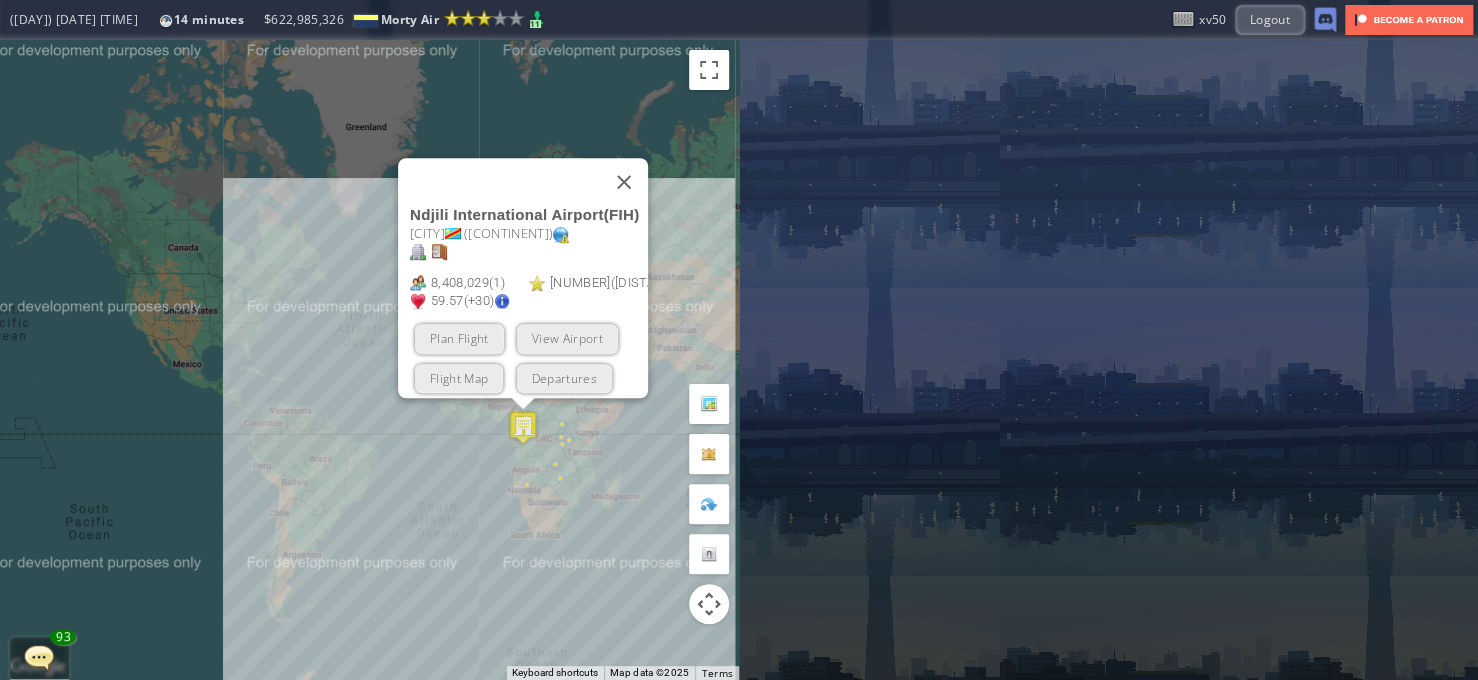 click on "Plan Flight
View Airport
Flight Map
Departures" at bounding box center (529, 359) 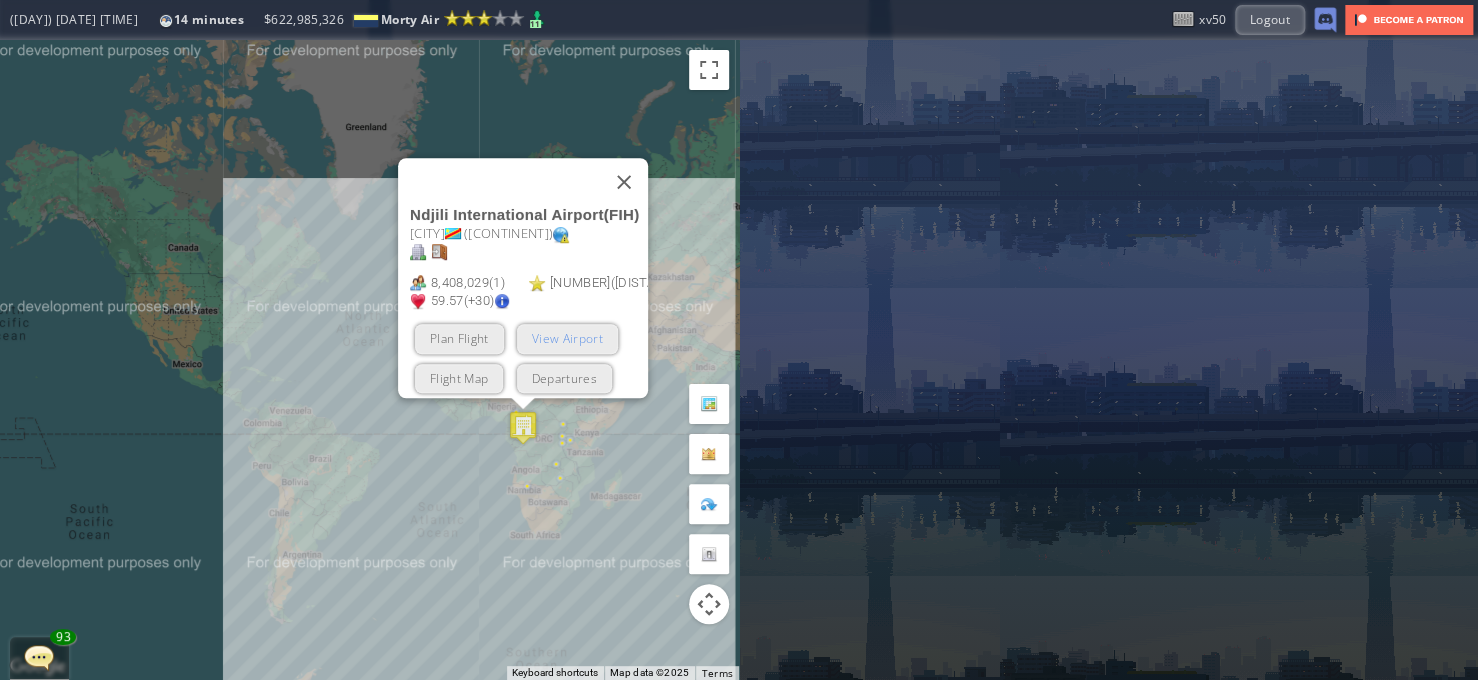 click on "View Airport" at bounding box center [566, 339] 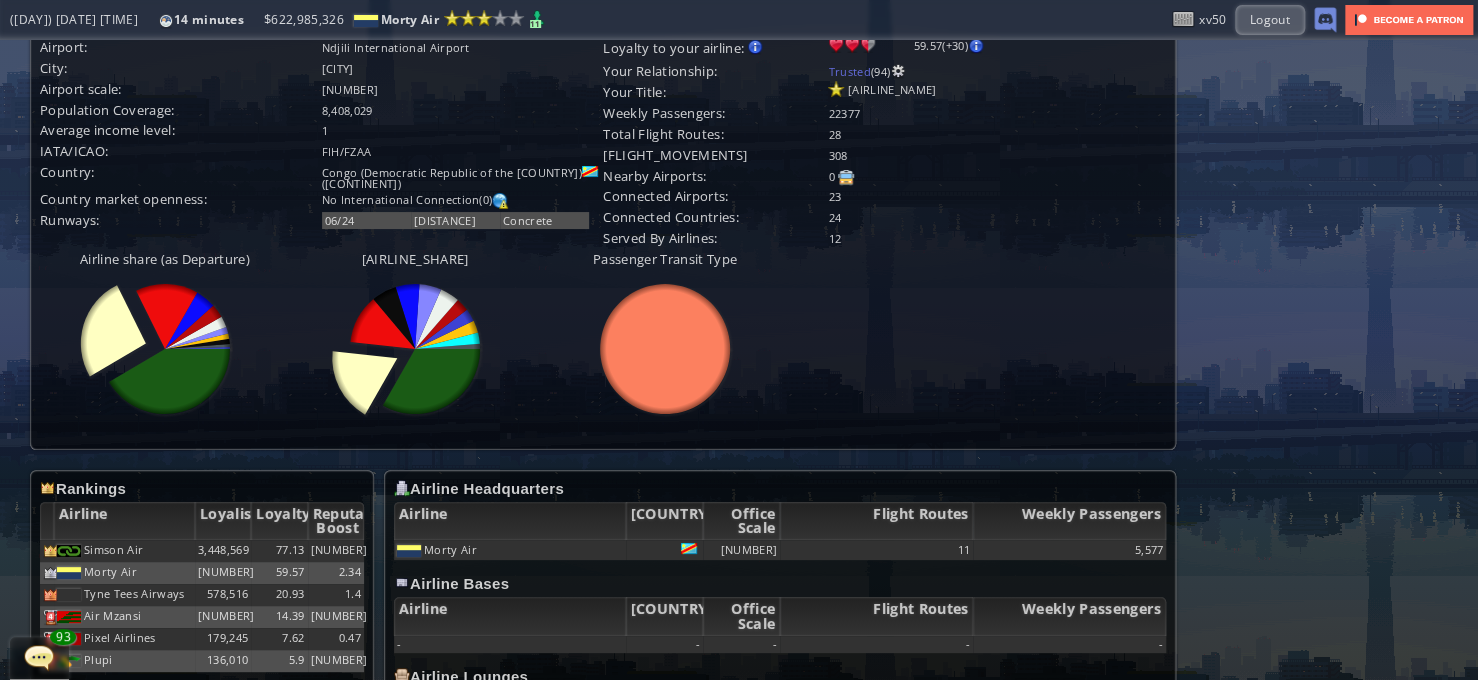 scroll, scrollTop: 600, scrollLeft: 0, axis: vertical 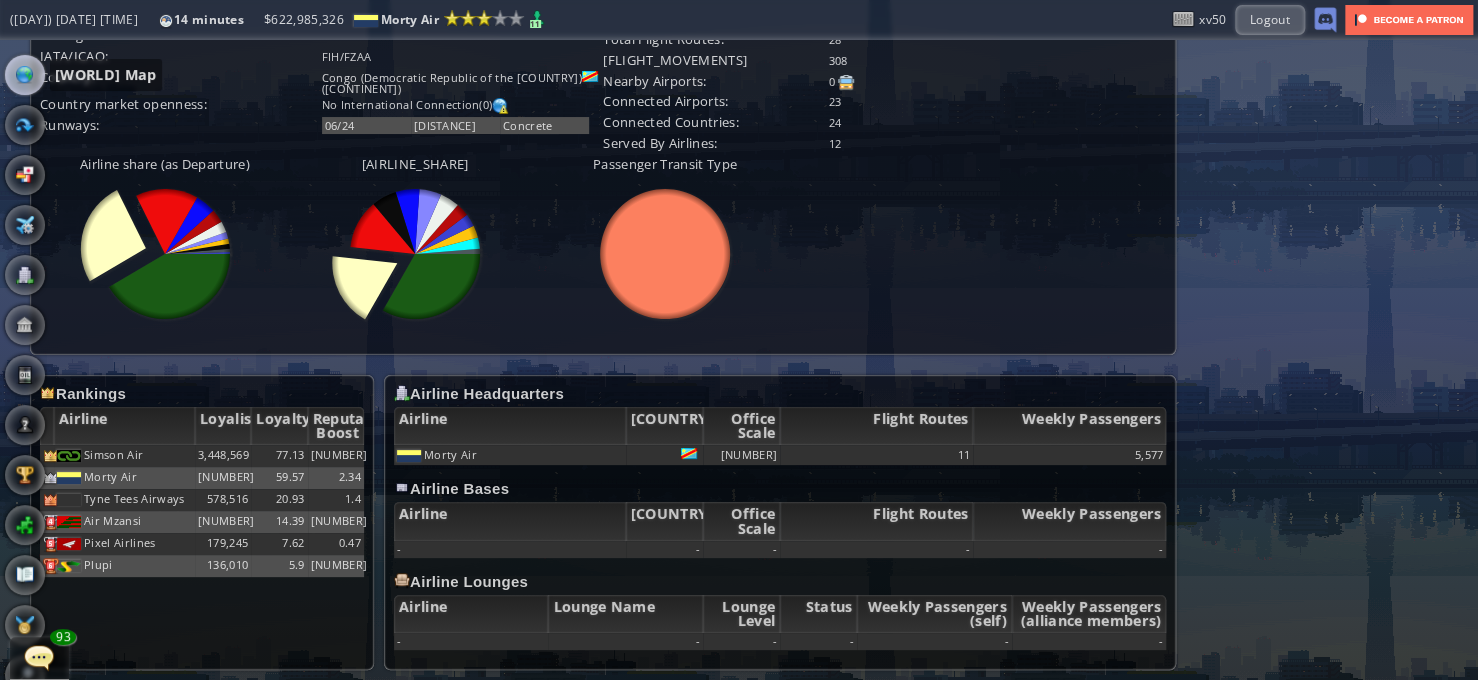 click at bounding box center (25, 75) 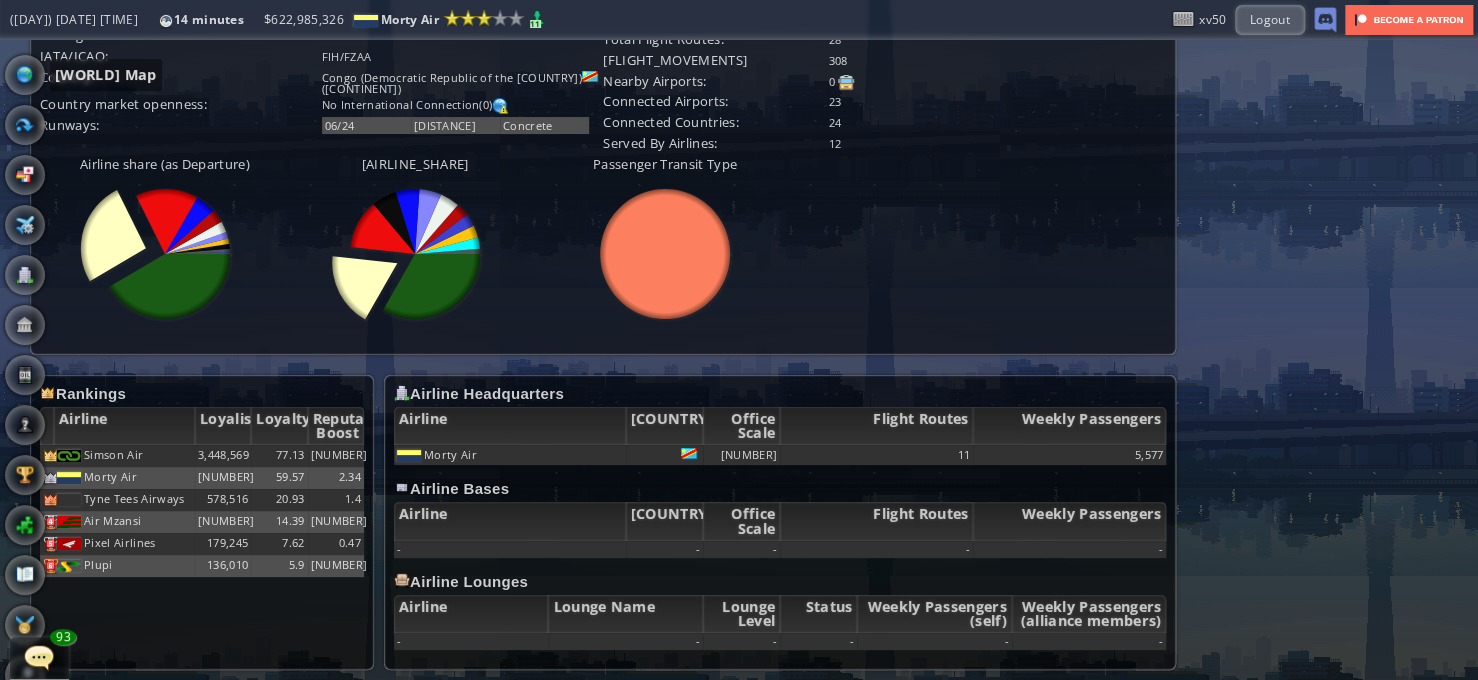 scroll, scrollTop: 0, scrollLeft: 0, axis: both 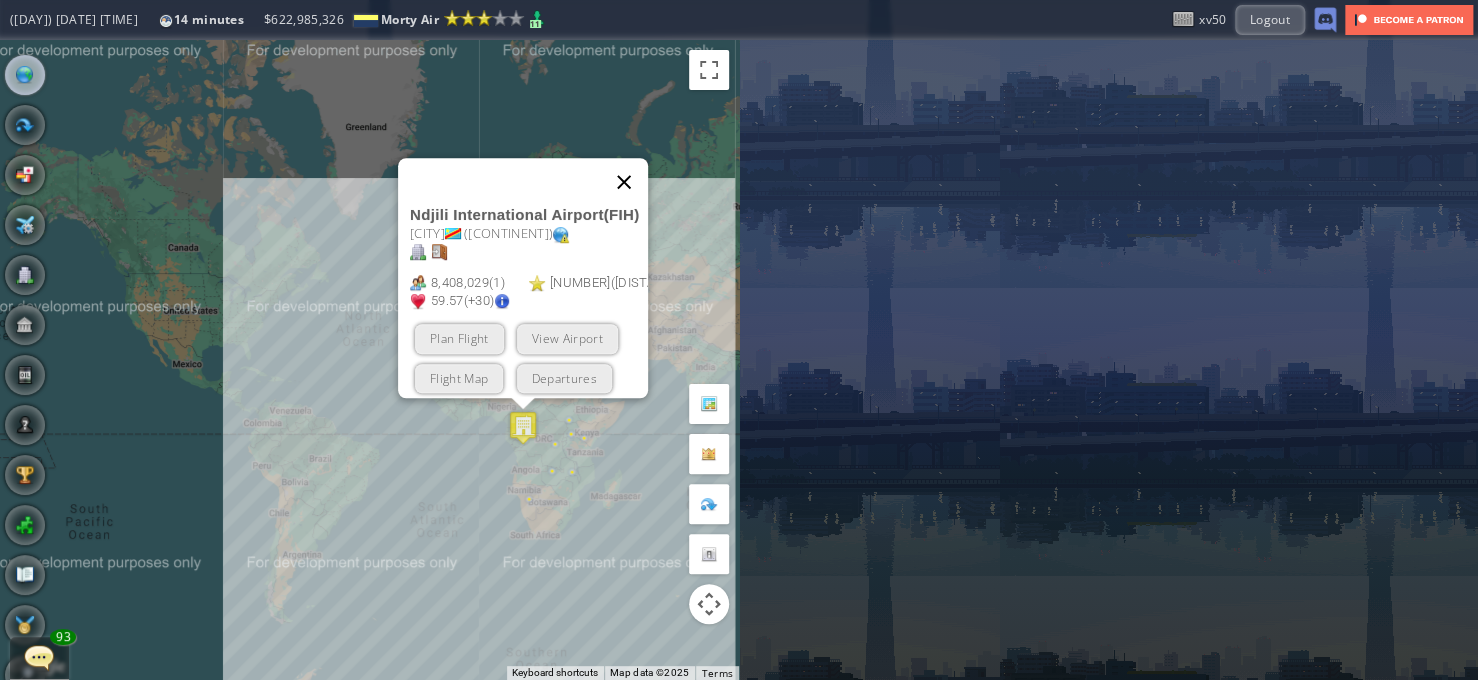 click at bounding box center (624, 182) 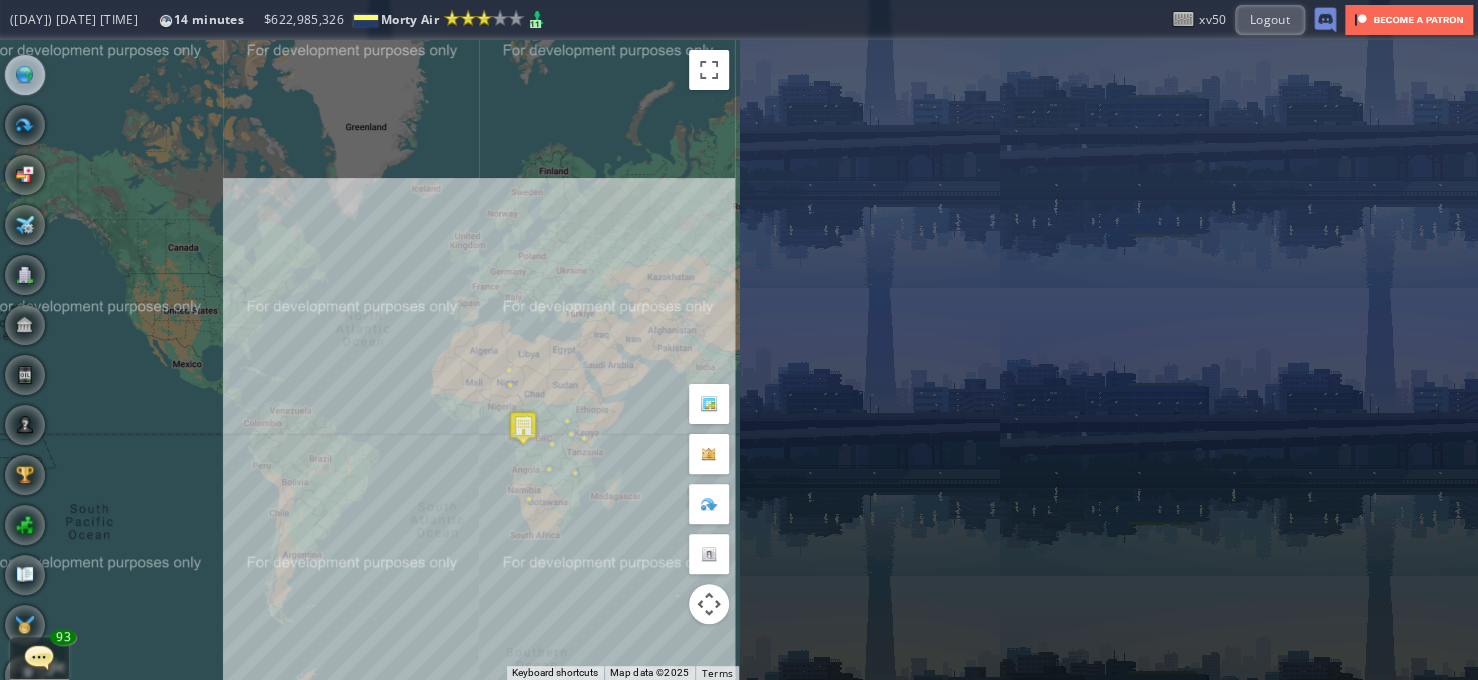 click on "Airplane" at bounding box center (25, 225) 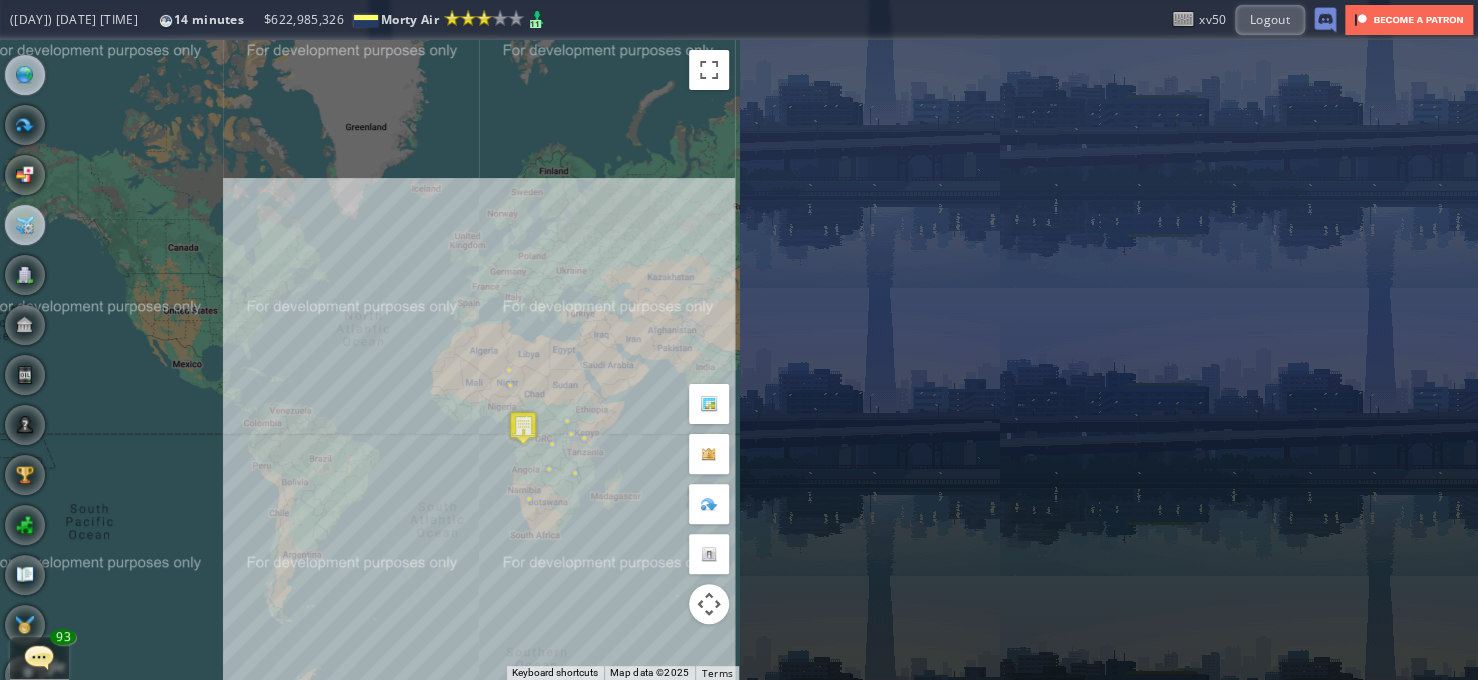 click at bounding box center [25, 225] 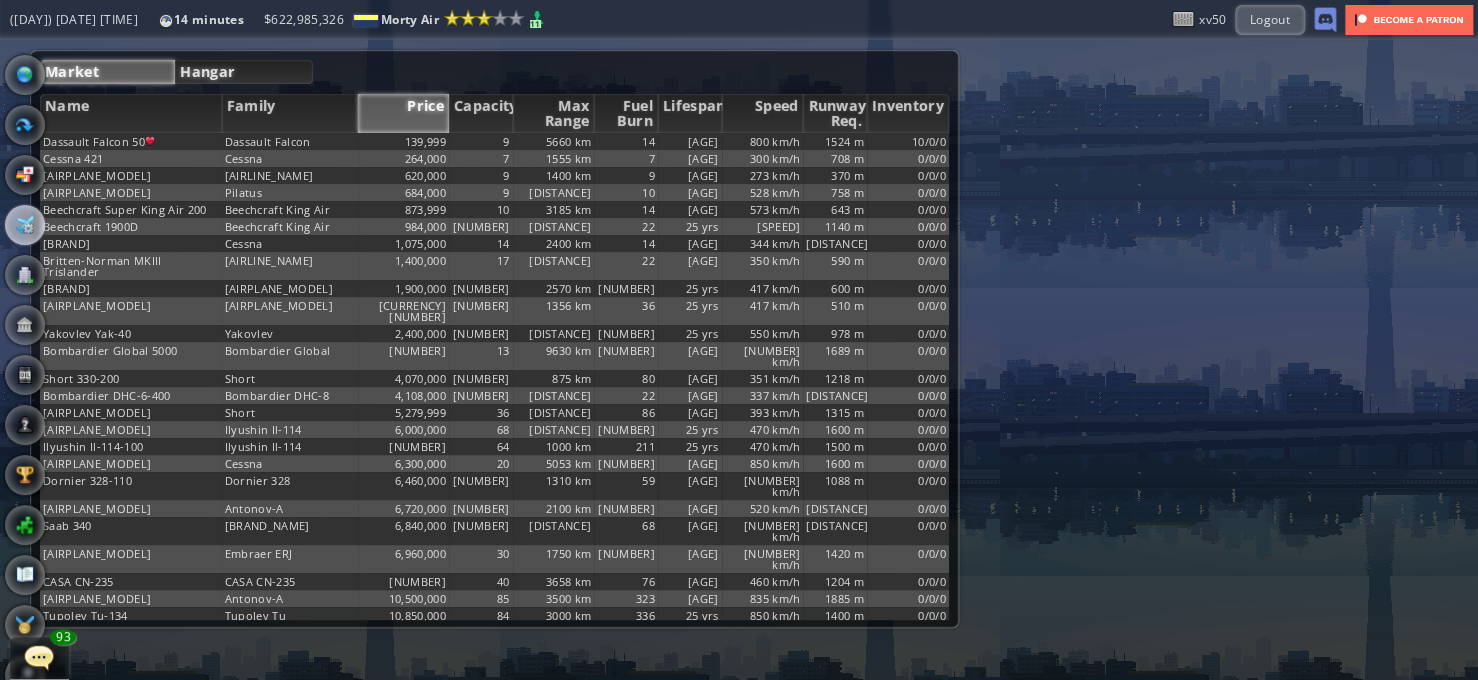 click on "Hangar" at bounding box center [243, 72] 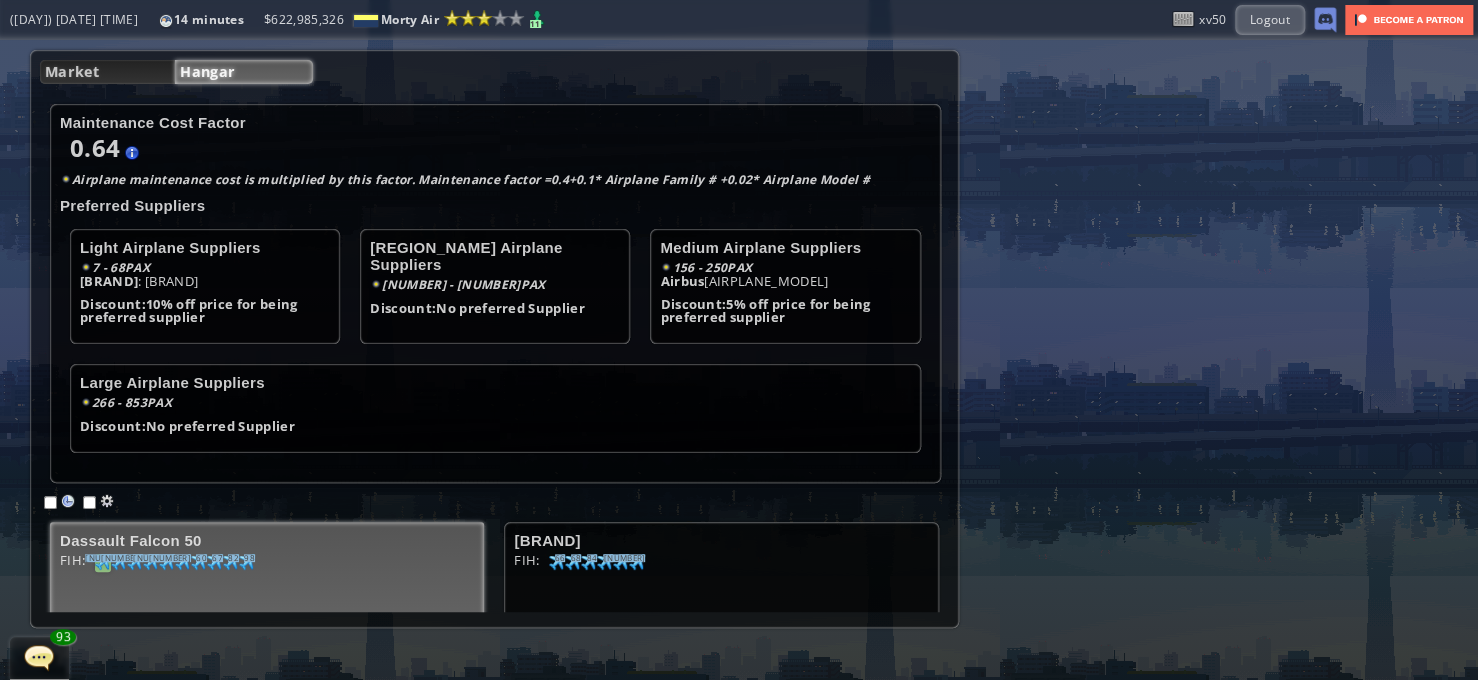 click on "50" at bounding box center (105, 558) 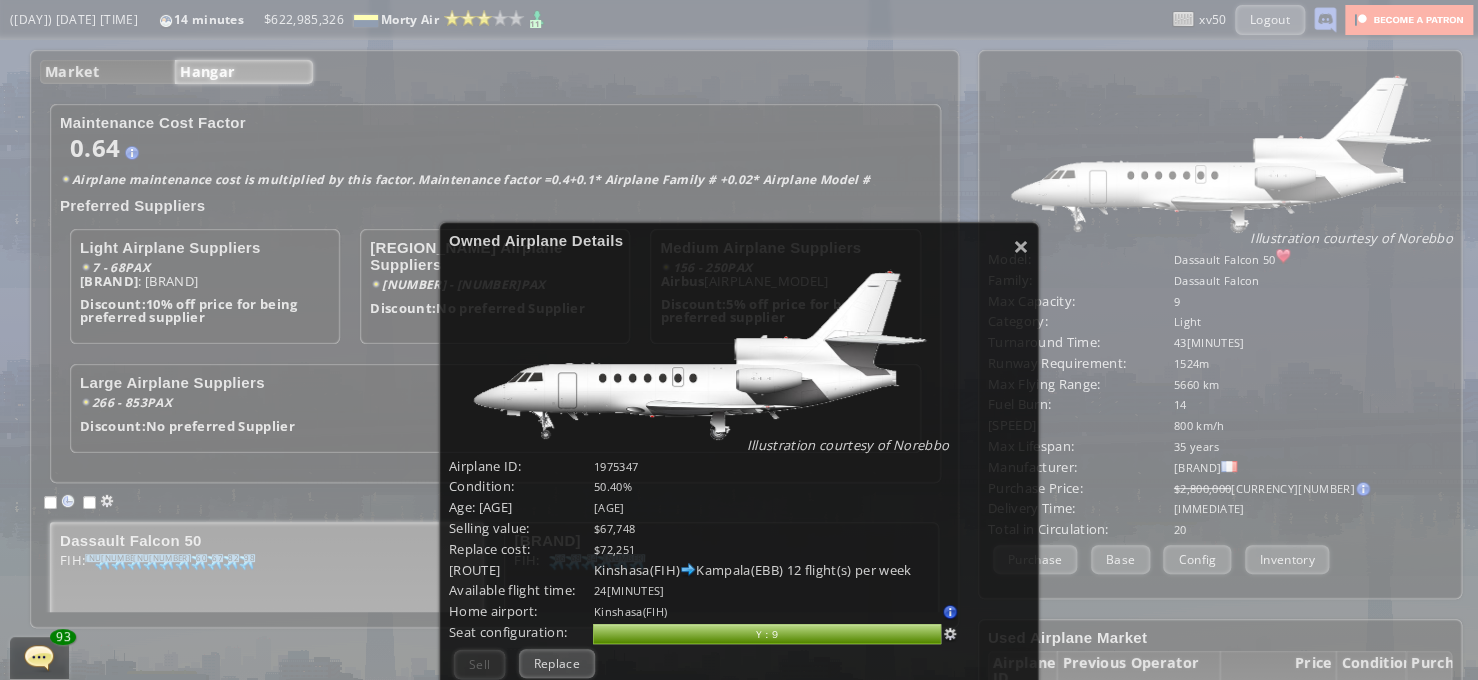 scroll, scrollTop: 100, scrollLeft: 0, axis: vertical 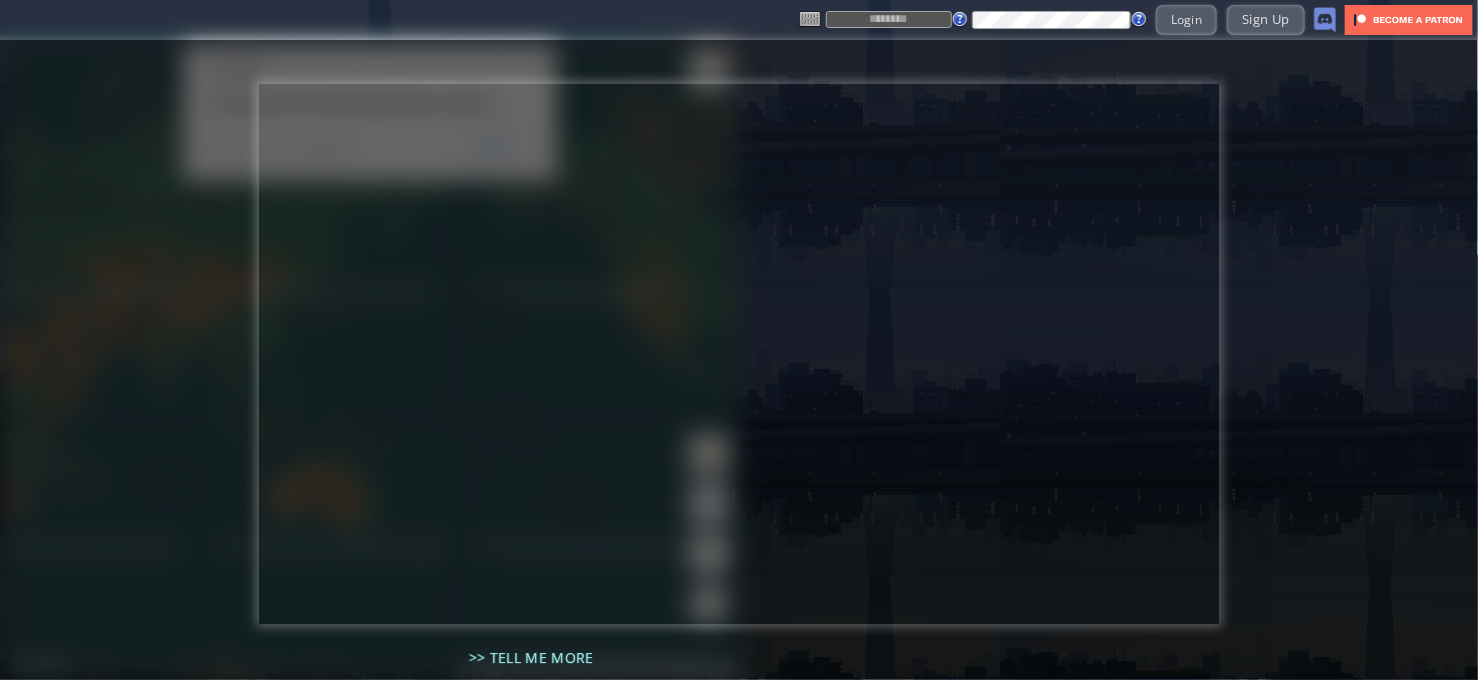click at bounding box center [889, 19] 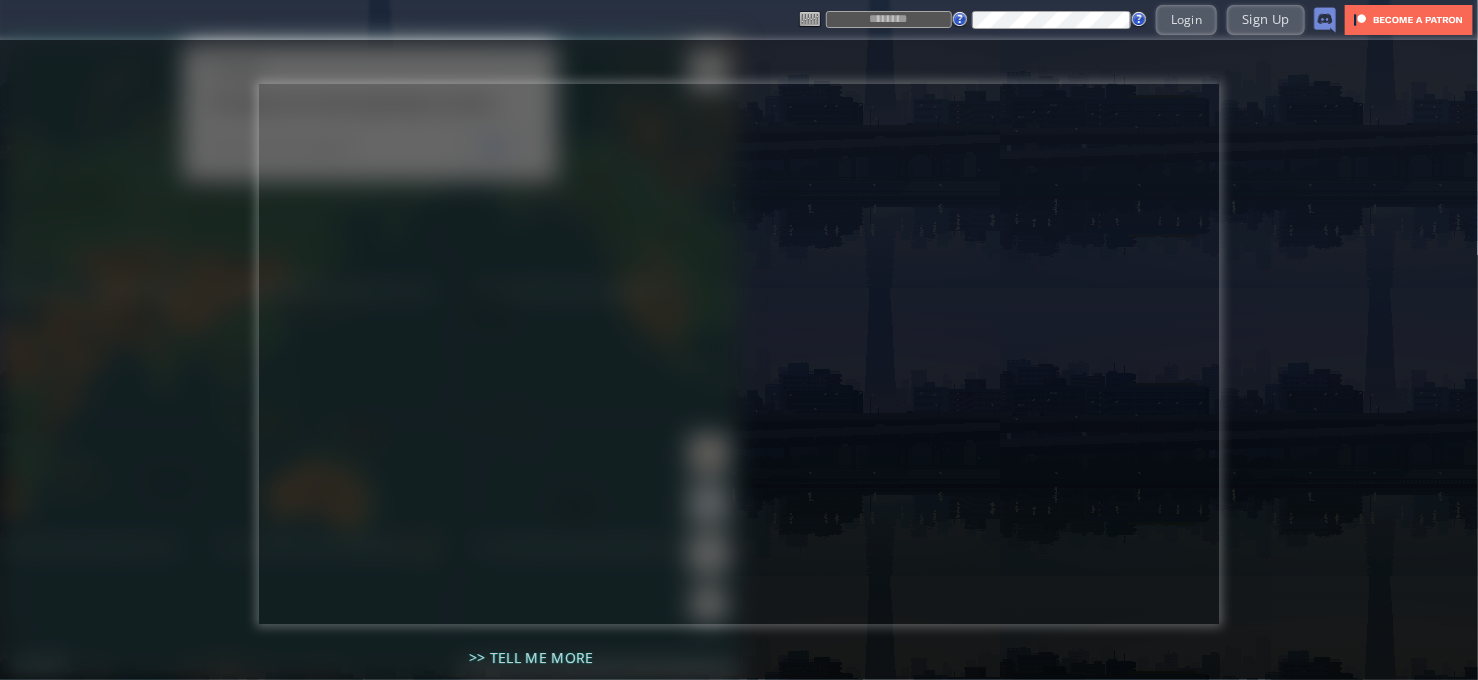type on "****" 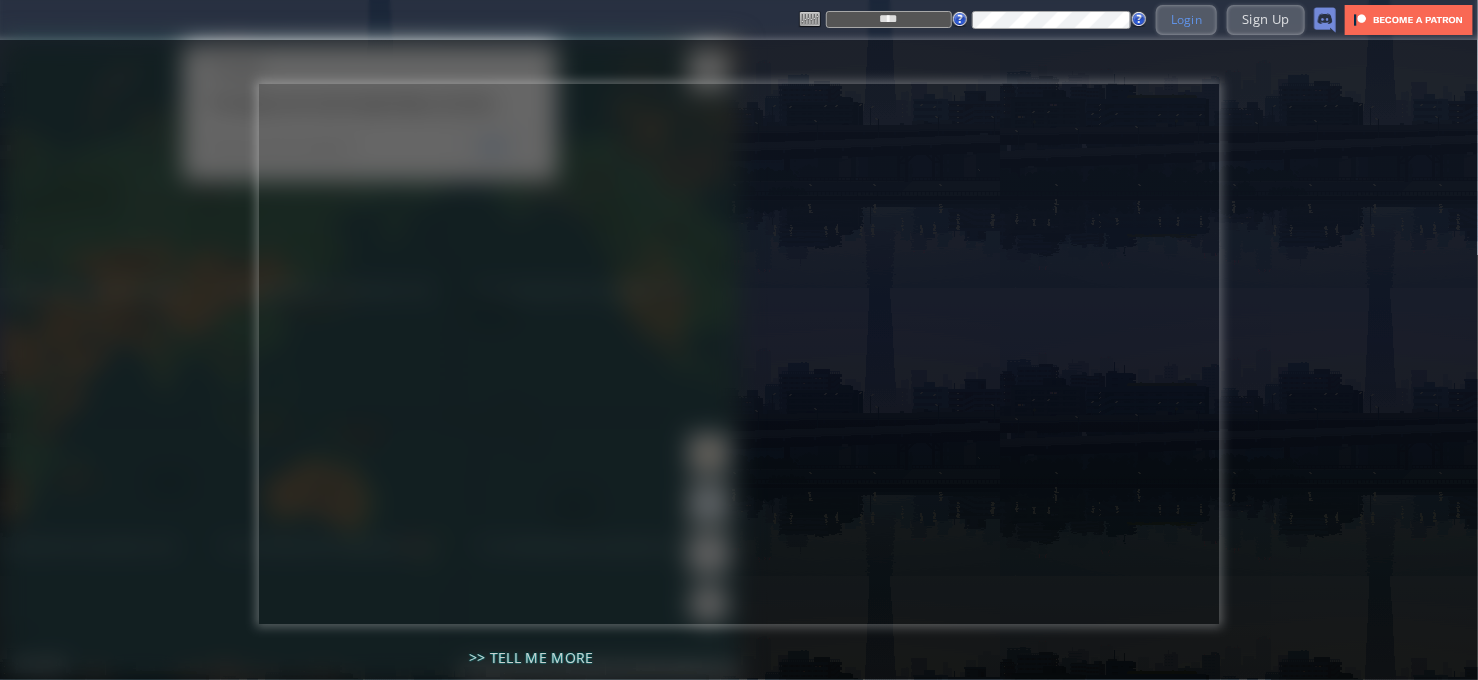 click on "Login" at bounding box center (1187, 19) 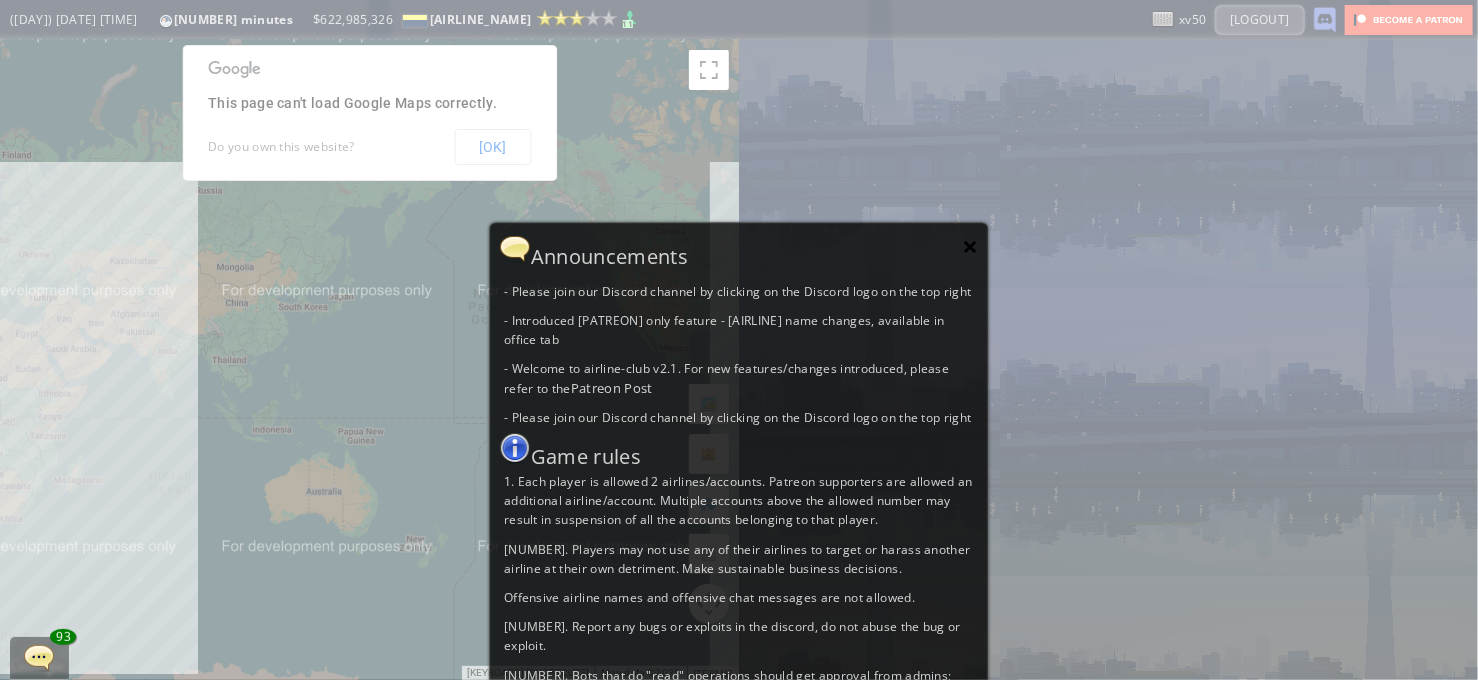 click on "×" at bounding box center (971, 246) 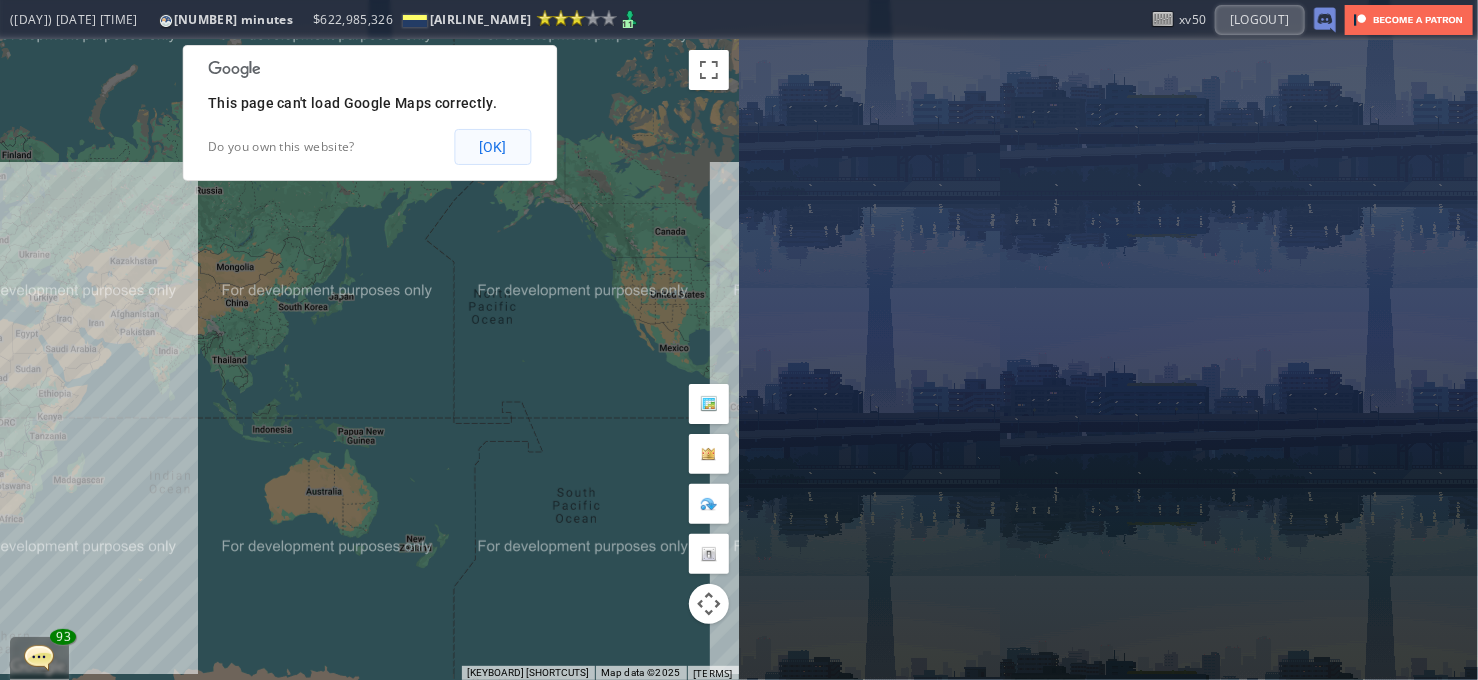 click on "[OK]" at bounding box center [492, 147] 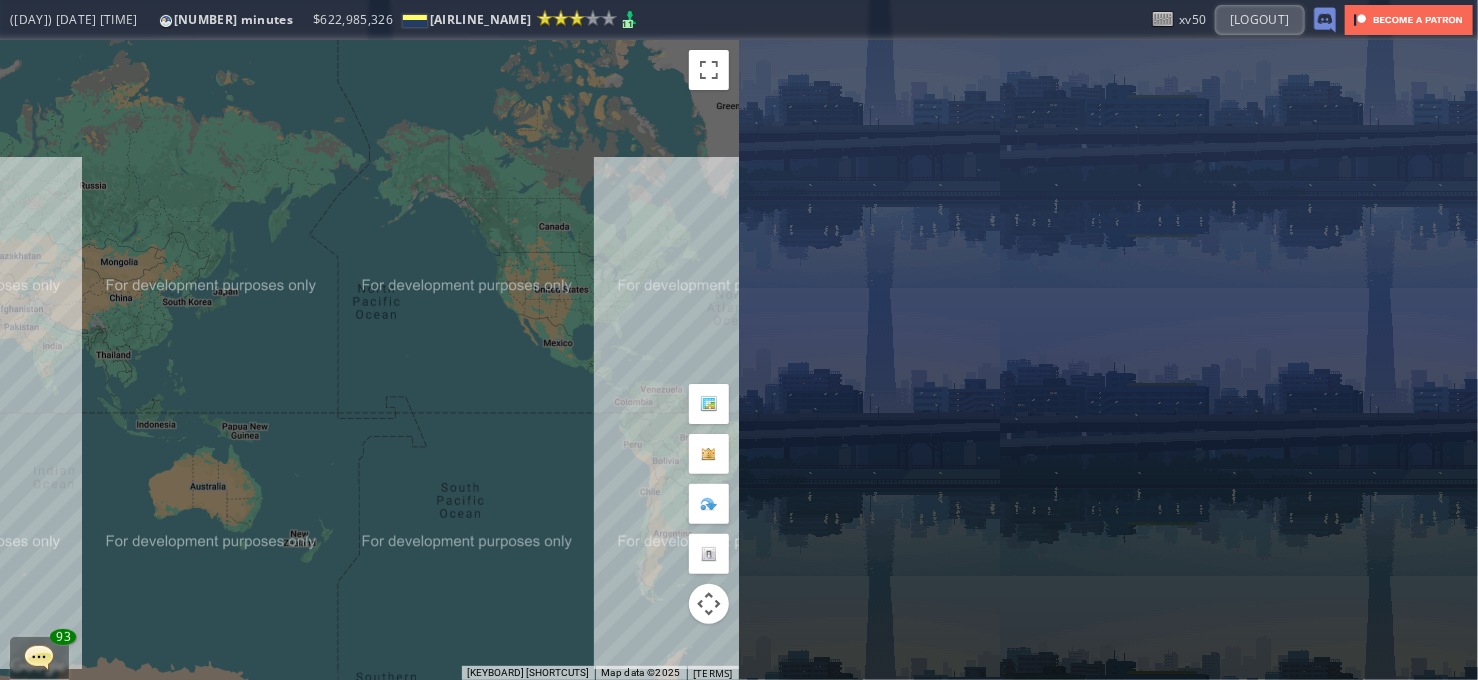 drag, startPoint x: 648, startPoint y: 250, endPoint x: 164, endPoint y: 250, distance: 484 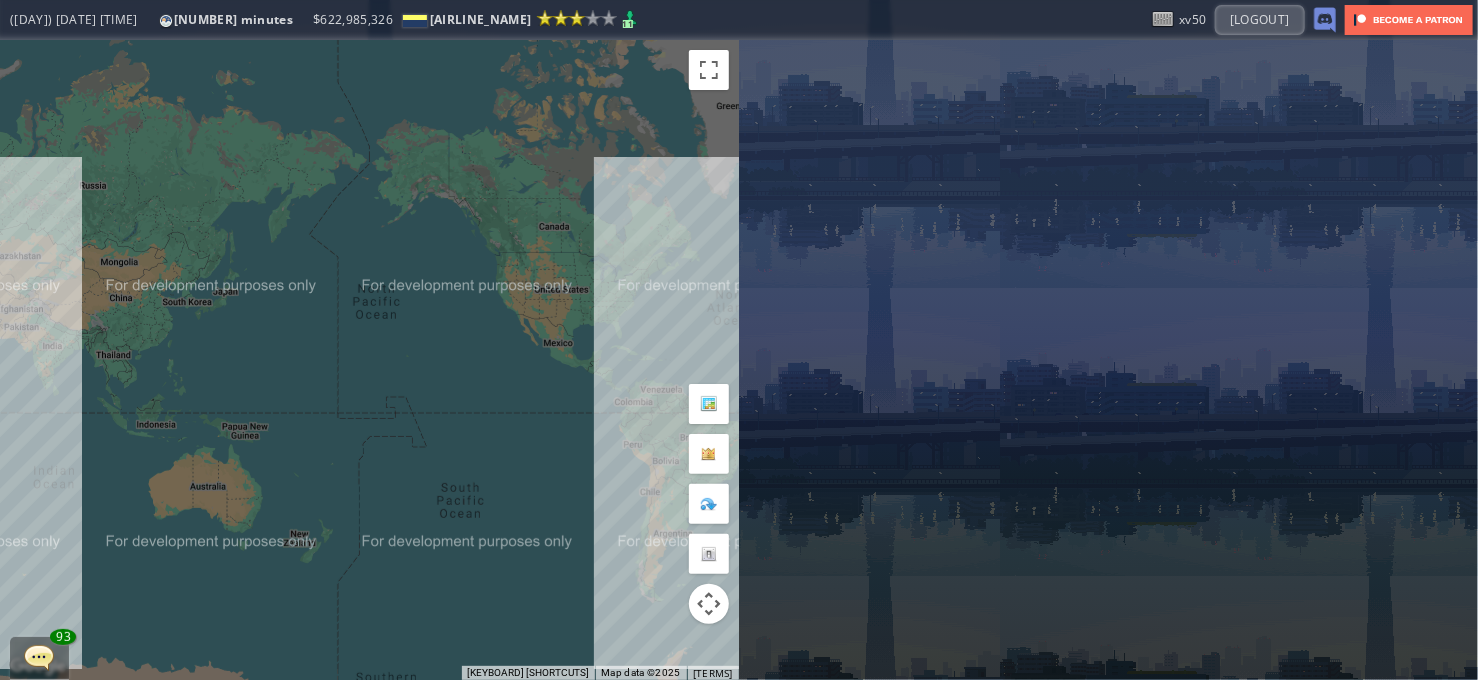 click on "To navigate, press the arrow keys." at bounding box center (369, 360) 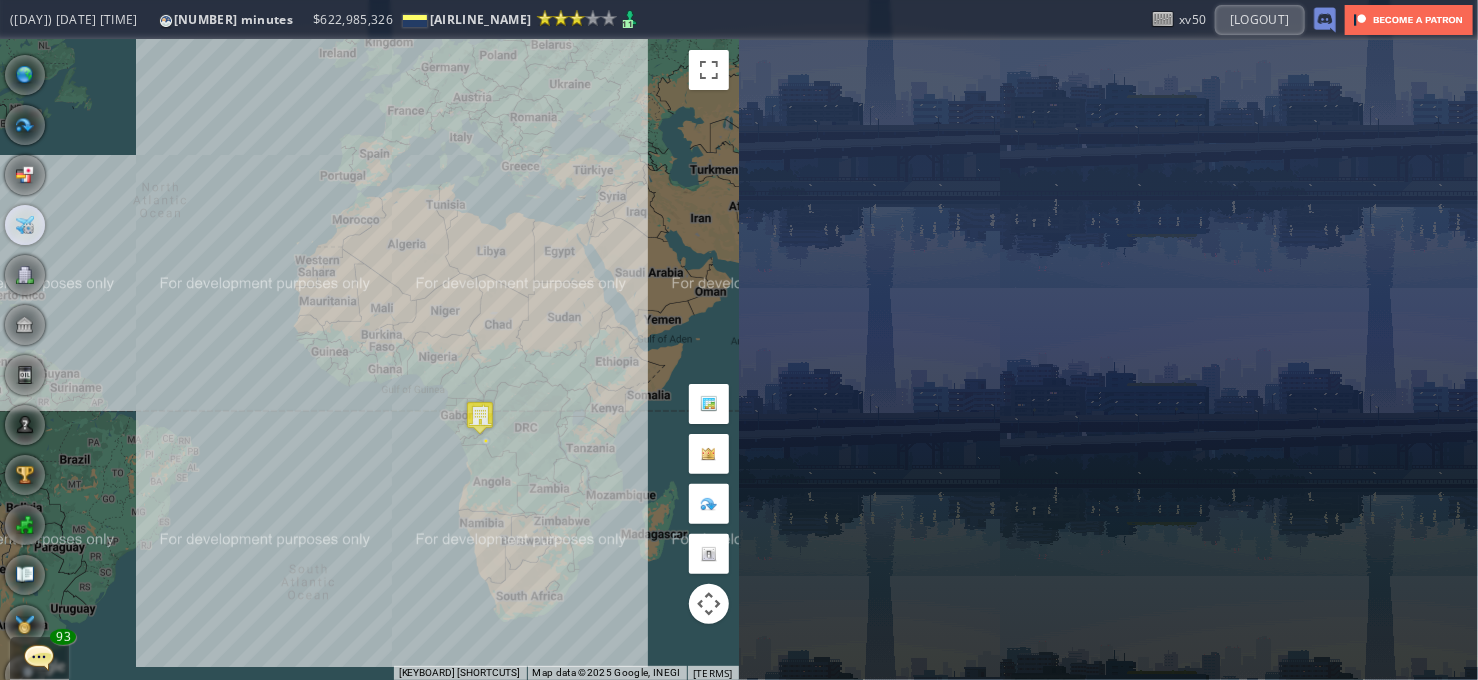click at bounding box center (25, 225) 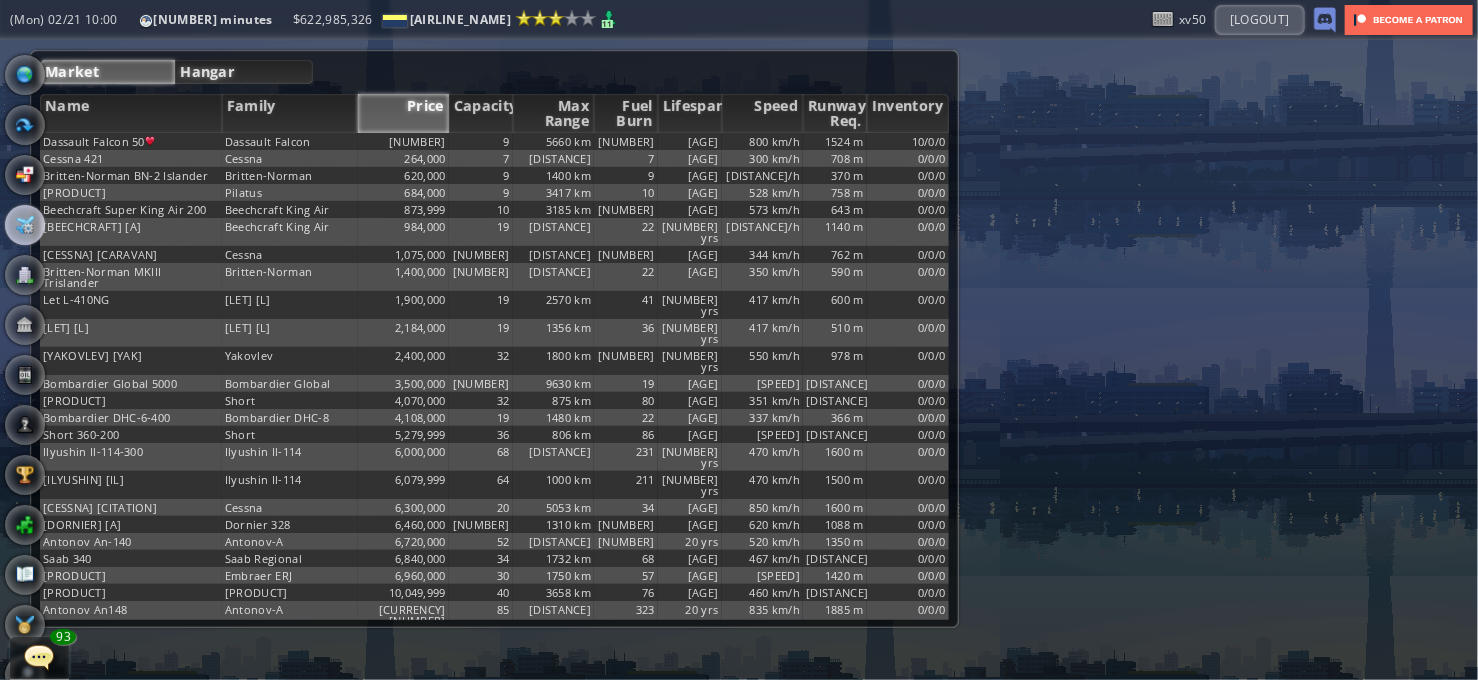 click on "Hangar" at bounding box center [243, 72] 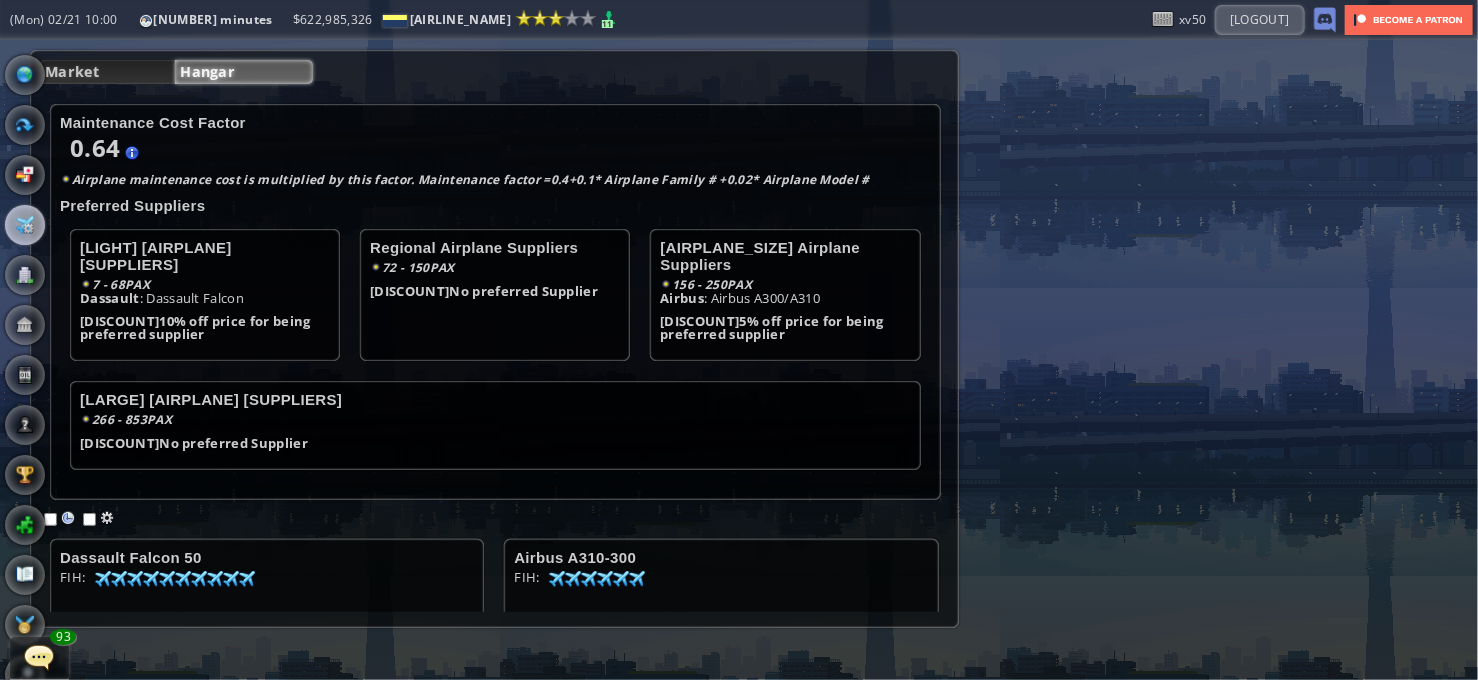 drag, startPoint x: 343, startPoint y: 637, endPoint x: 340, endPoint y: 574, distance: 63.07139 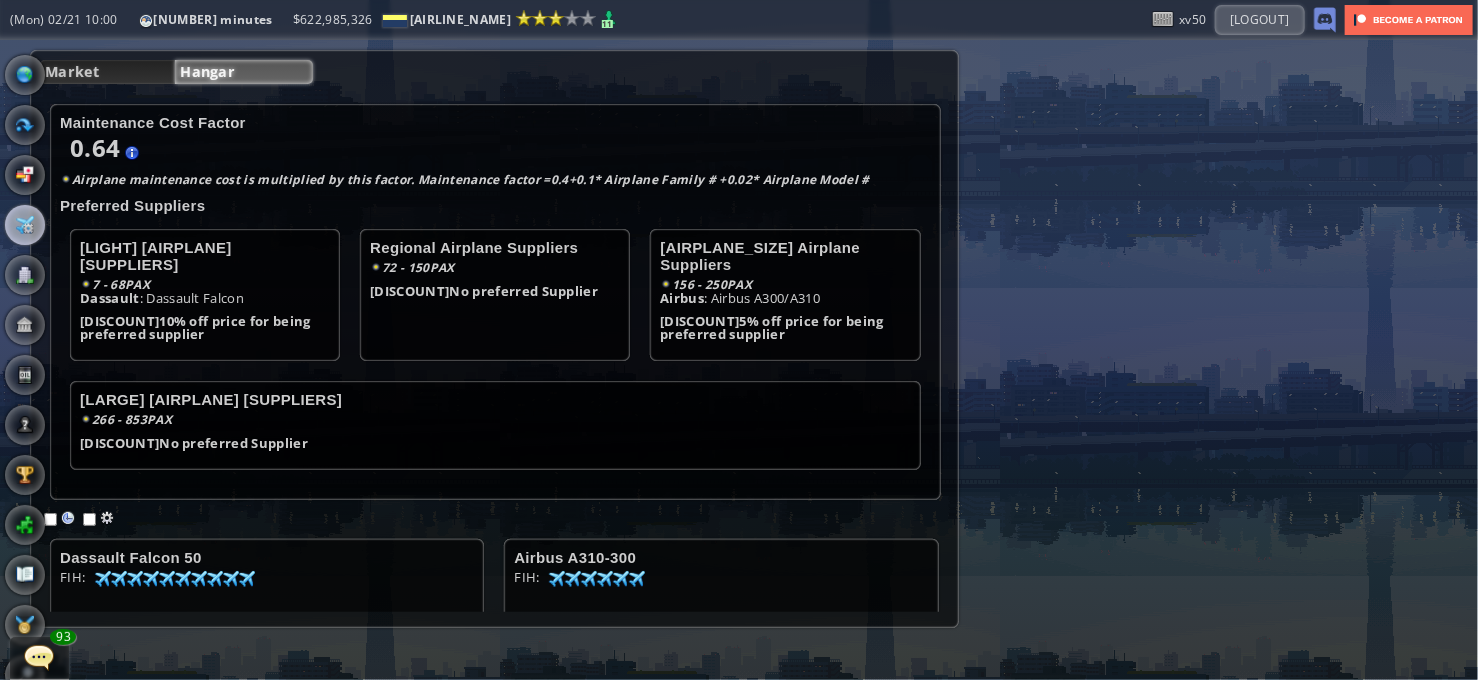 click on "Name
Family
Price
Capacity
Max Range
Fuel Burn
Lifespan
Speed
RunwayReq.
Inventory
[AIRLINE_NAME] [AIRLINE_NAME] [PRICE] [QUANTITY] [DISTANCE] [FUEL_BURN] [LIFESPAN] [SPEED] [RUNWAY_REQ] [INVENTORY]" at bounding box center (494, 368) 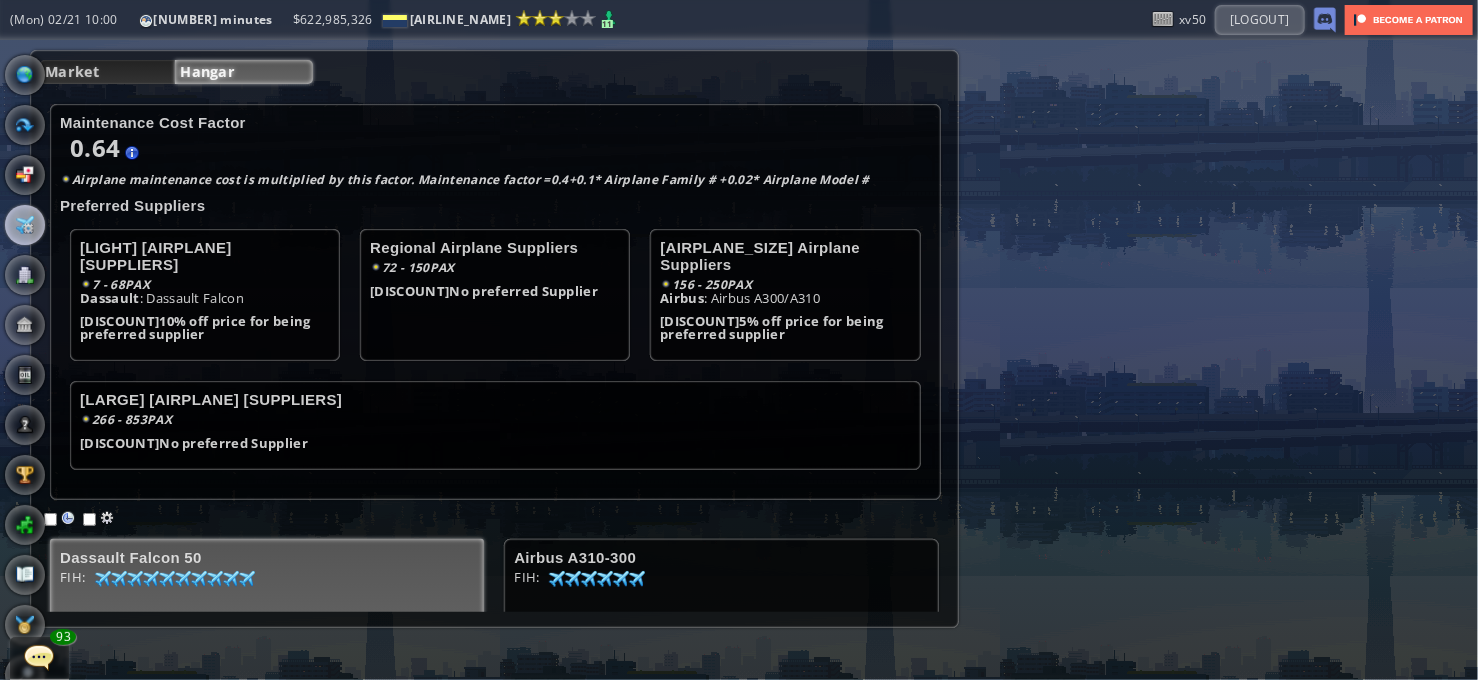 click on "FIH: 100 50 95 52 94 52 95 54 97 57 94 57 96 60 75 67 94 82 91 98" at bounding box center (267, 606) 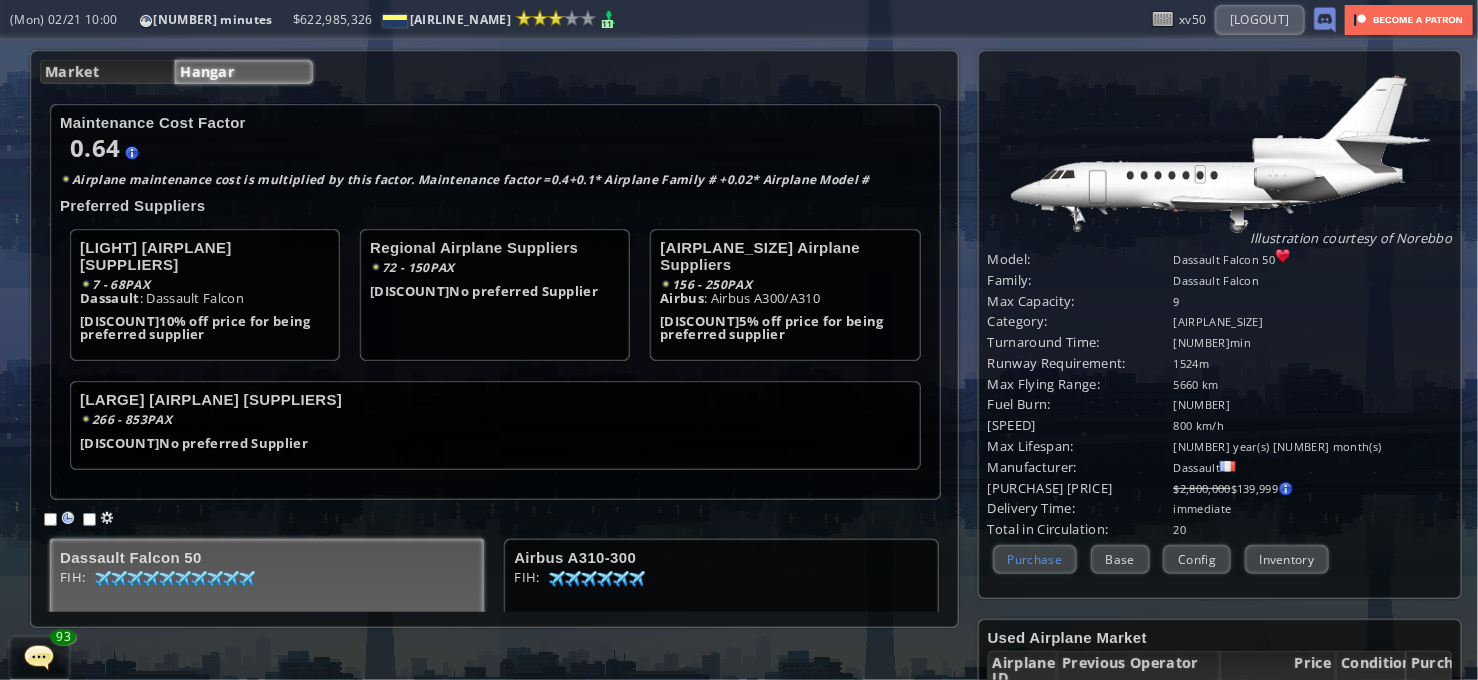 click on "Purchase" at bounding box center [1035, 559] 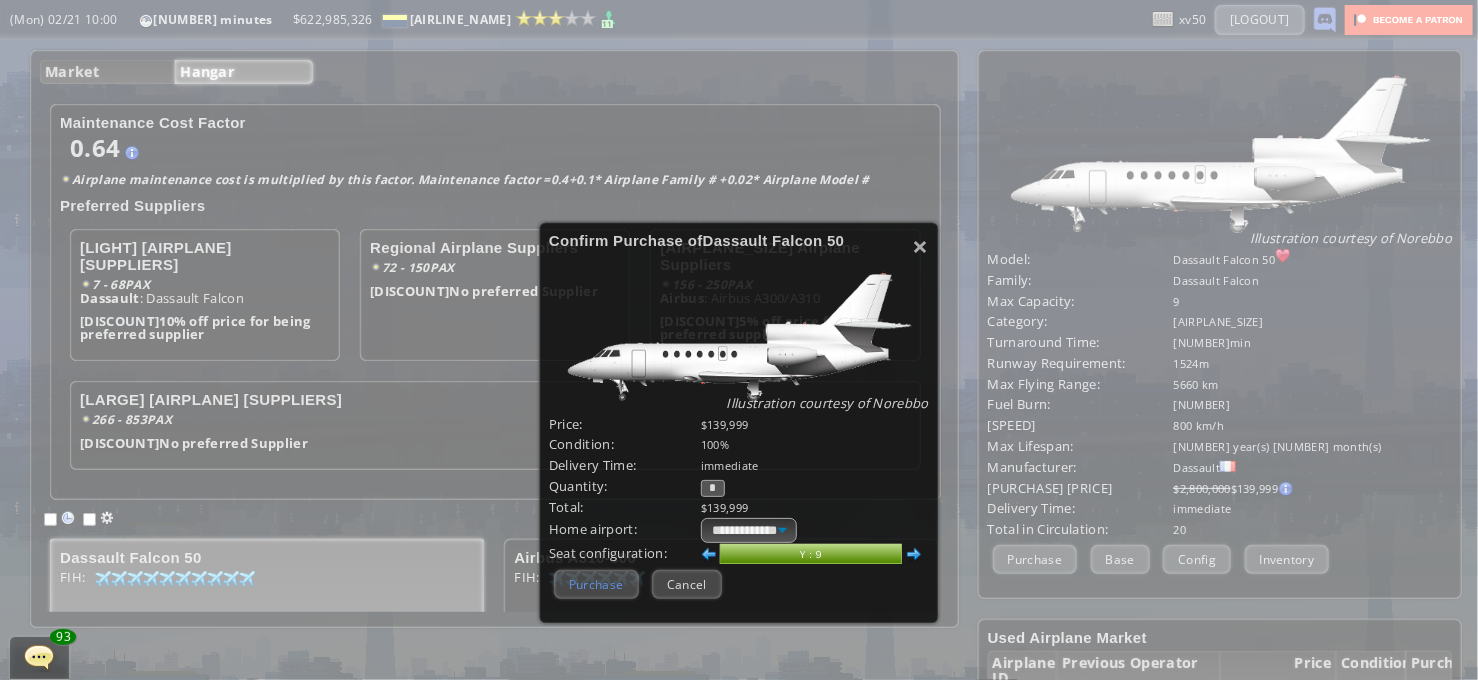 click on "Purchase" at bounding box center [596, 584] 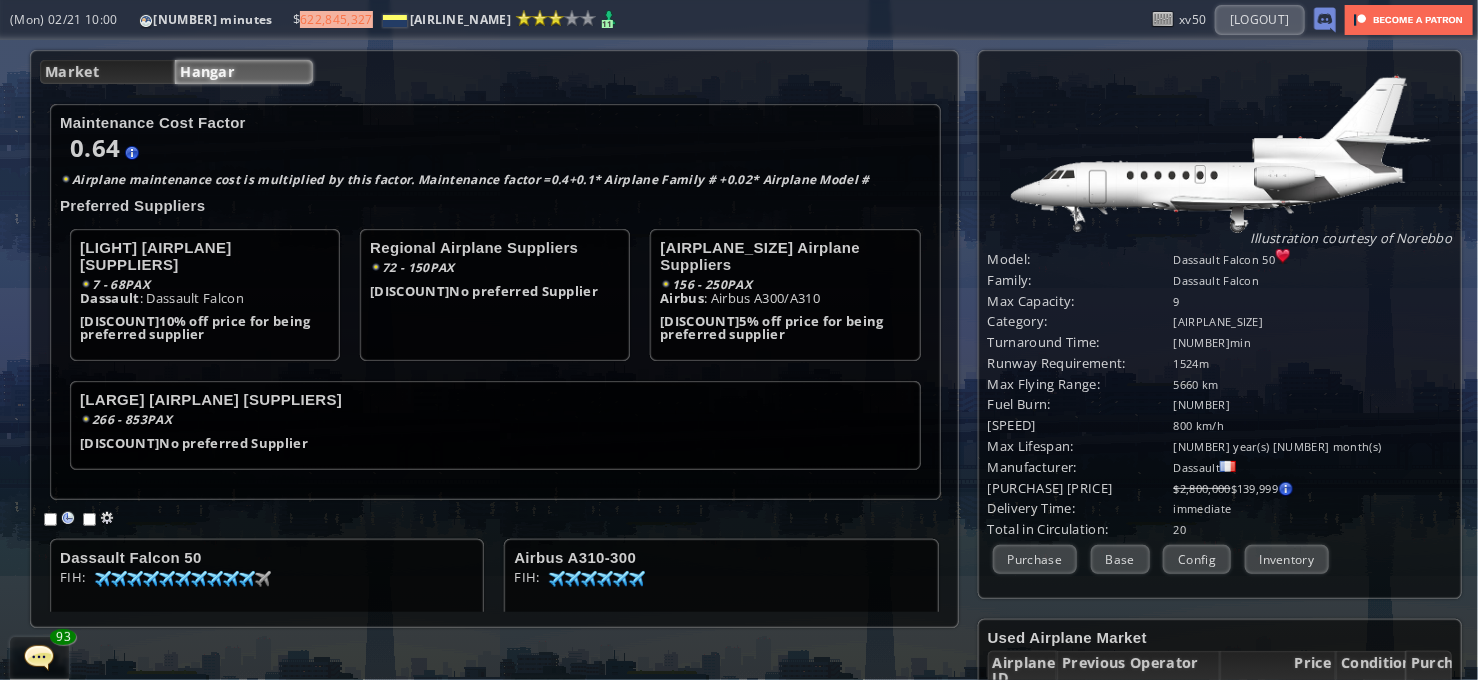scroll, scrollTop: 53, scrollLeft: 0, axis: vertical 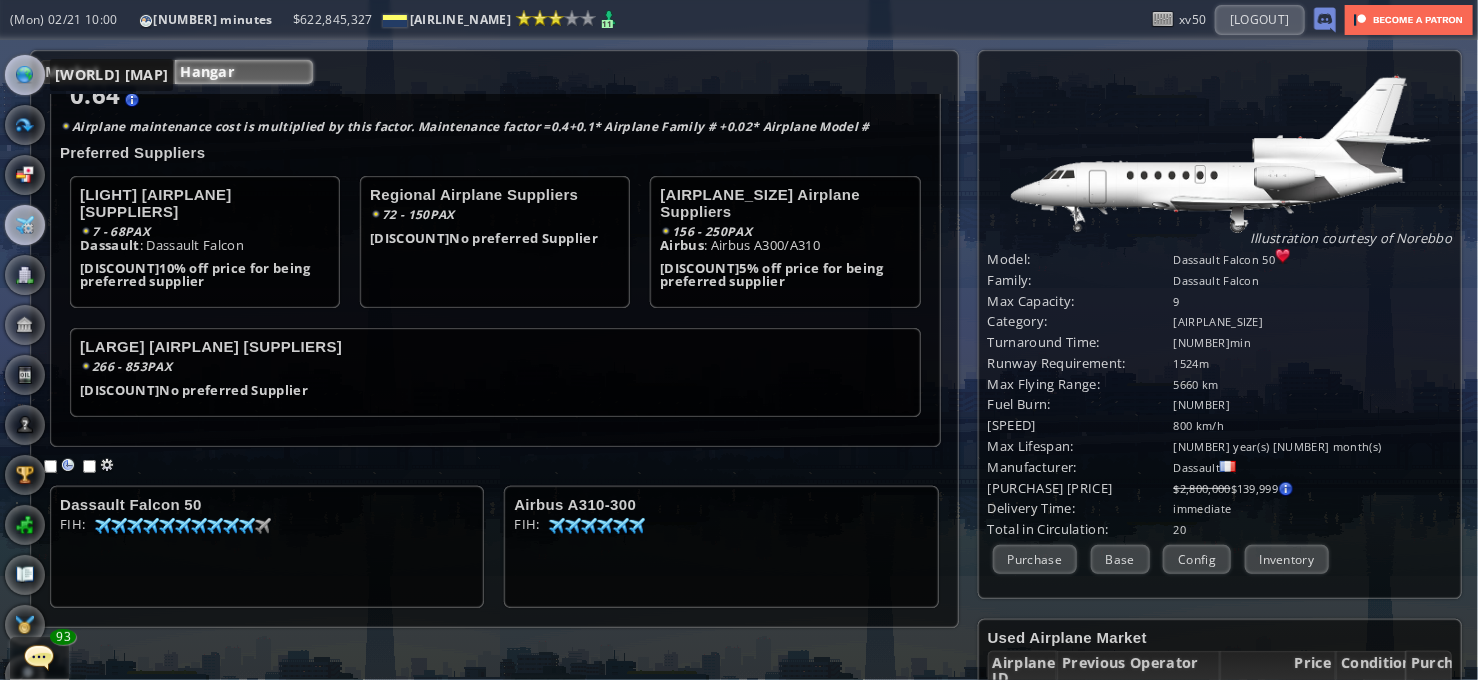 click at bounding box center (25, 75) 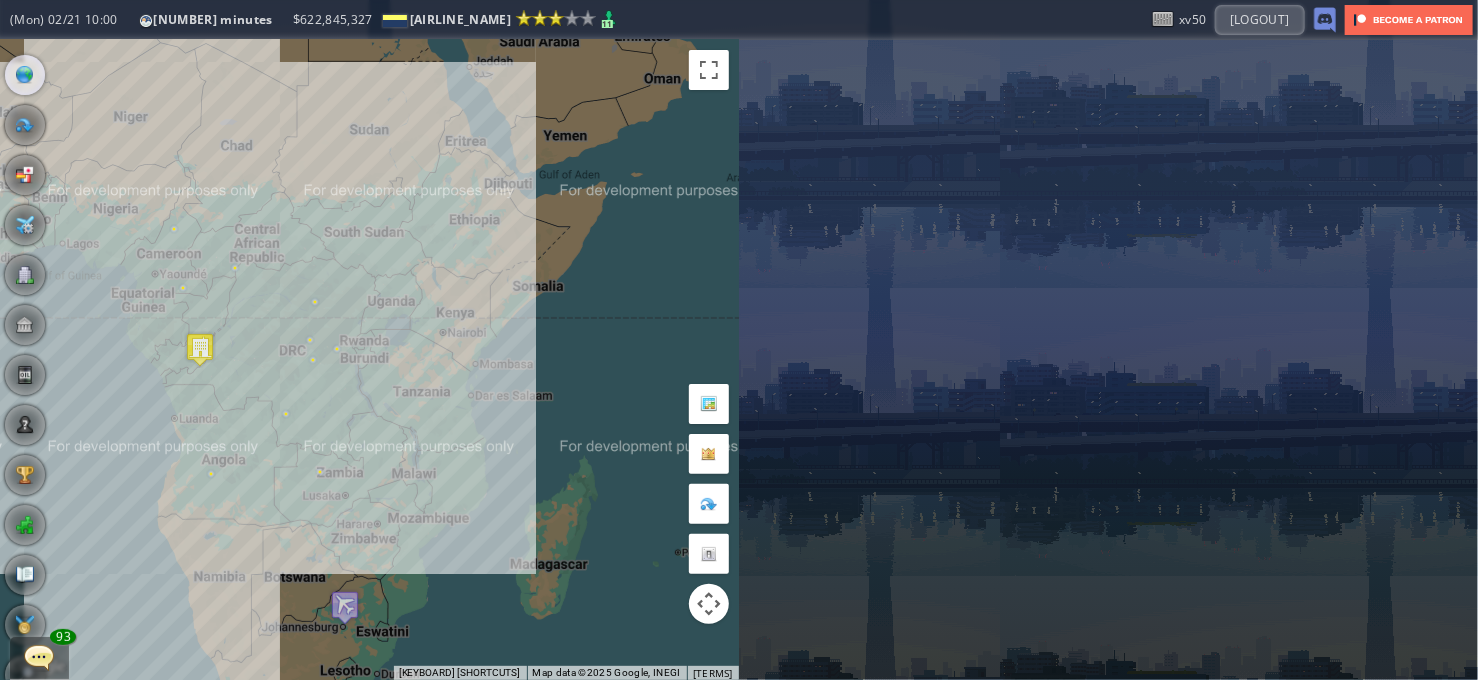 drag, startPoint x: 606, startPoint y: 482, endPoint x: 453, endPoint y: 459, distance: 154.7191 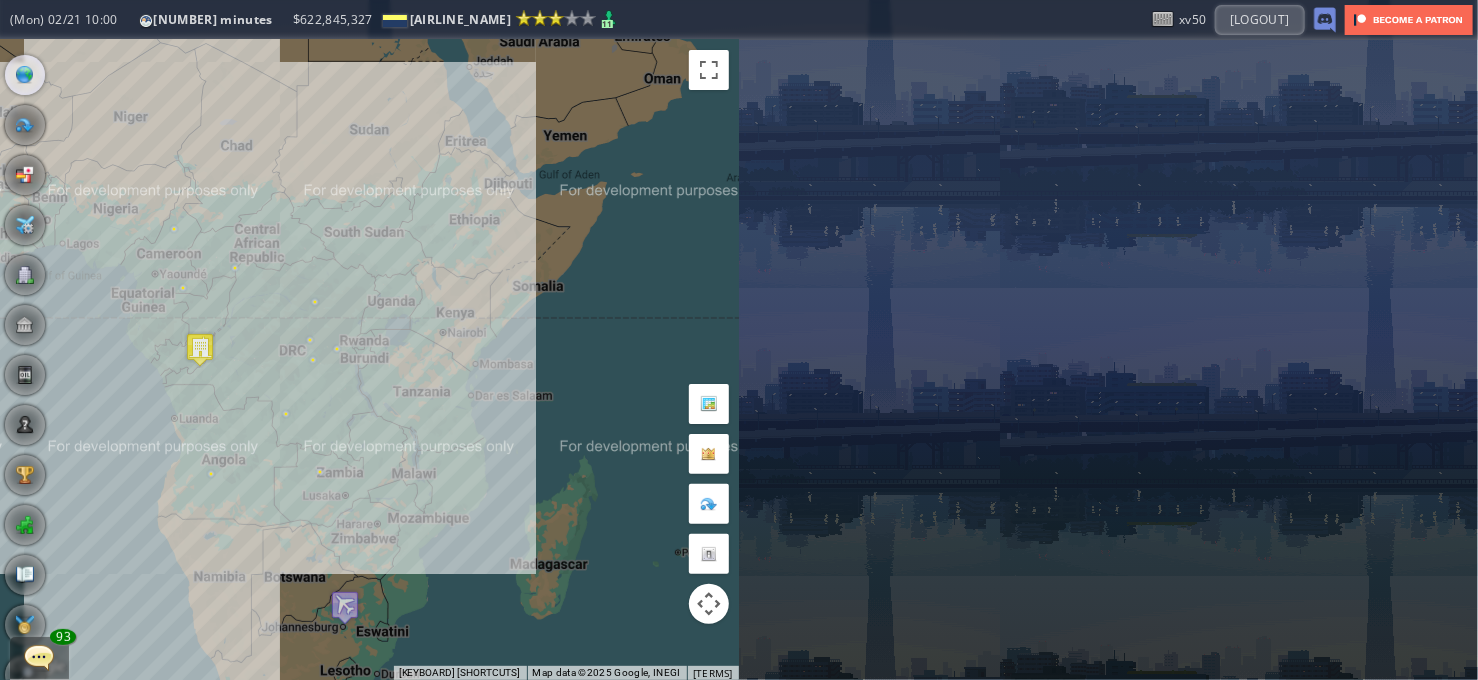 click on "To navigate, press the arrow keys." at bounding box center (369, 360) 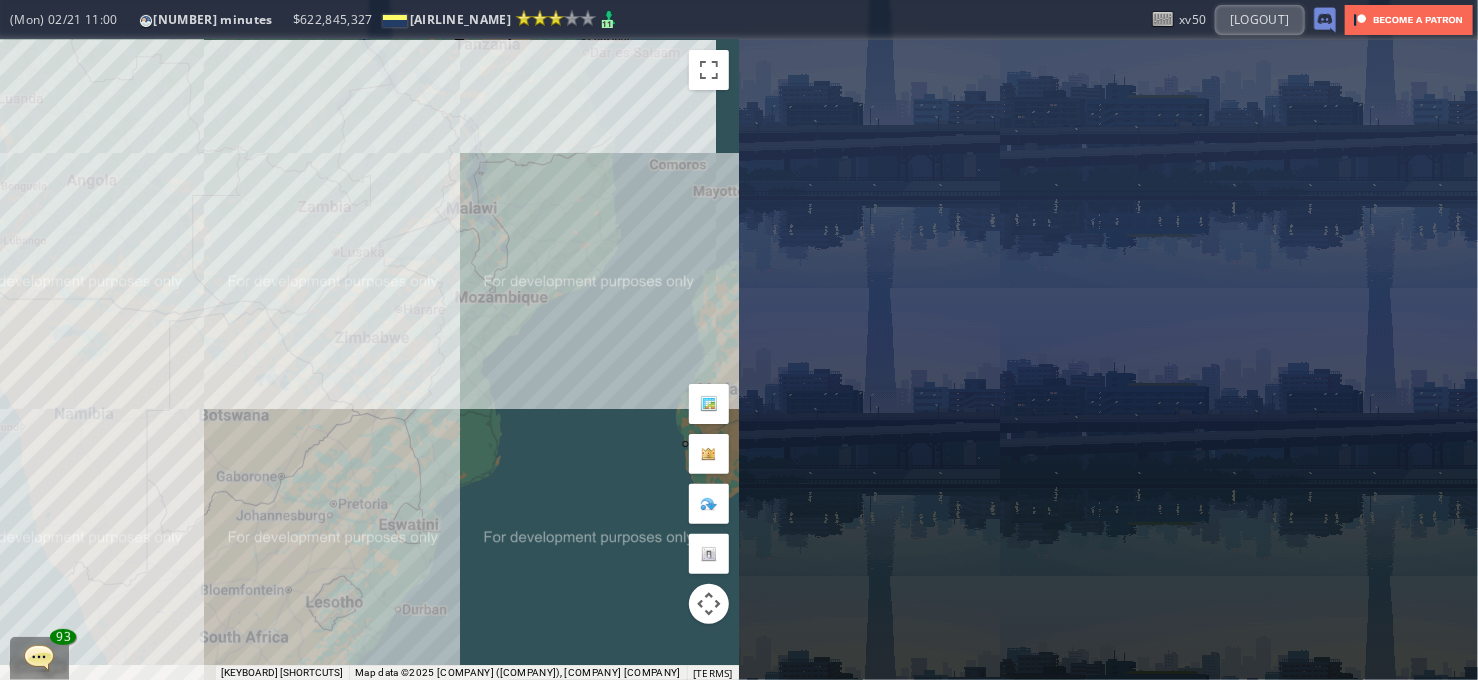 drag, startPoint x: 373, startPoint y: 601, endPoint x: 391, endPoint y: 459, distance: 143.13629 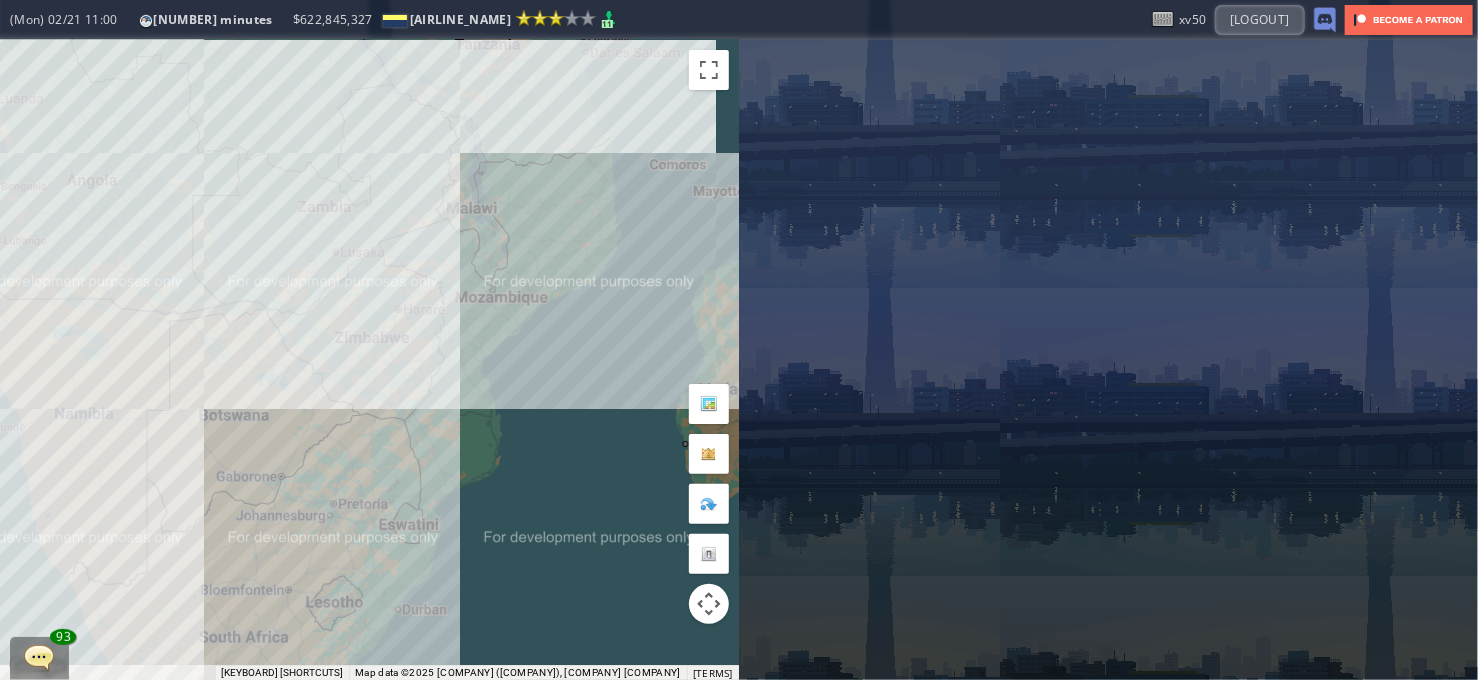 click on "To navigate, press the arrow keys." at bounding box center (369, 360) 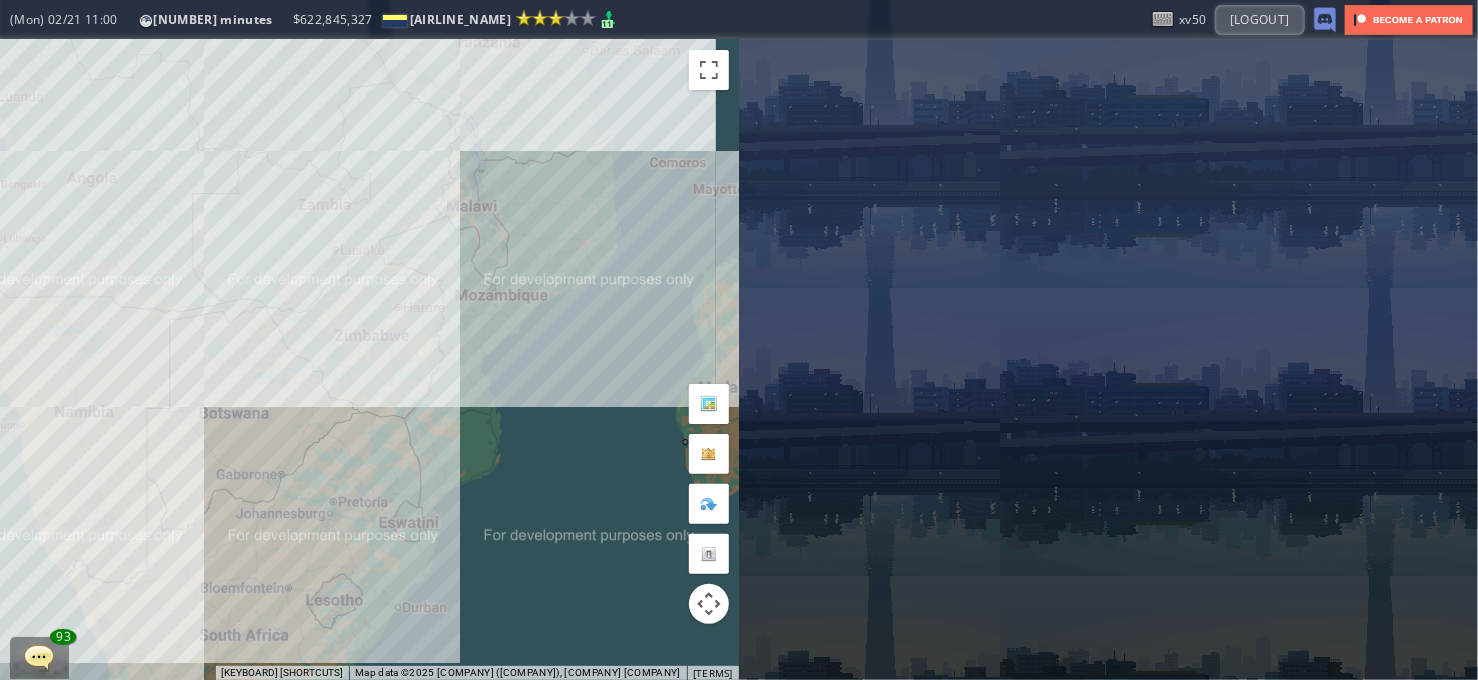 click on "To navigate, press the arrow keys." at bounding box center [369, 360] 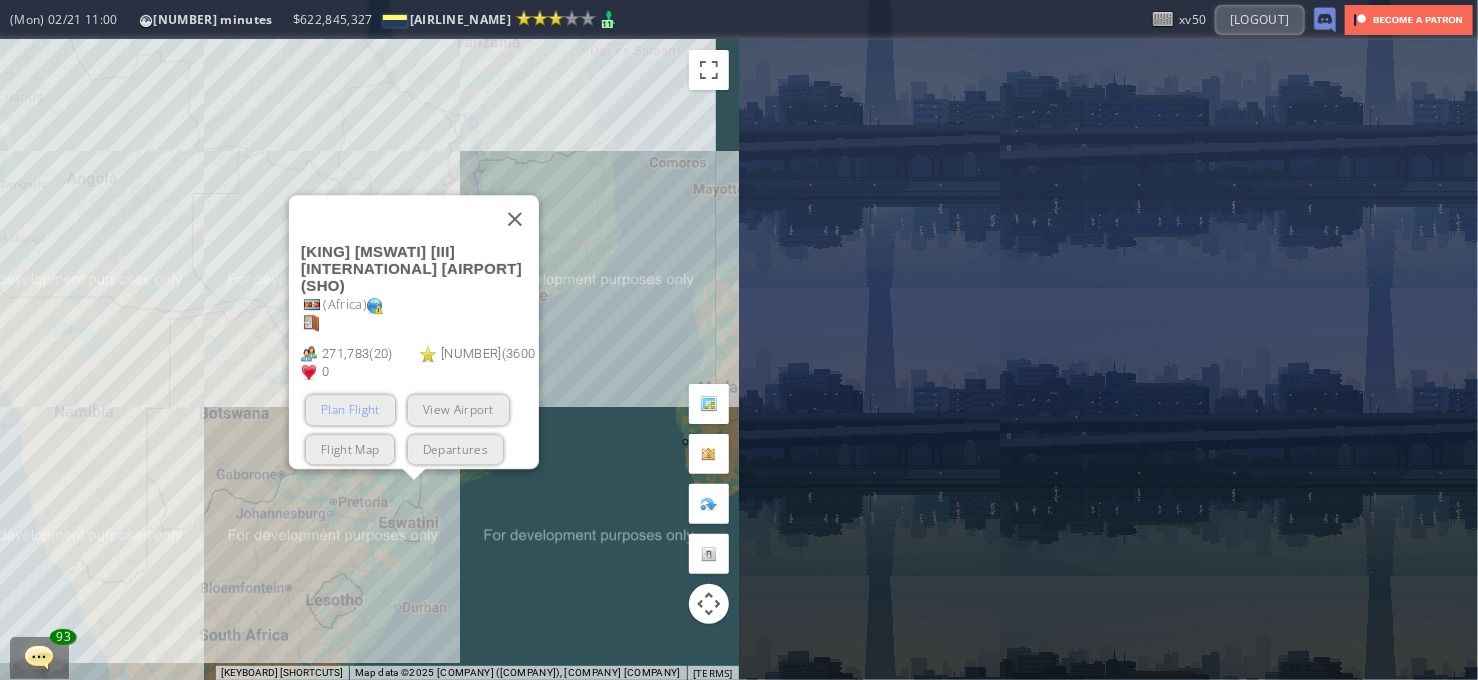 click on "Plan Flight" at bounding box center (350, 410) 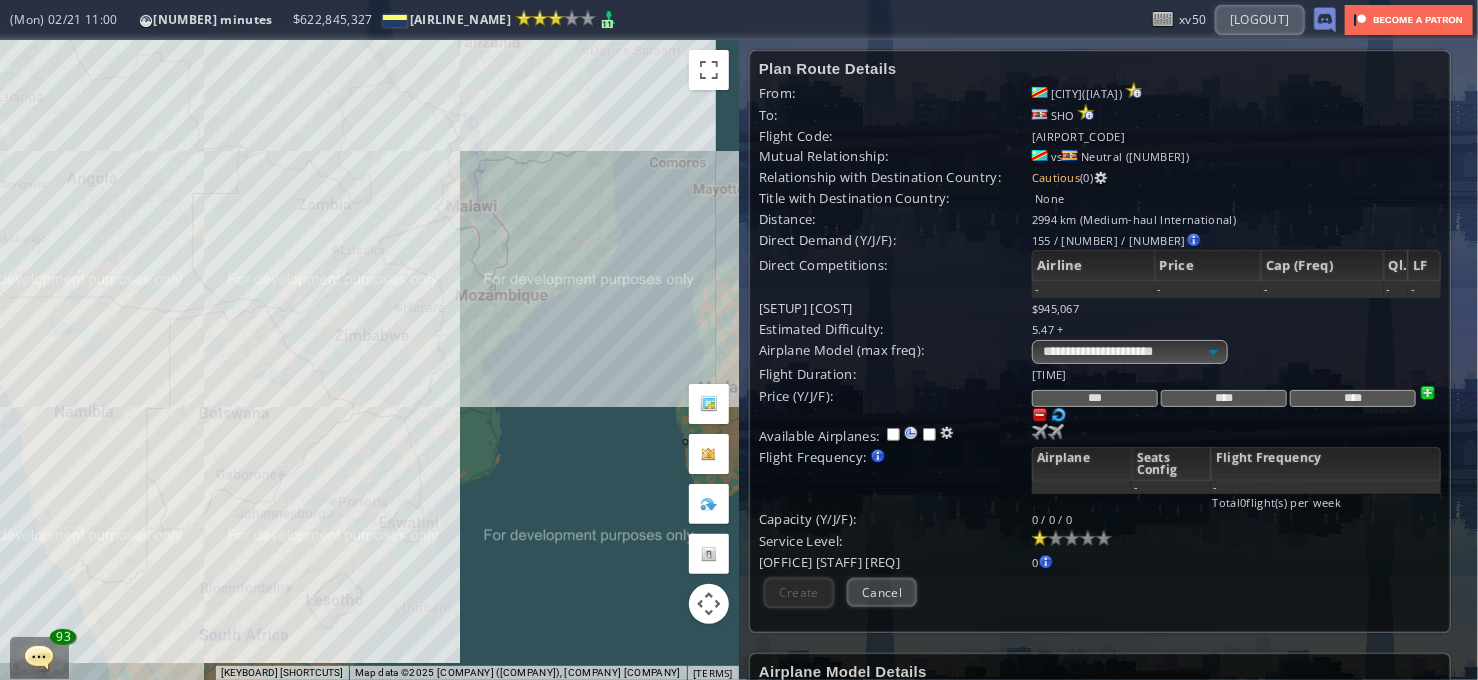 drag, startPoint x: 1050, startPoint y: 427, endPoint x: 1018, endPoint y: 460, distance: 45.96738 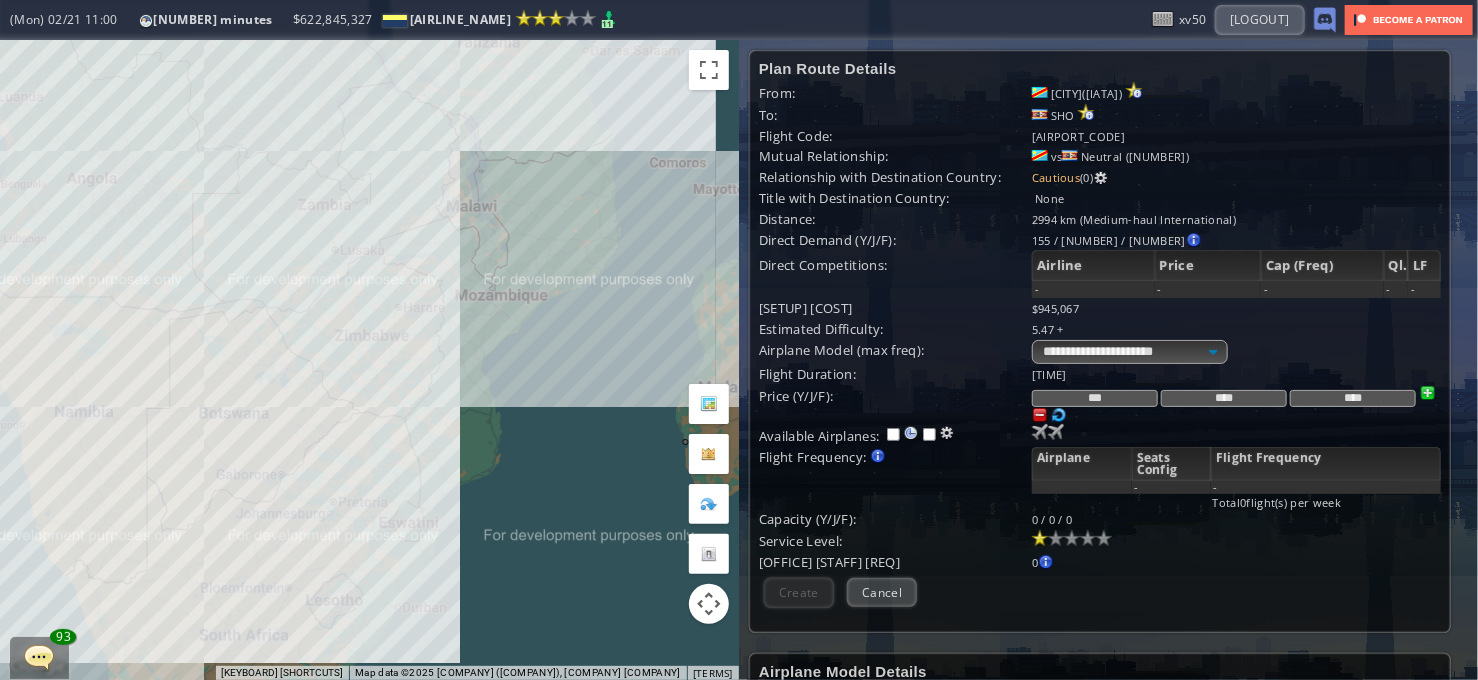 click at bounding box center [1040, 432] 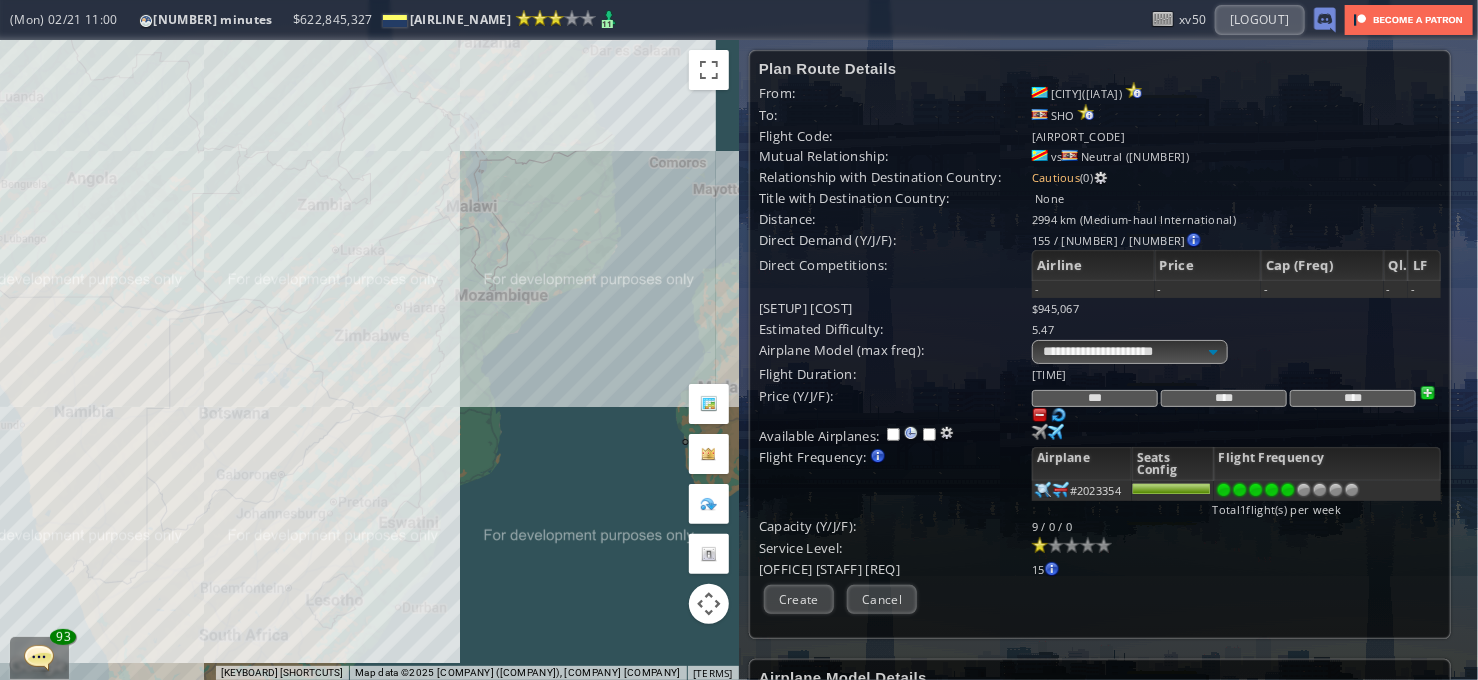 click at bounding box center [1288, 490] 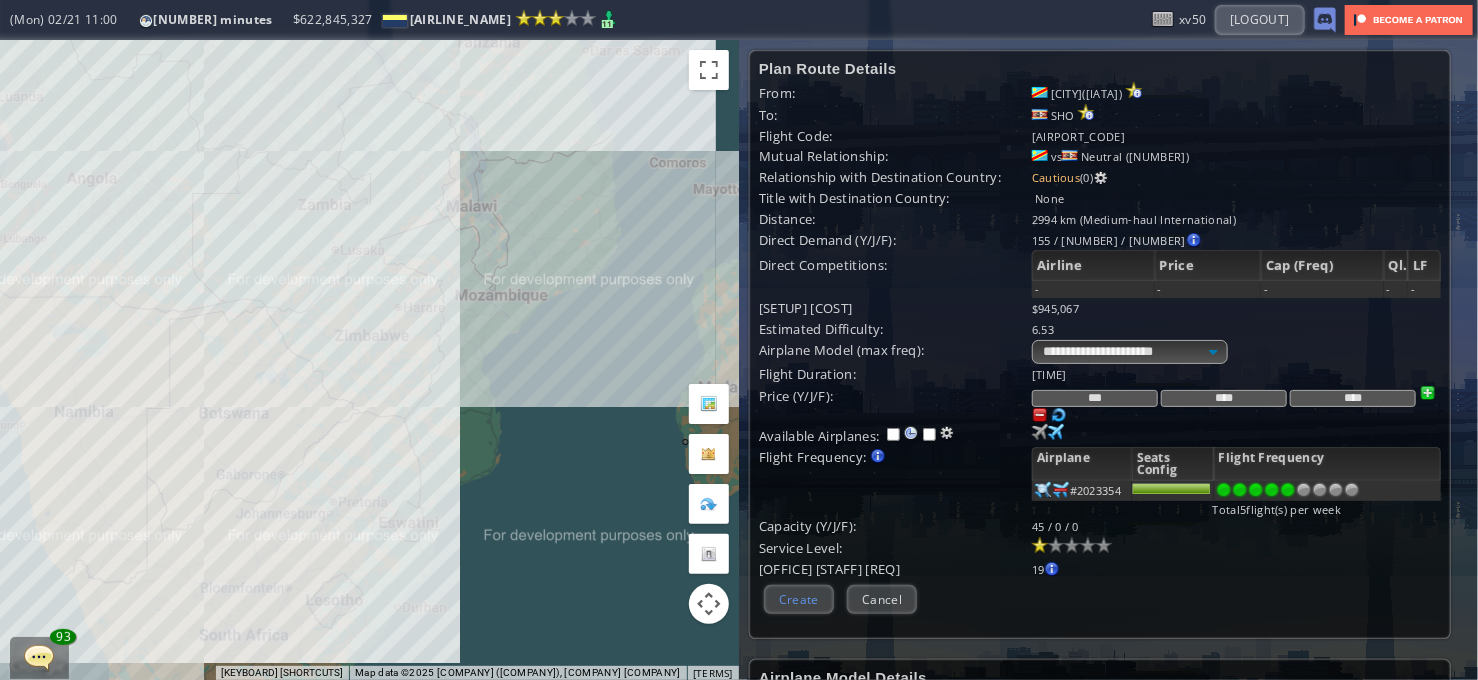 click on "Create" at bounding box center (799, 599) 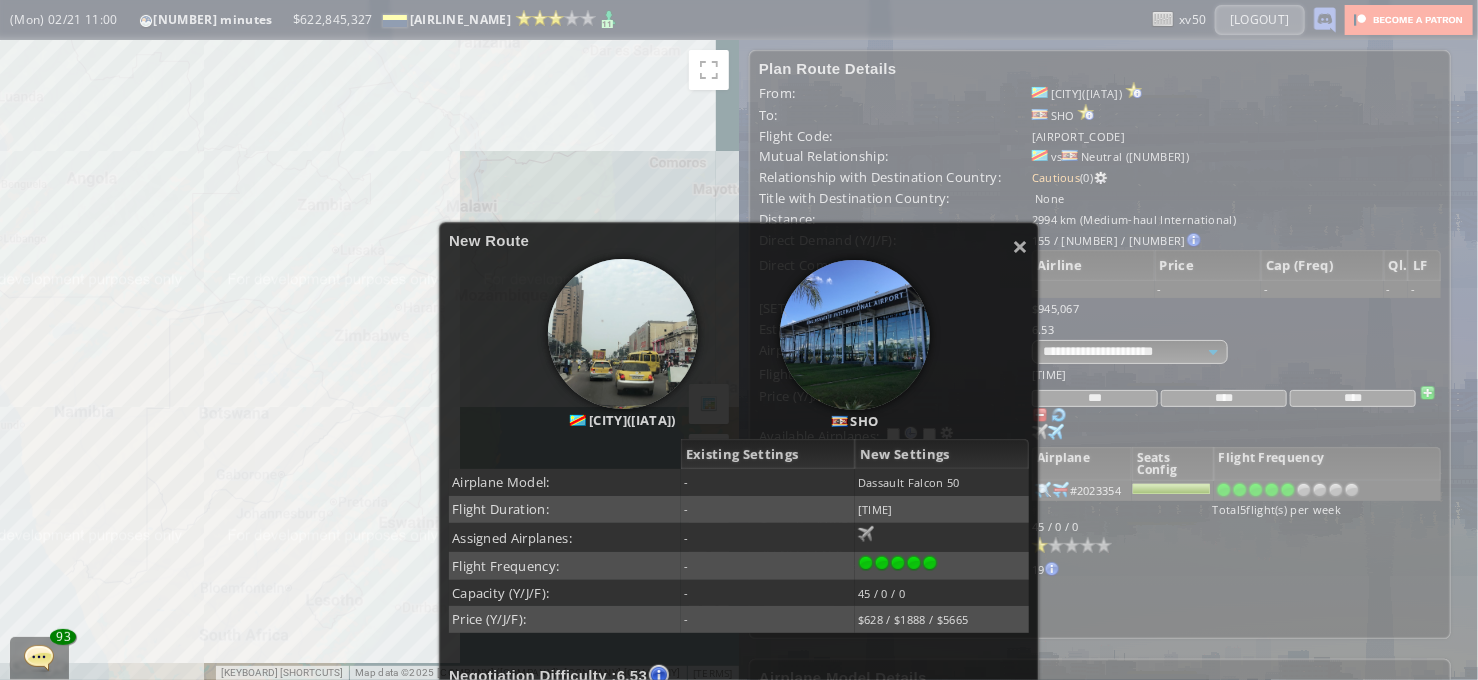 scroll, scrollTop: 400, scrollLeft: 0, axis: vertical 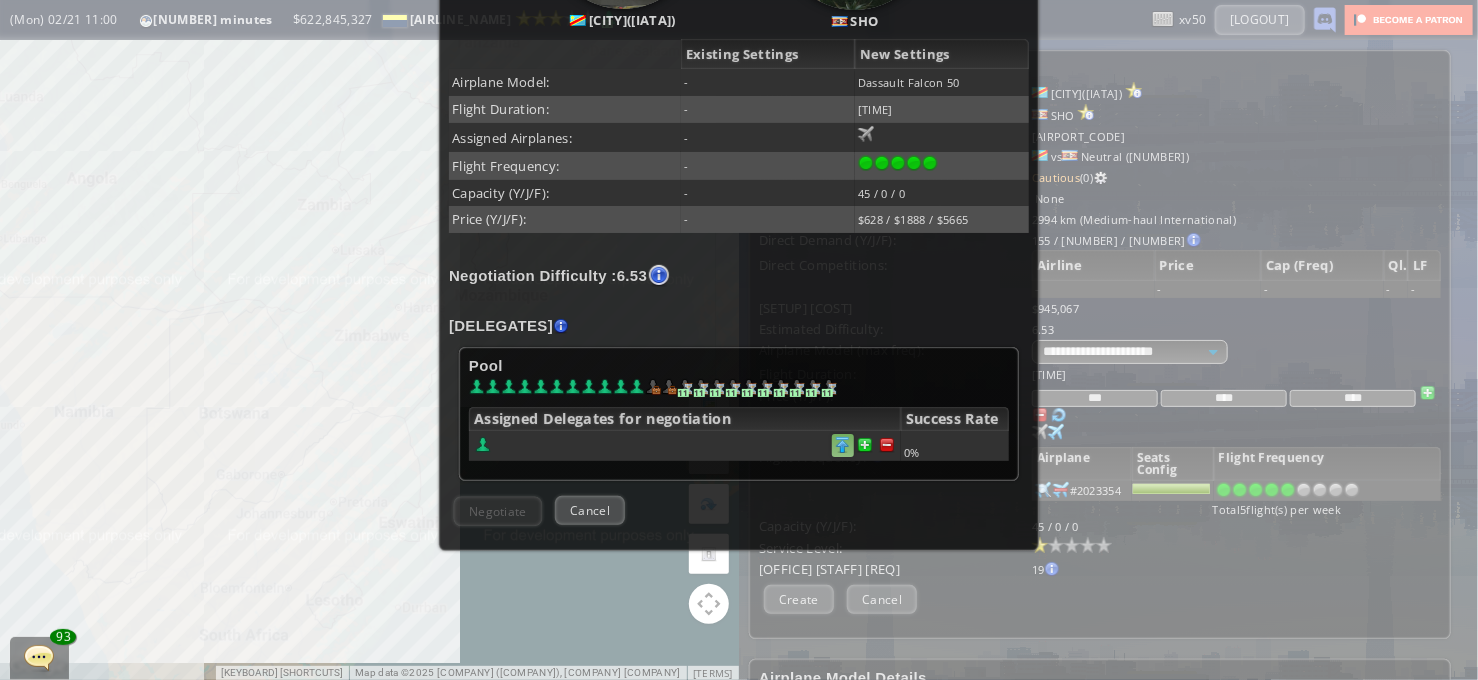 click at bounding box center (843, 445) 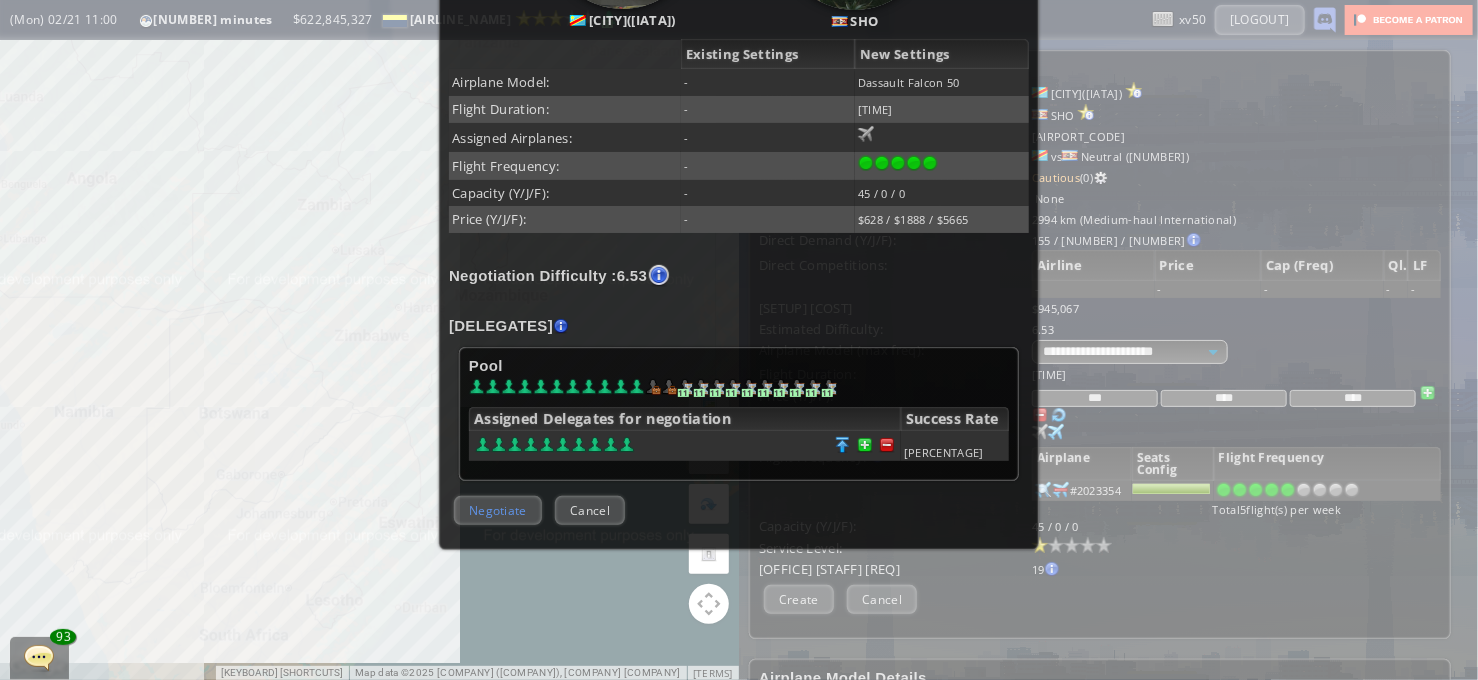 click on "Negotiate" at bounding box center (498, 510) 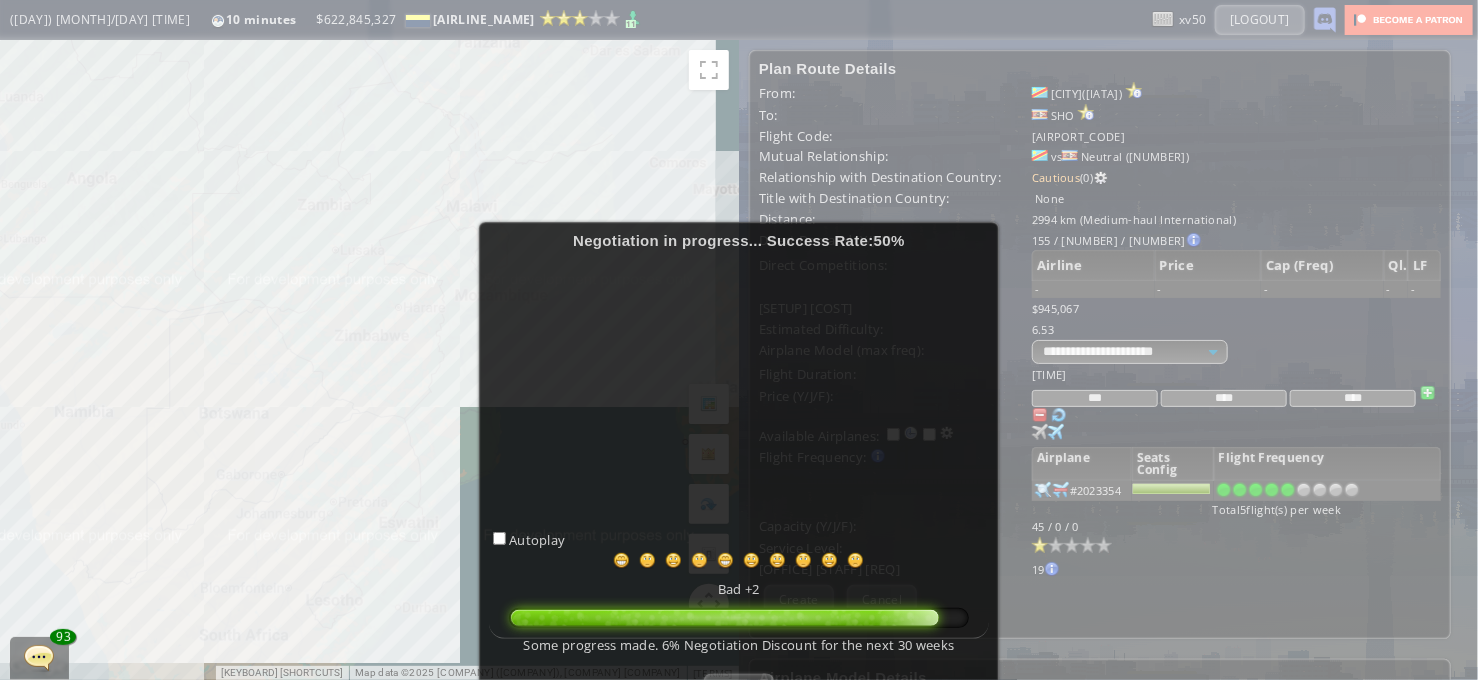 scroll, scrollTop: 200, scrollLeft: 0, axis: vertical 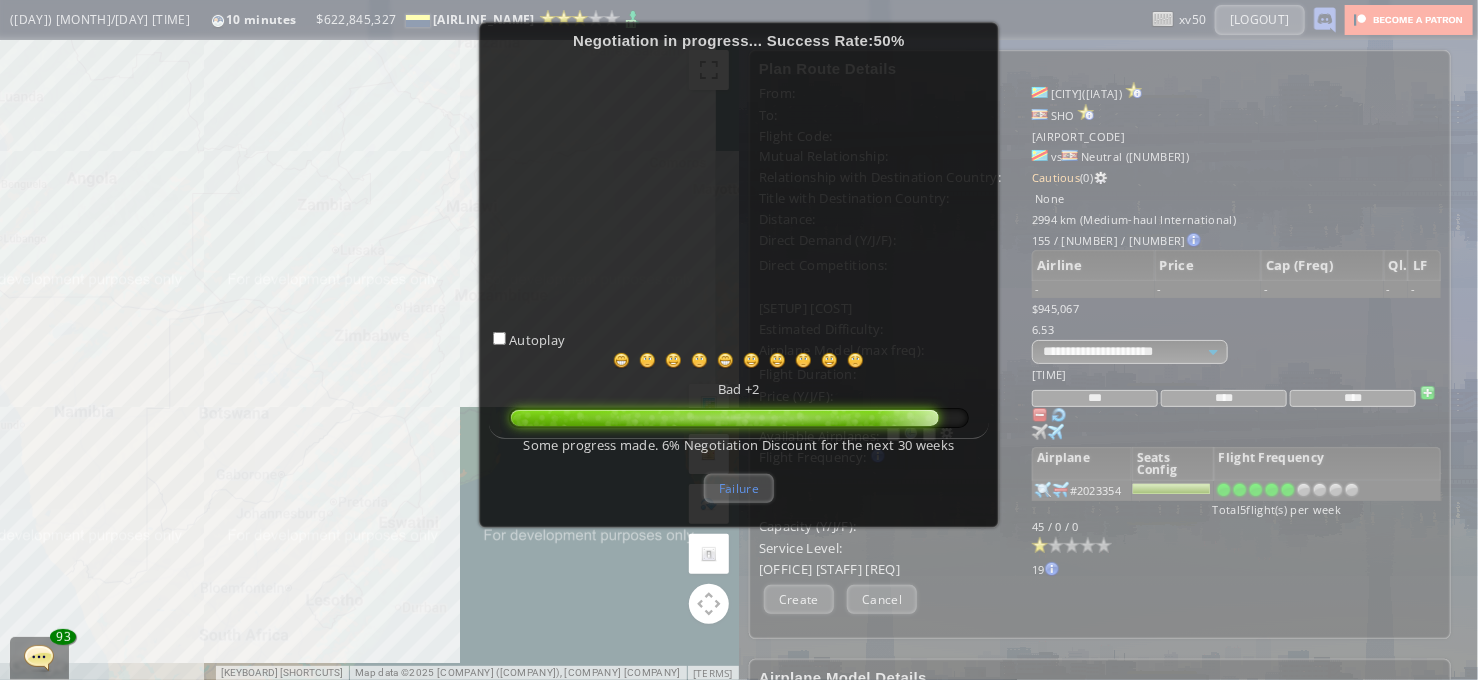 click on "Failure" at bounding box center [739, 488] 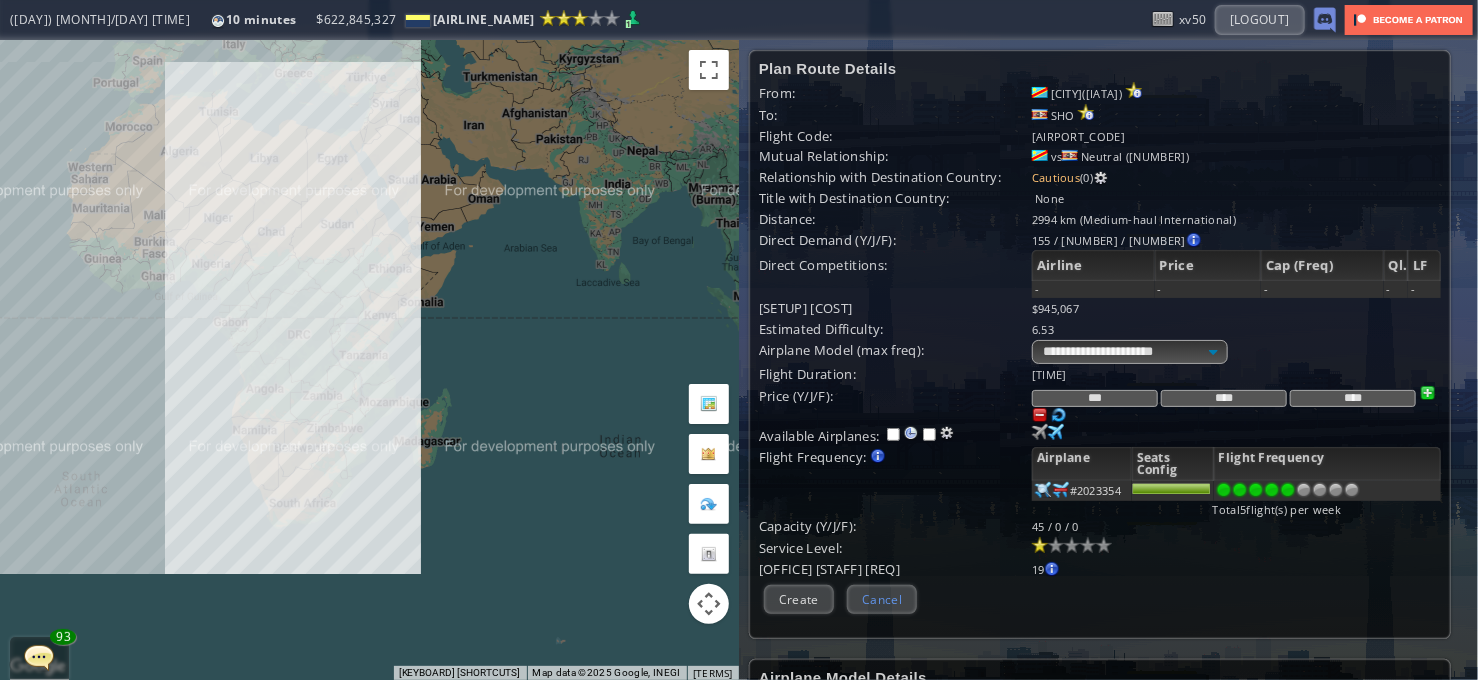 click on "Cancel" at bounding box center (882, 599) 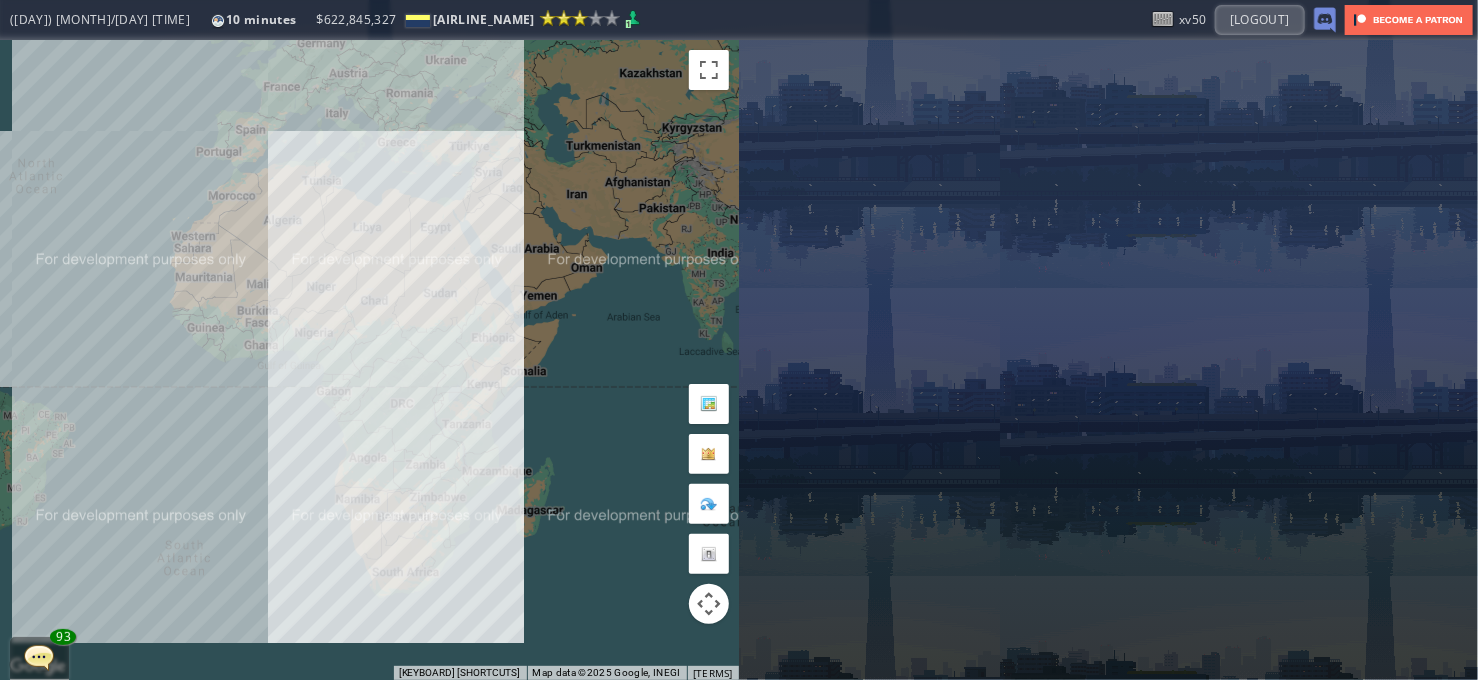 drag, startPoint x: 411, startPoint y: 483, endPoint x: 517, endPoint y: 553, distance: 127.02756 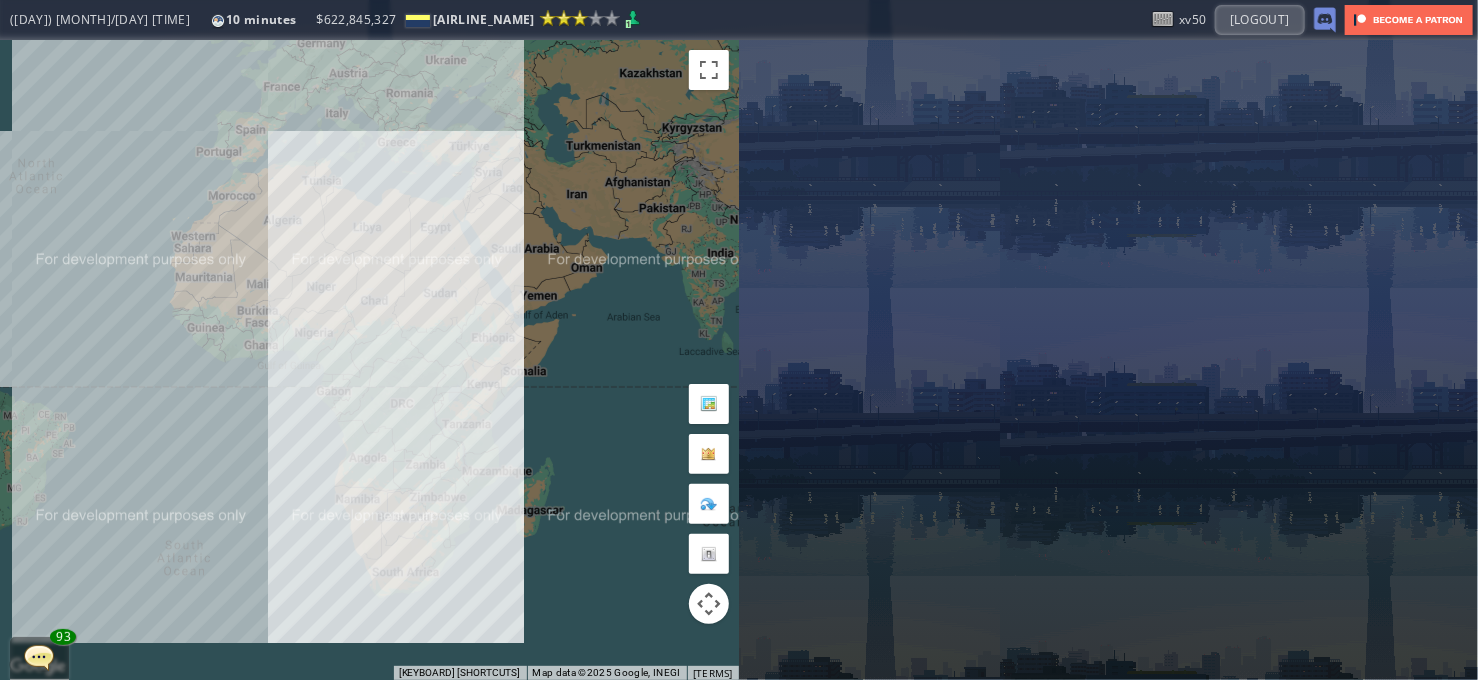 click on "To navigate, press the arrow keys." at bounding box center (369, 360) 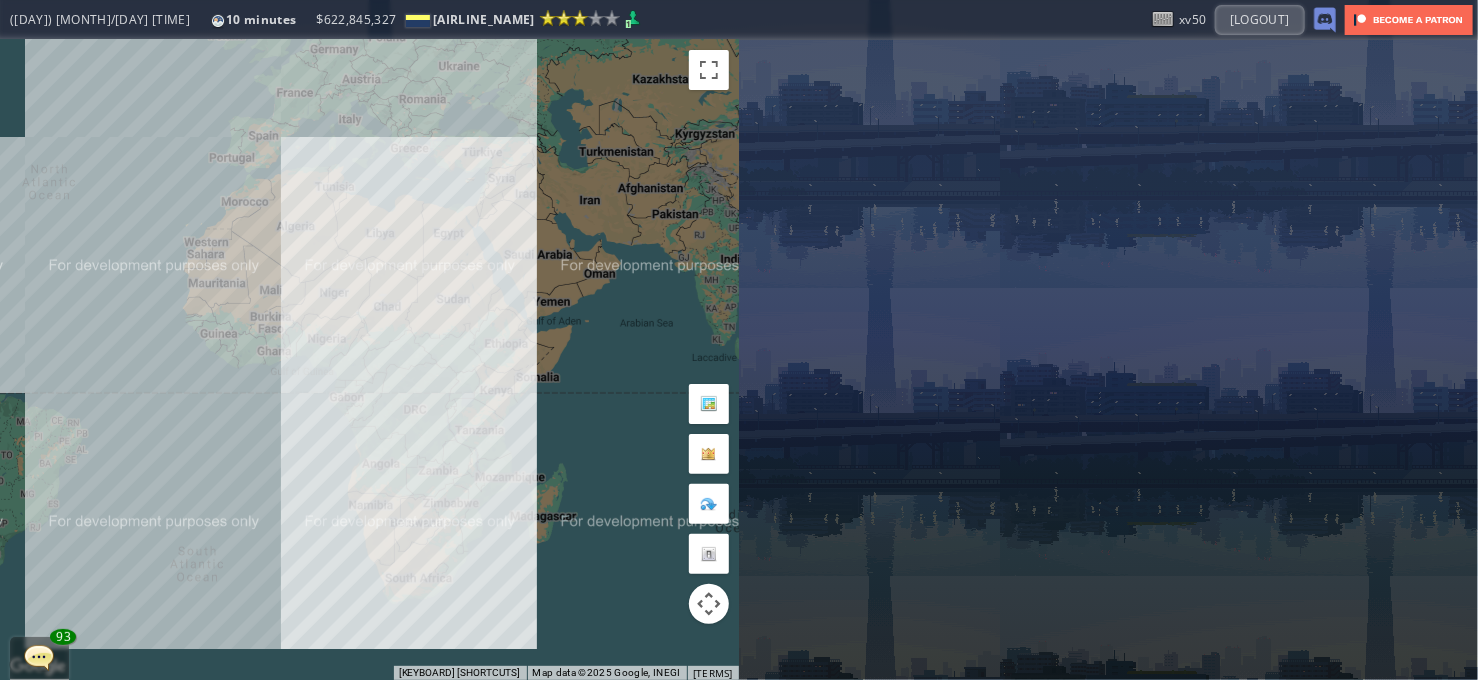 click on "To navigate, press the arrow keys." at bounding box center (369, 360) 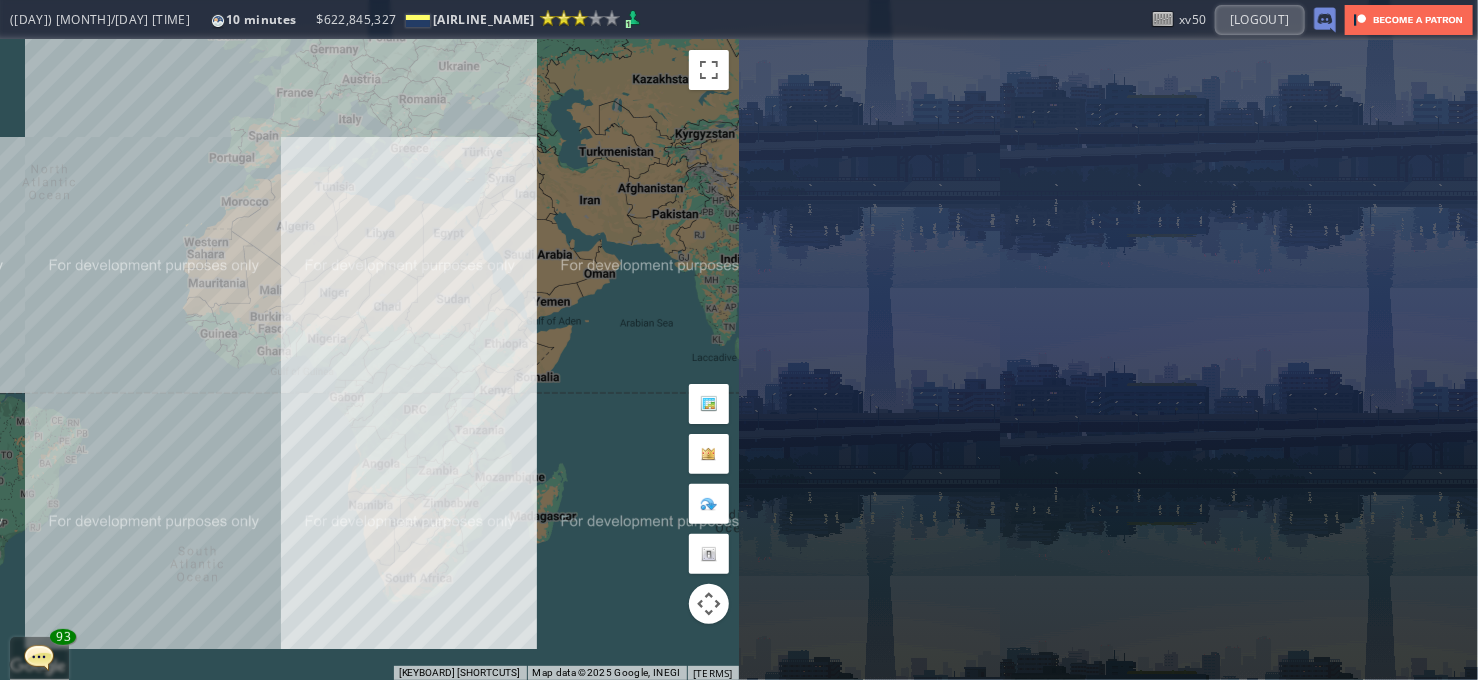 click on "To navigate, press the arrow keys." at bounding box center [369, 360] 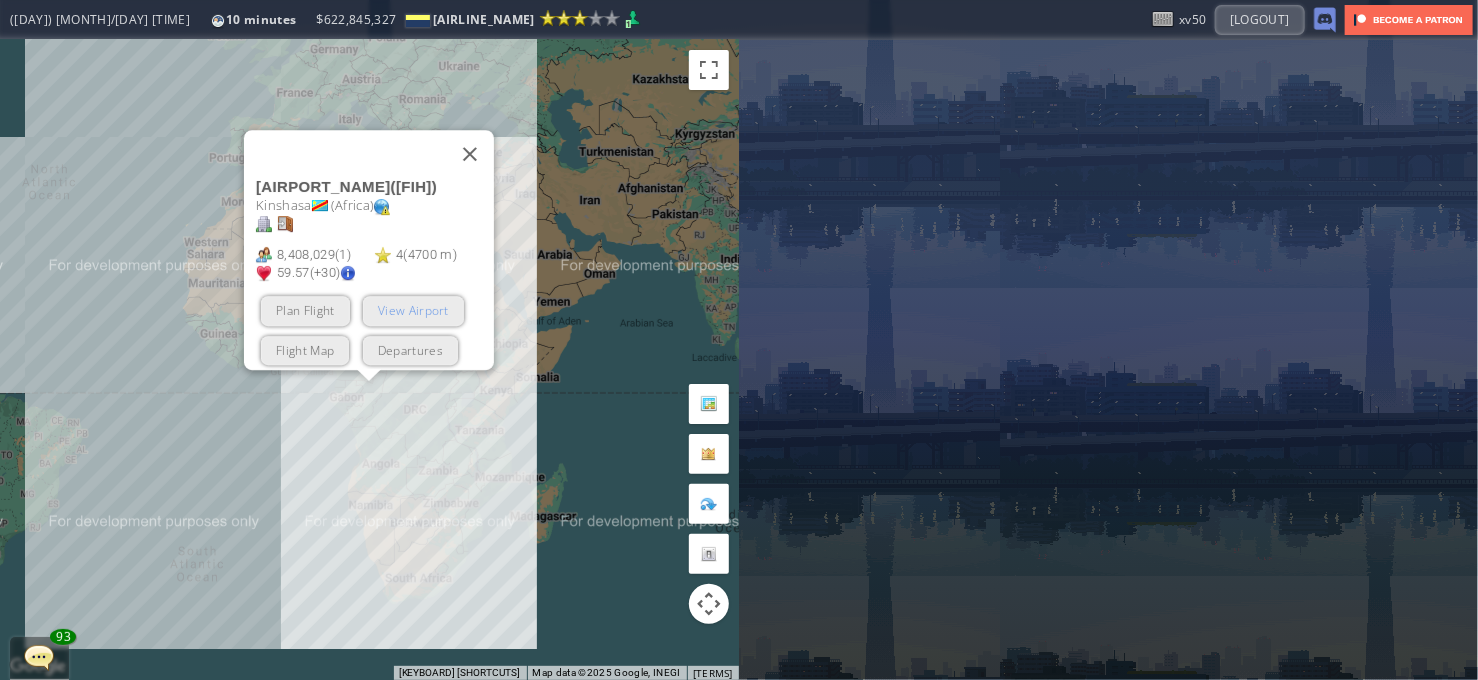 click on "View Airport" at bounding box center [412, 311] 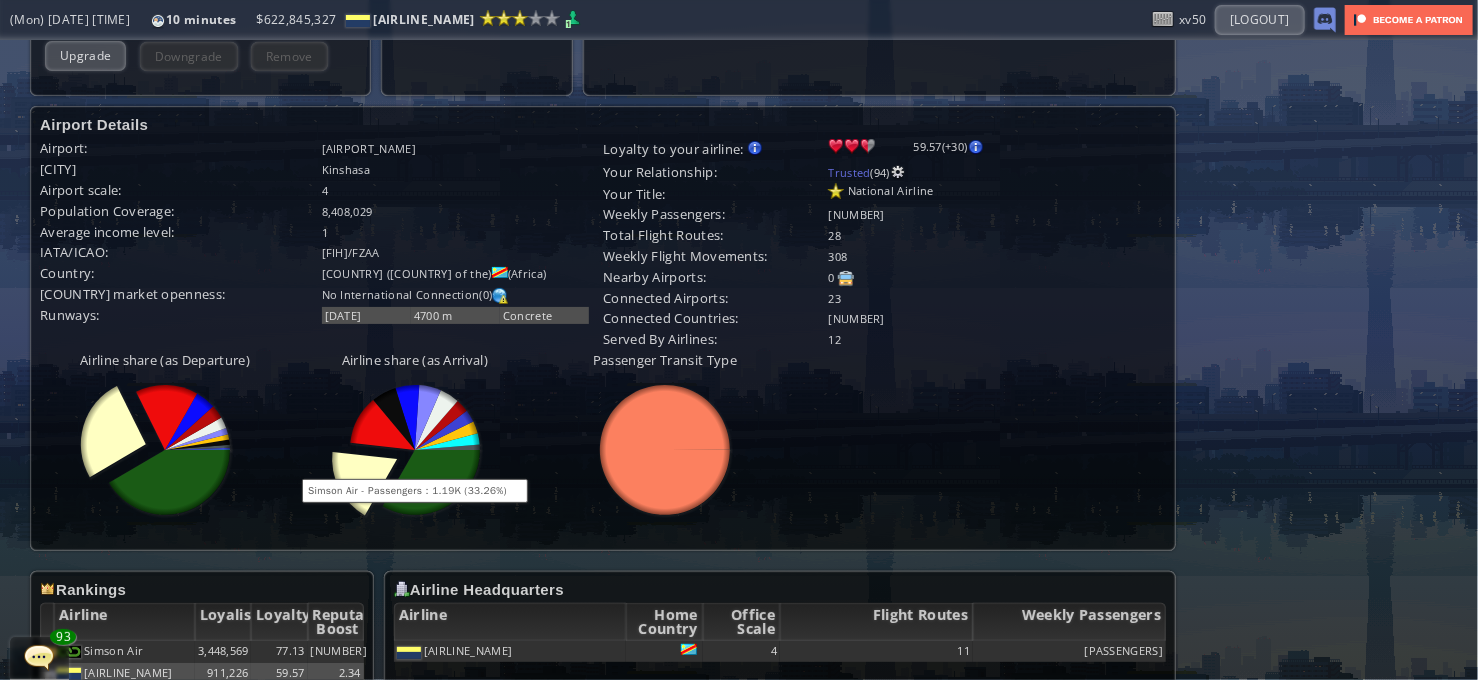 scroll, scrollTop: 0, scrollLeft: 0, axis: both 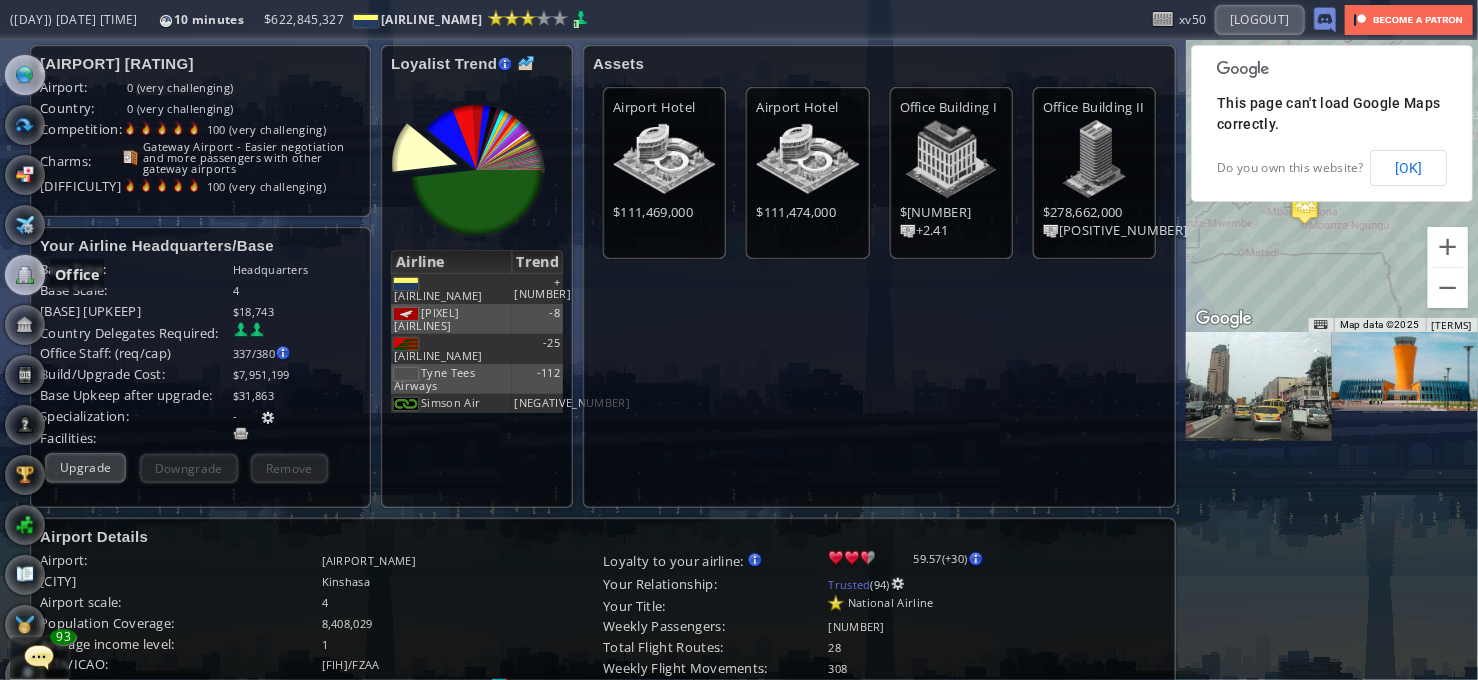 click at bounding box center [25, 275] 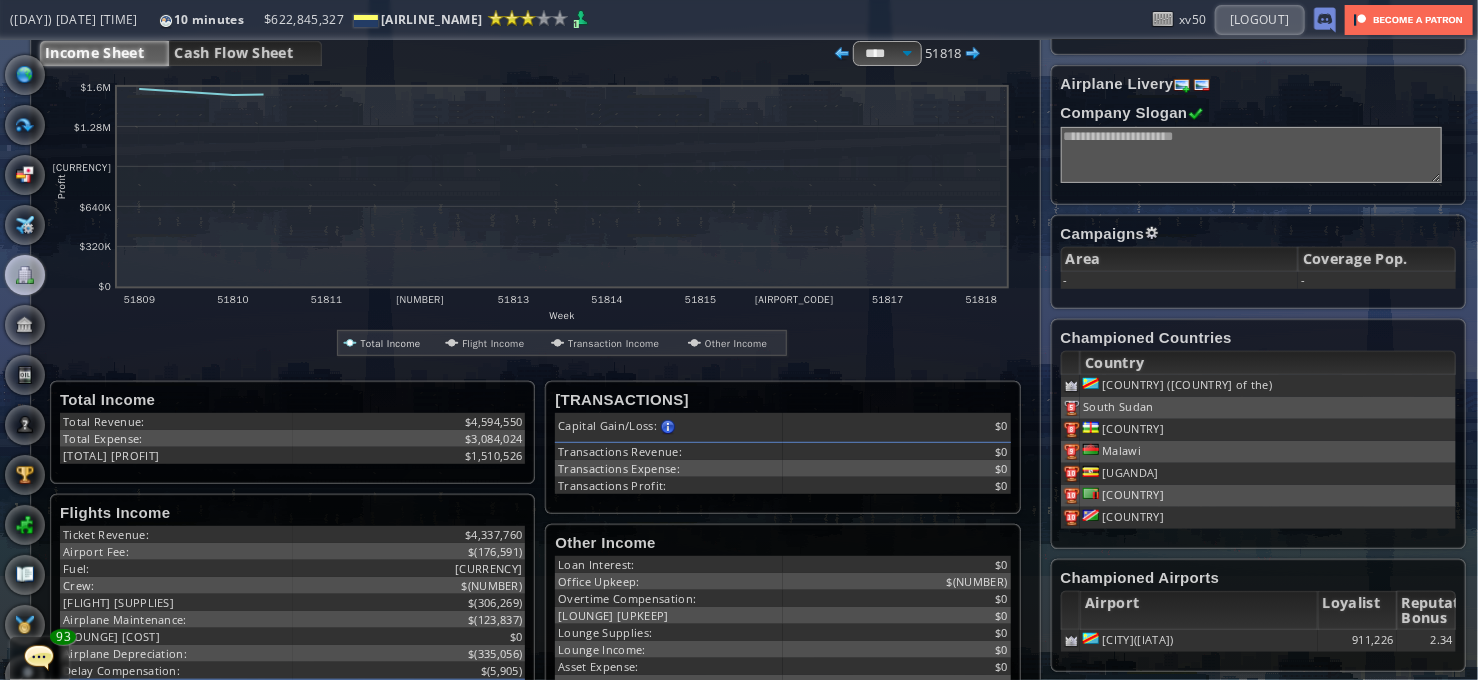 scroll, scrollTop: 600, scrollLeft: 0, axis: vertical 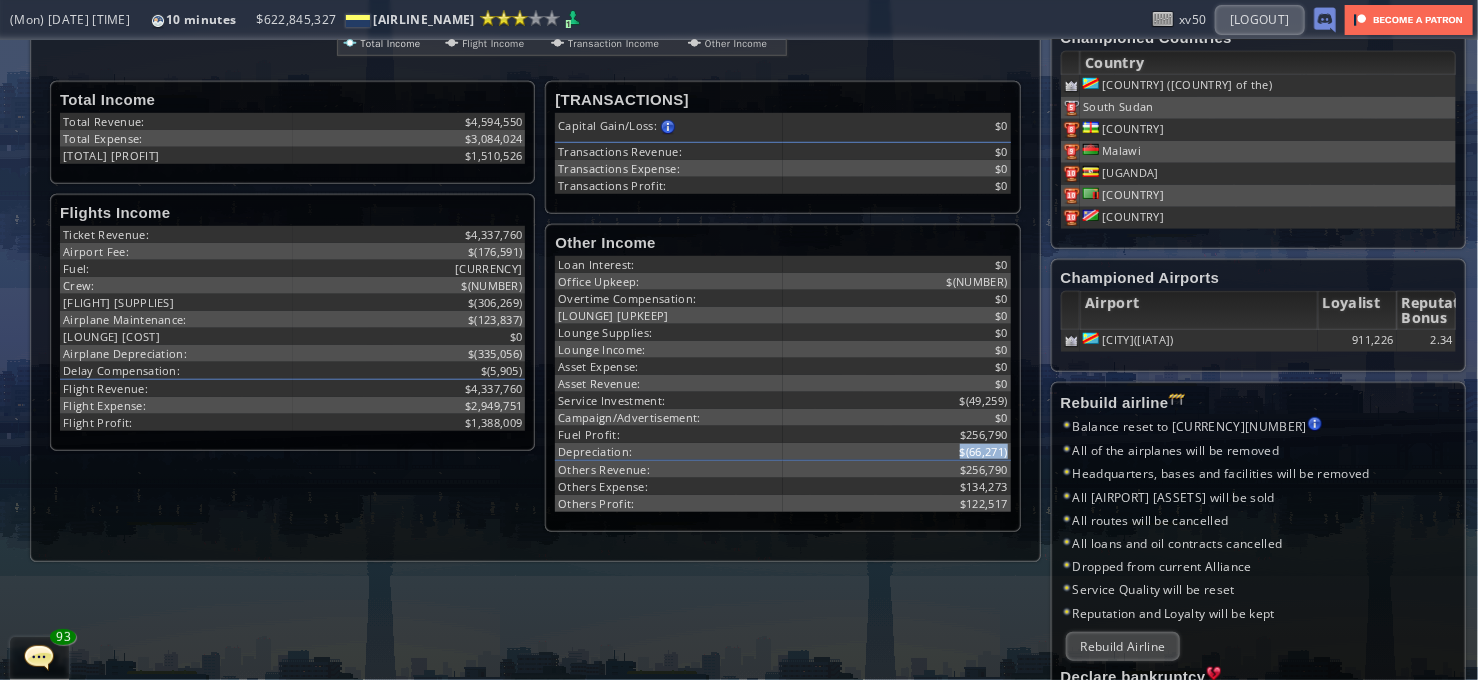 drag, startPoint x: 946, startPoint y: 430, endPoint x: 1004, endPoint y: 430, distance: 58 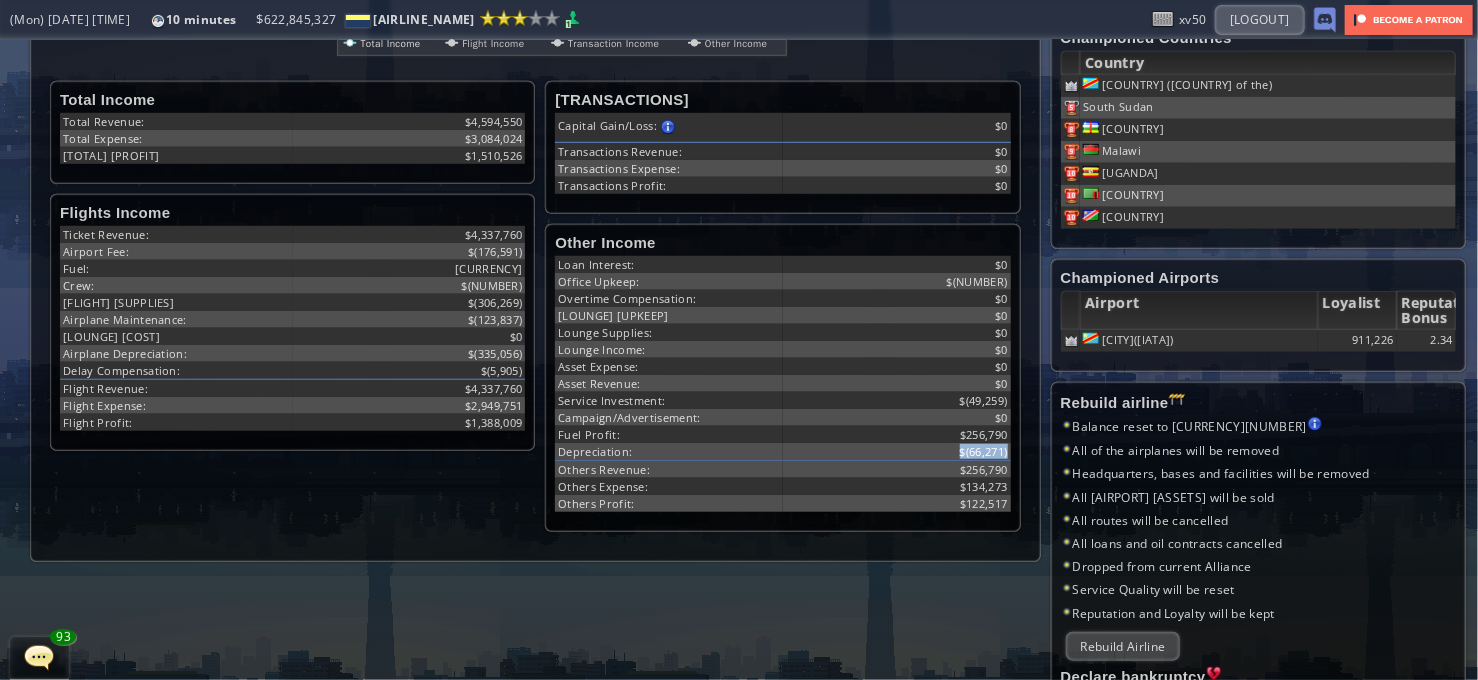click on "Other Income
Loan Interest:
$0
Office Upkeep:
$(18,743)
Overtime Compensation:
$0
Lounge Upkeep:
$0
Lounge Supplies:
$0
Lounge Income:
$0
Asset Expense:
$0
Asset Revenue:
$0
Service Investment:
$(49,259)
Campaign/Advertisement:
$0
Fuel Profit:
$256,790
Depreciation:
$(66,271)
Others Revenue:
$256,790
$134,273" at bounding box center (292, 322) 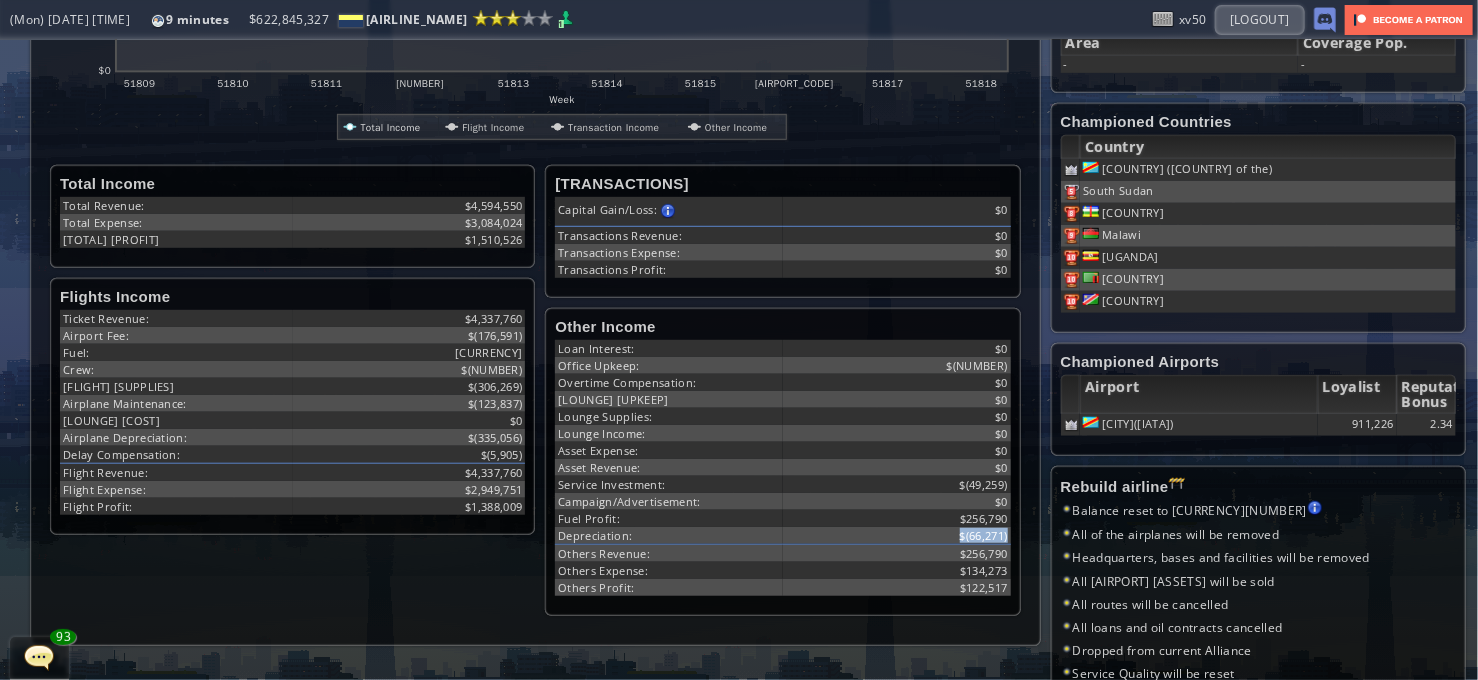 scroll, scrollTop: 716, scrollLeft: 0, axis: vertical 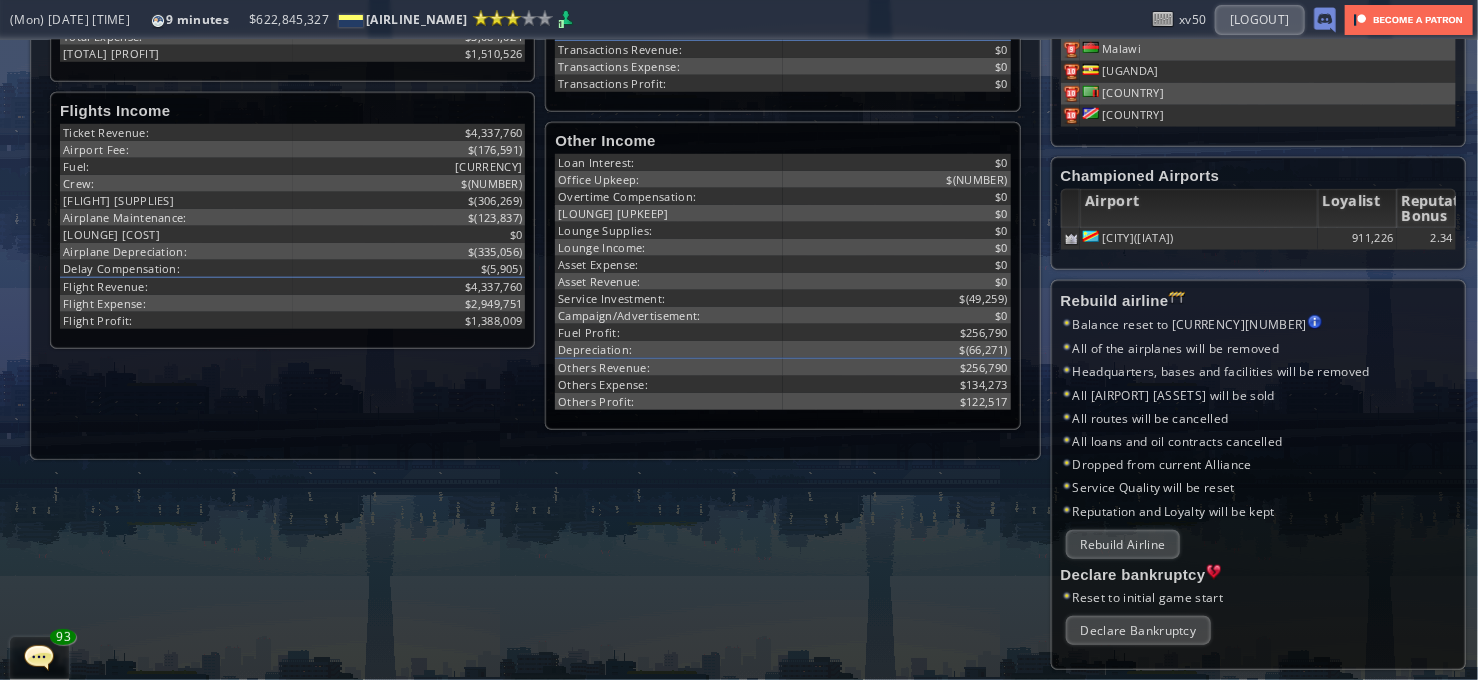 click on "Headquarters, bases and facilities will be removed" at bounding box center (1259, 371) 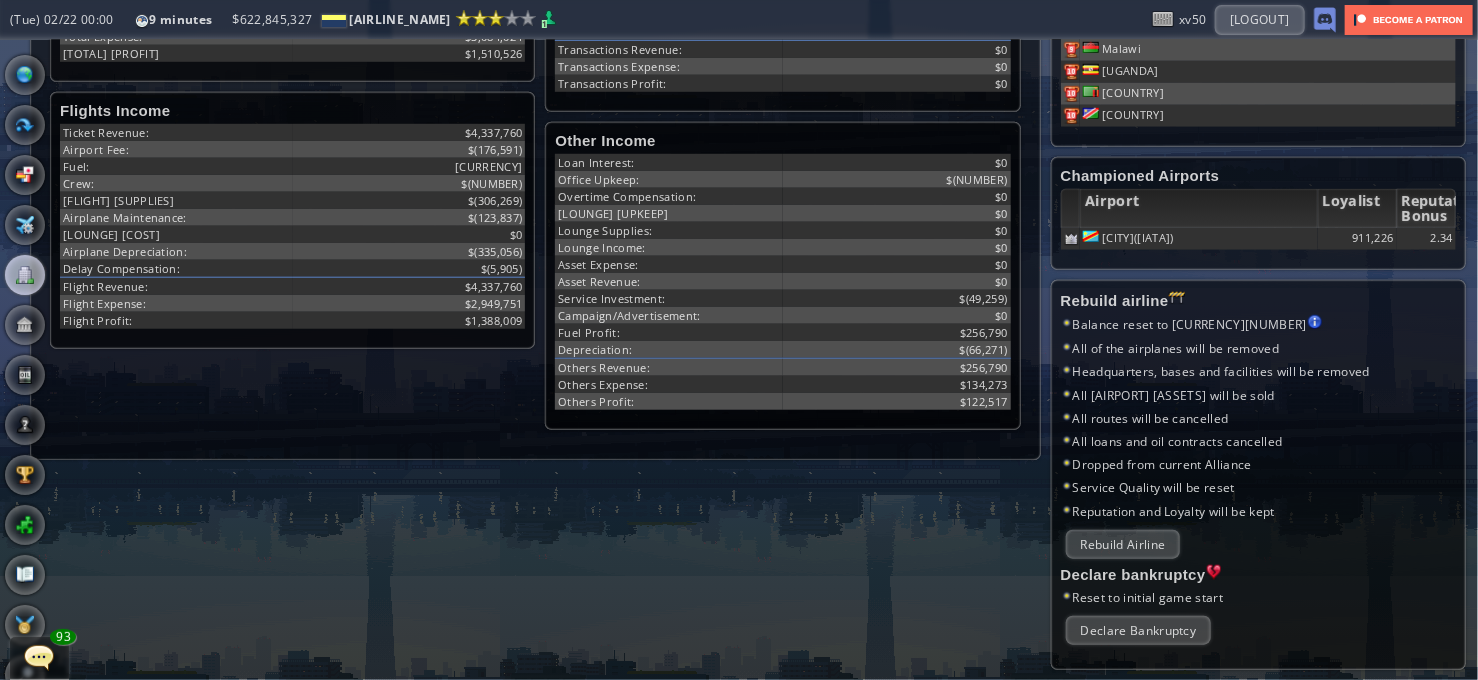 scroll, scrollTop: 80, scrollLeft: 0, axis: vertical 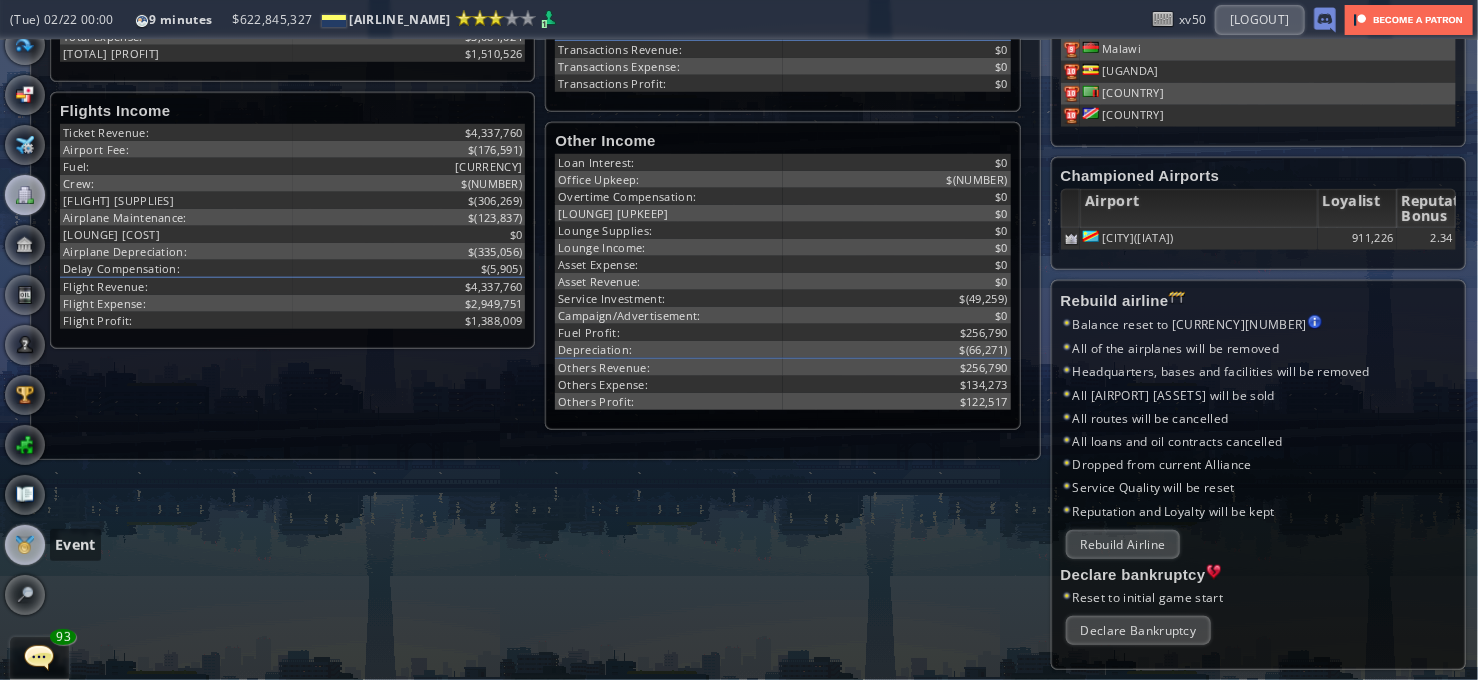 click at bounding box center (25, 545) 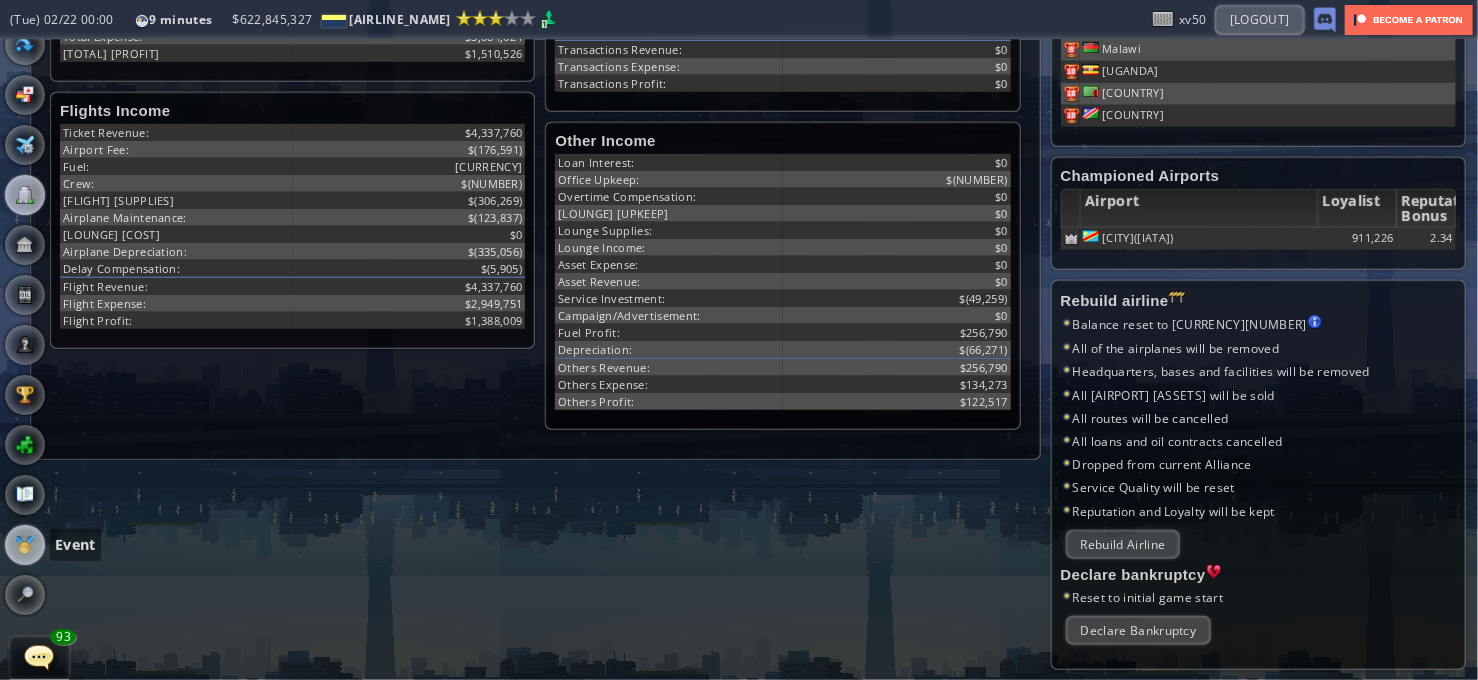 scroll, scrollTop: 0, scrollLeft: 0, axis: both 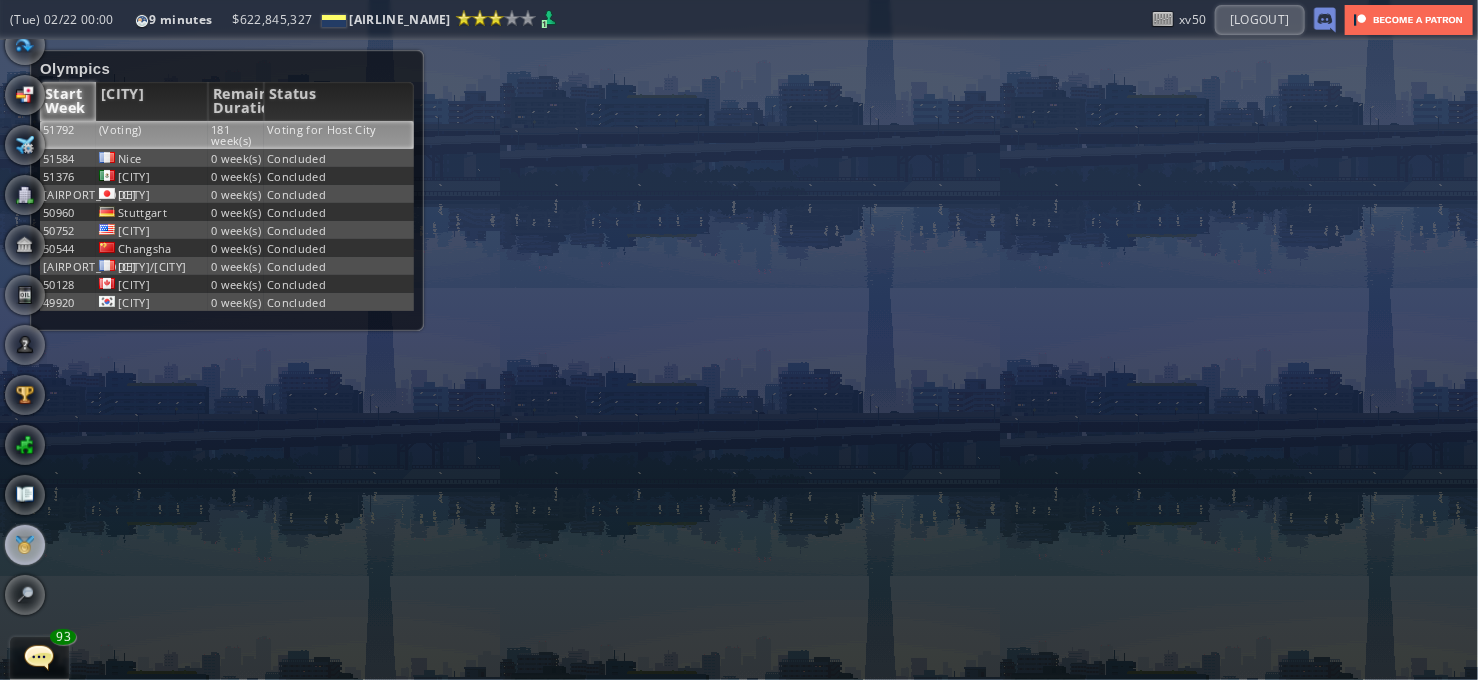 click on "Voting for Host City" at bounding box center [339, 135] 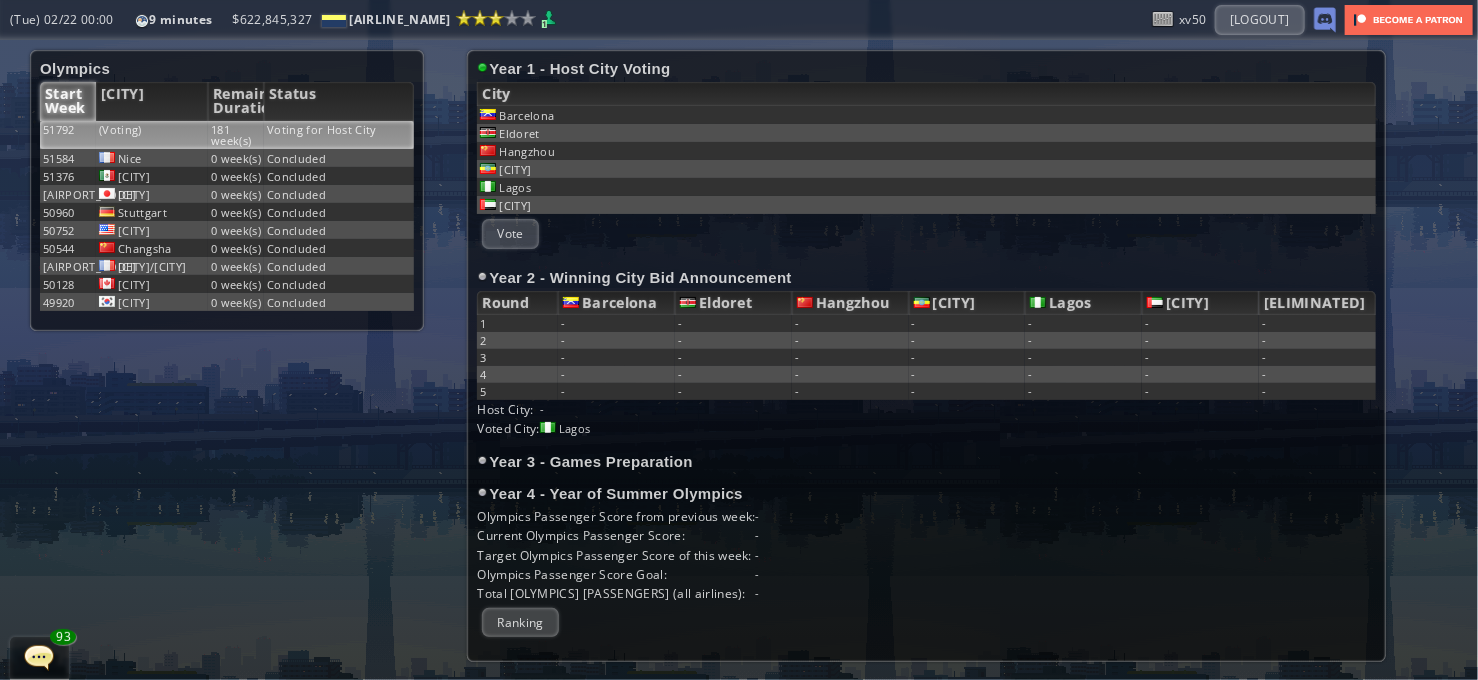 drag, startPoint x: 1215, startPoint y: 306, endPoint x: 1147, endPoint y: 303, distance: 68.06615 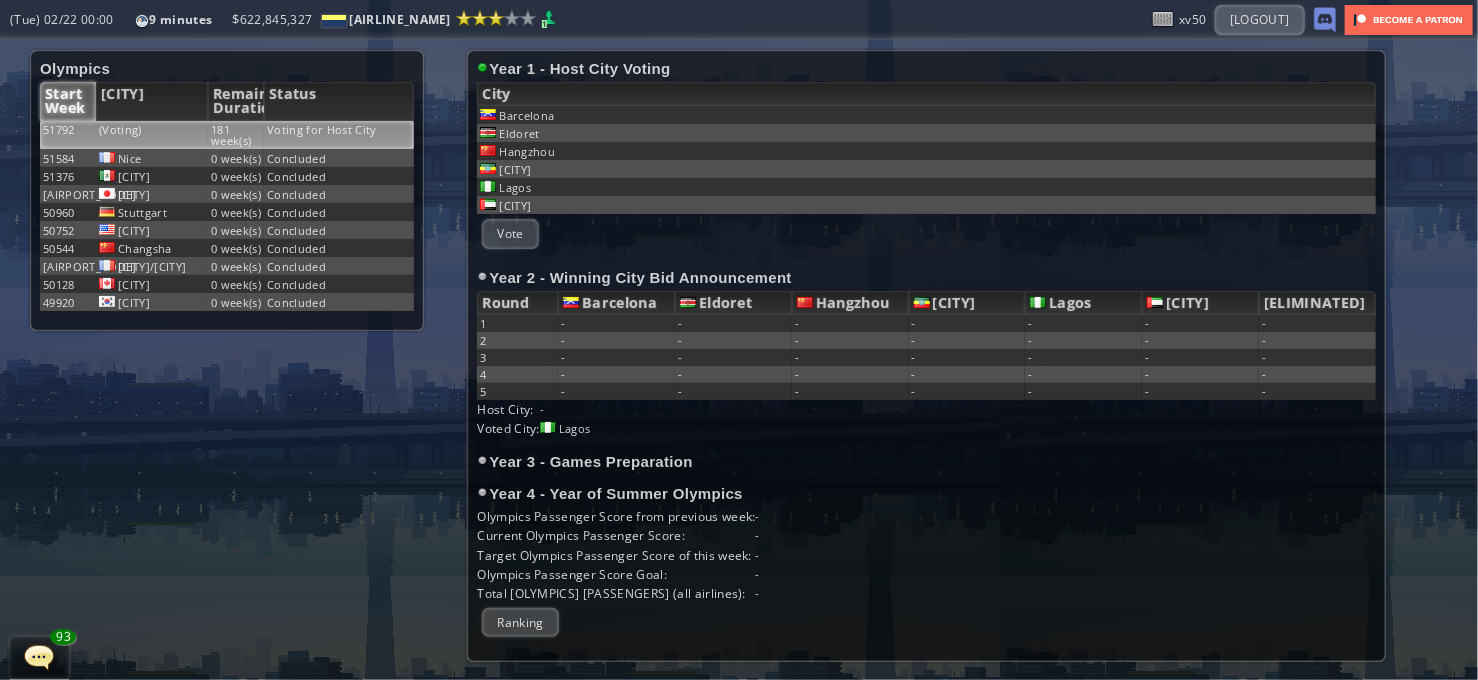 click on "[CITY]" at bounding box center (1200, 303) 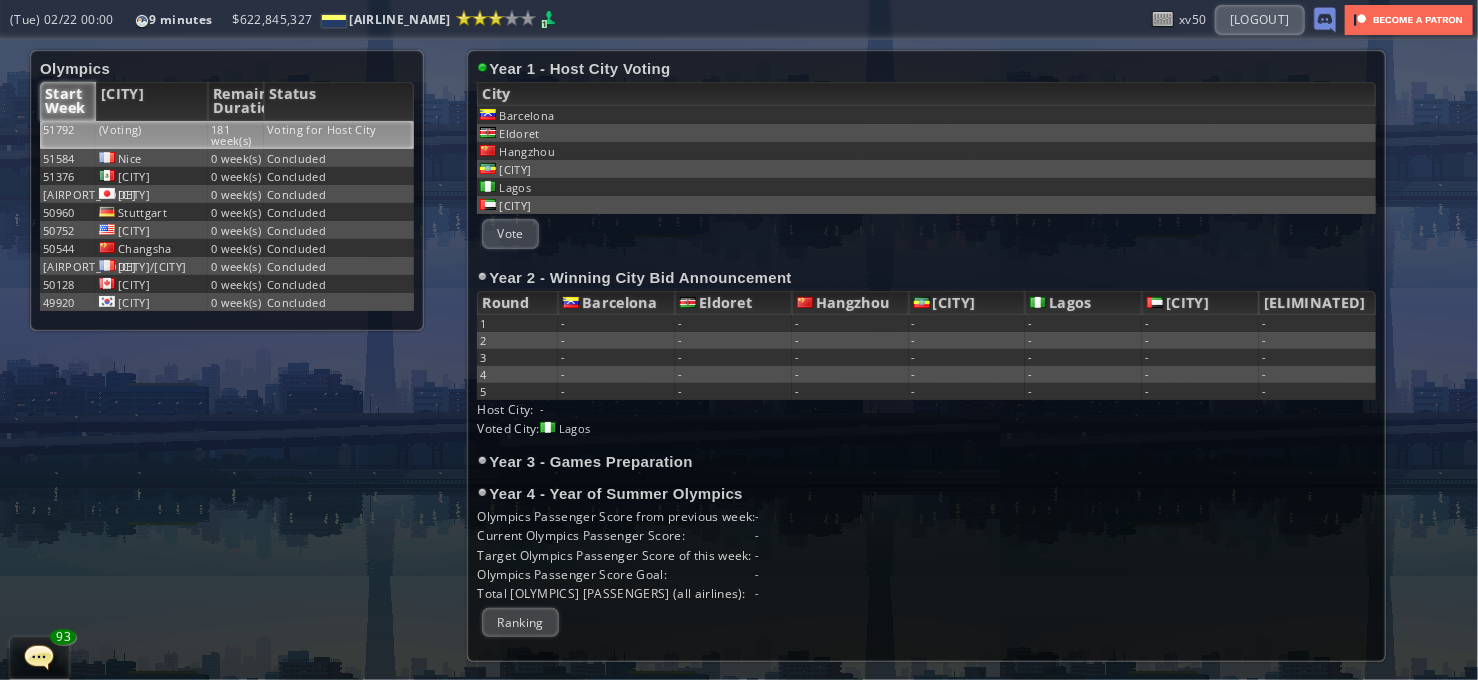 click on "Year 2 - Winning City Bid Announcement" at bounding box center [926, 277] 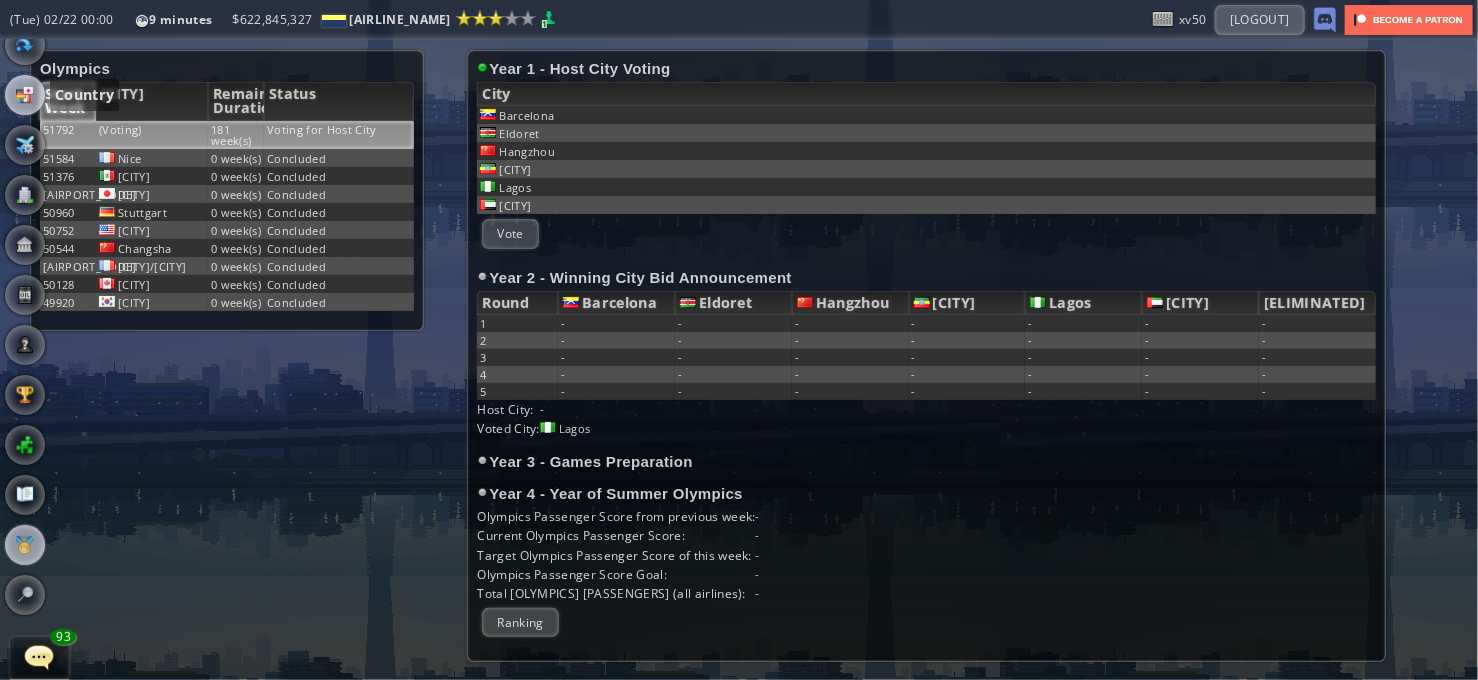 scroll, scrollTop: 0, scrollLeft: 0, axis: both 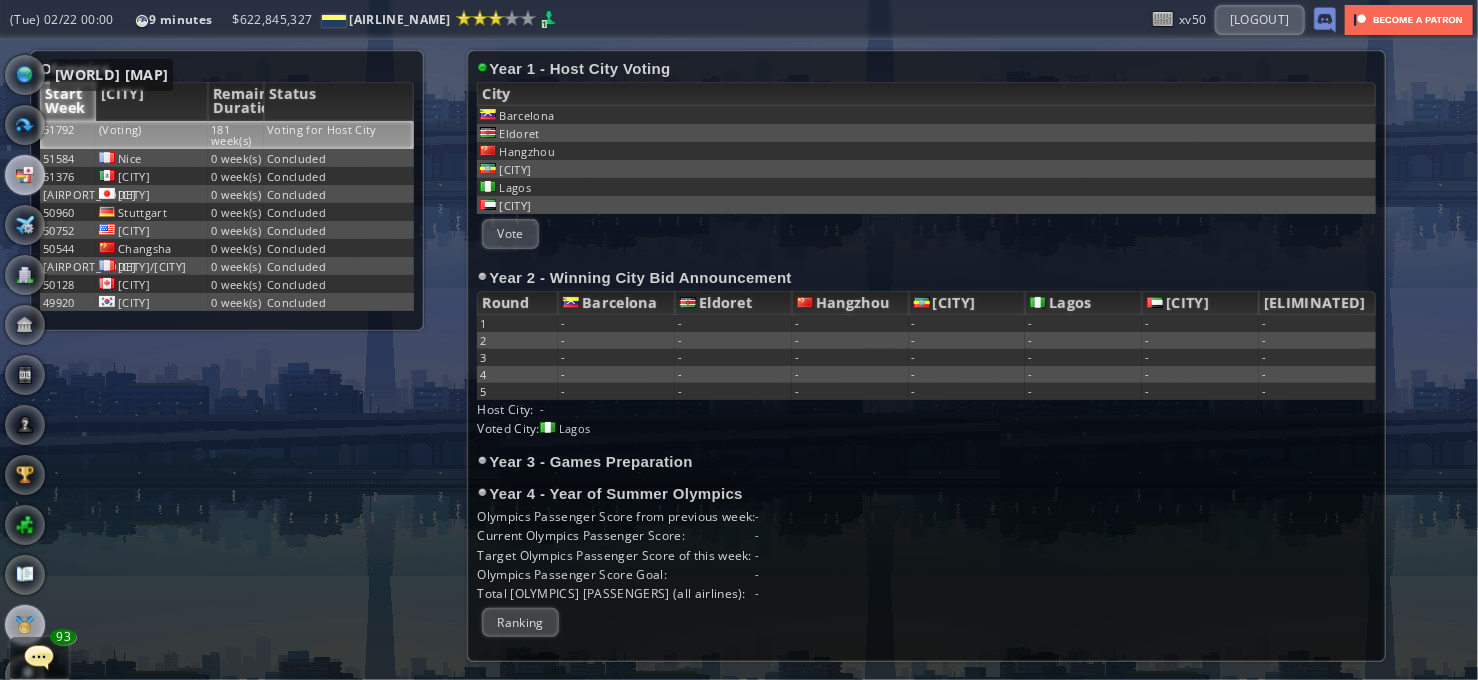 click at bounding box center (25, 75) 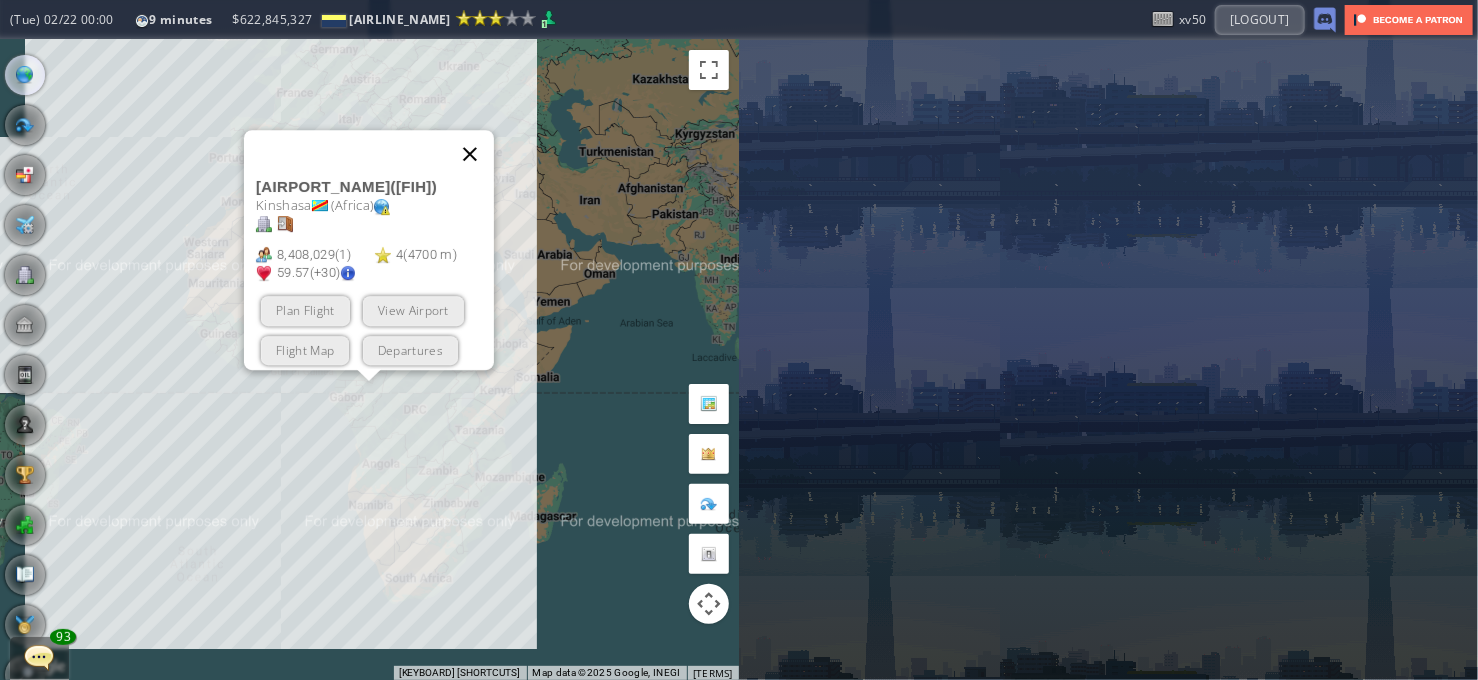 click at bounding box center (470, 154) 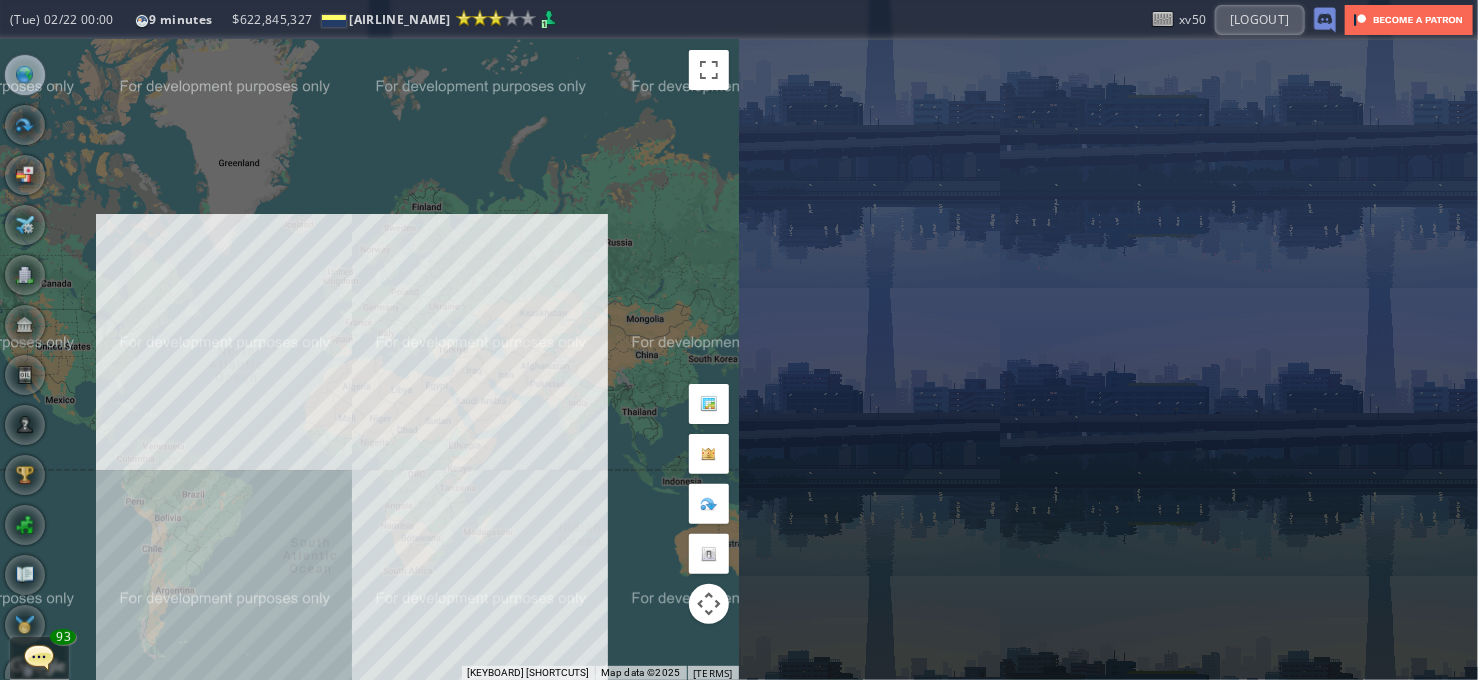 drag, startPoint x: 339, startPoint y: 375, endPoint x: 392, endPoint y: 452, distance: 93.47727 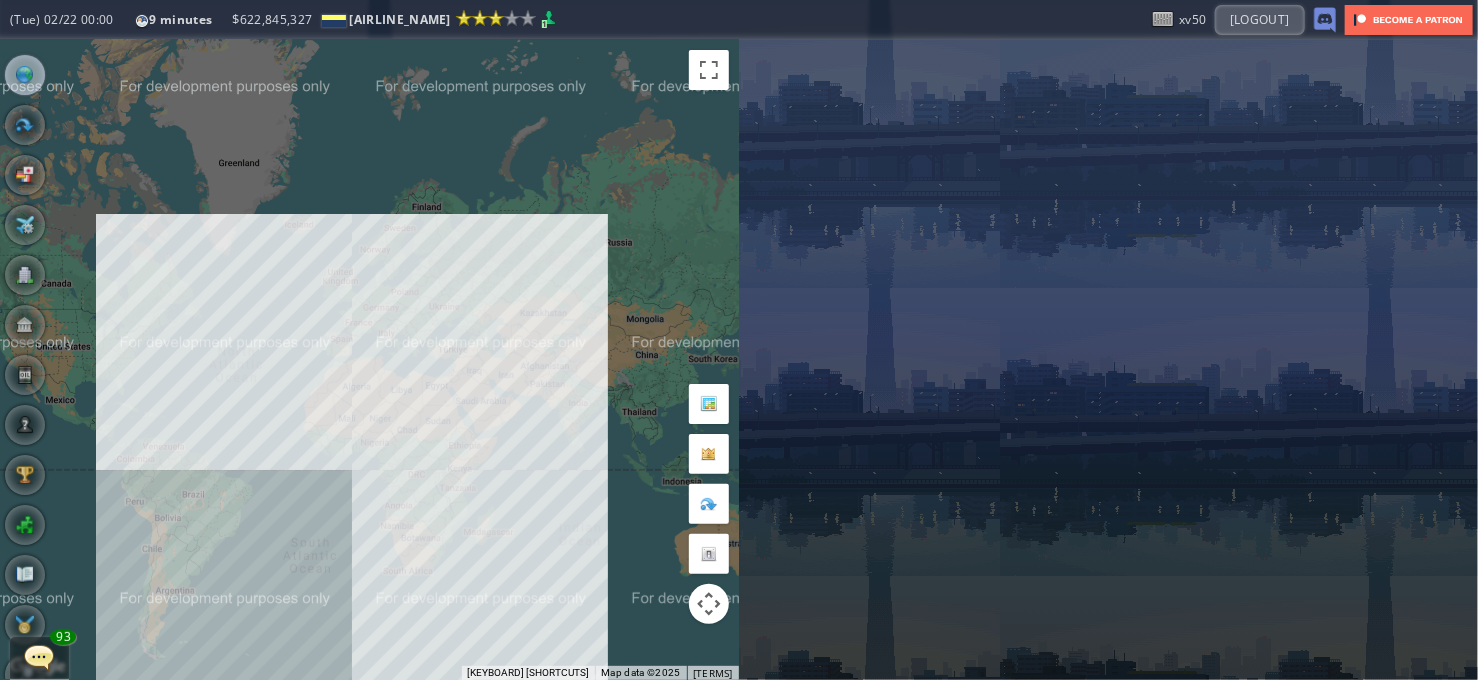 click on "To navigate, press the arrow keys." at bounding box center [369, 360] 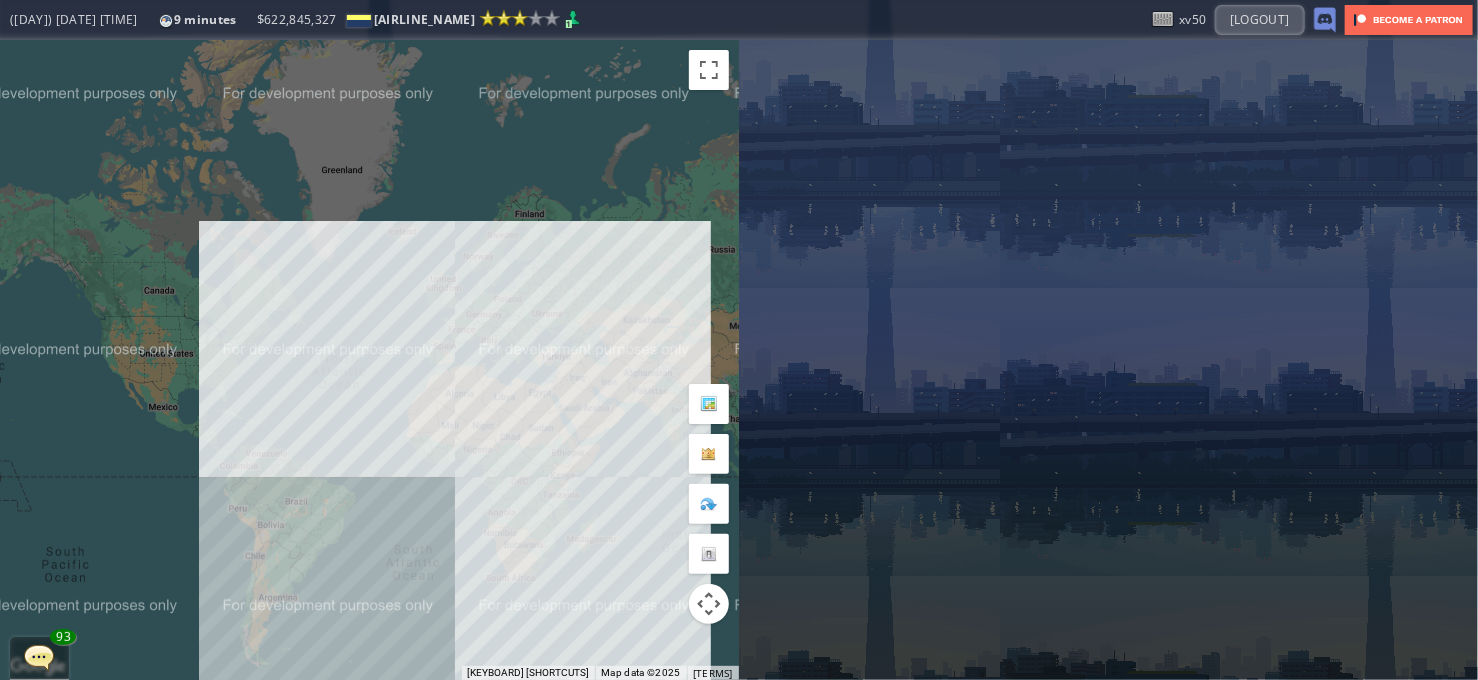 drag, startPoint x: 377, startPoint y: 472, endPoint x: 483, endPoint y: 475, distance: 106.04244 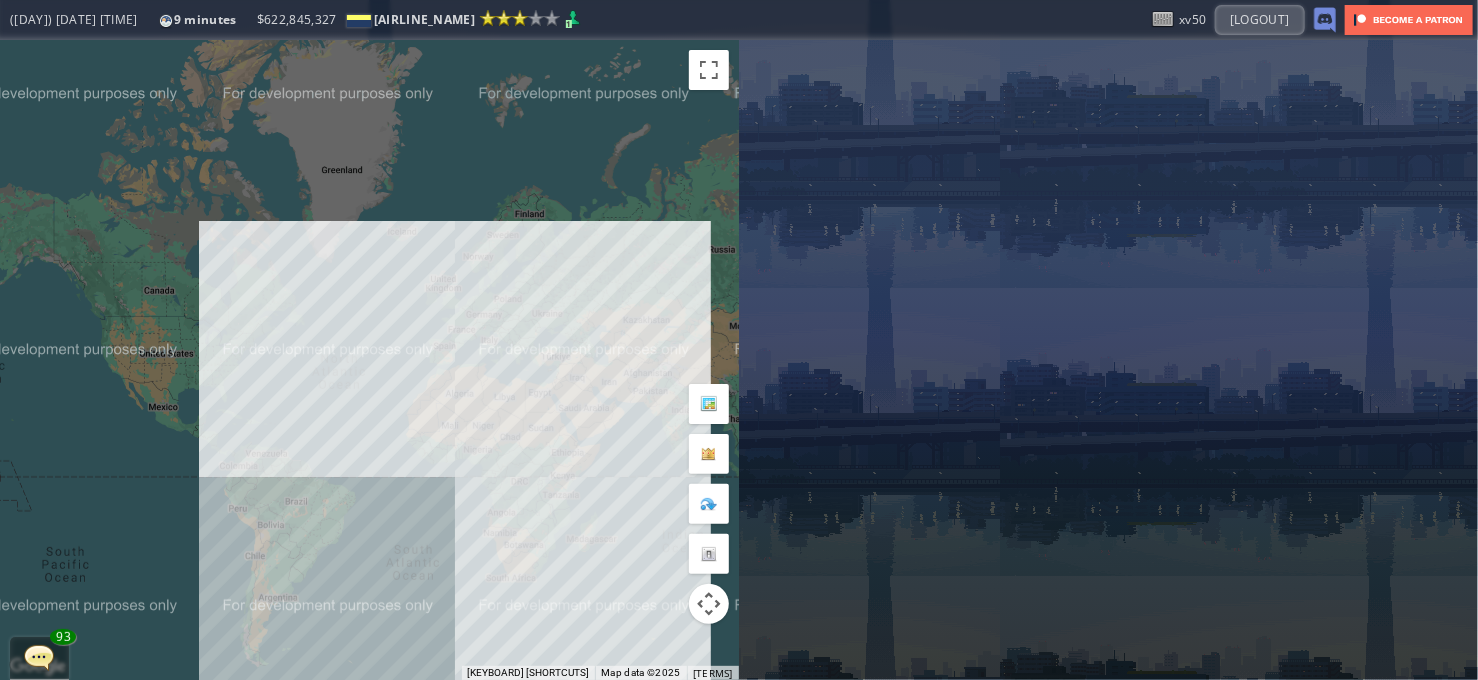 click on "To navigate, press the arrow keys." at bounding box center [369, 360] 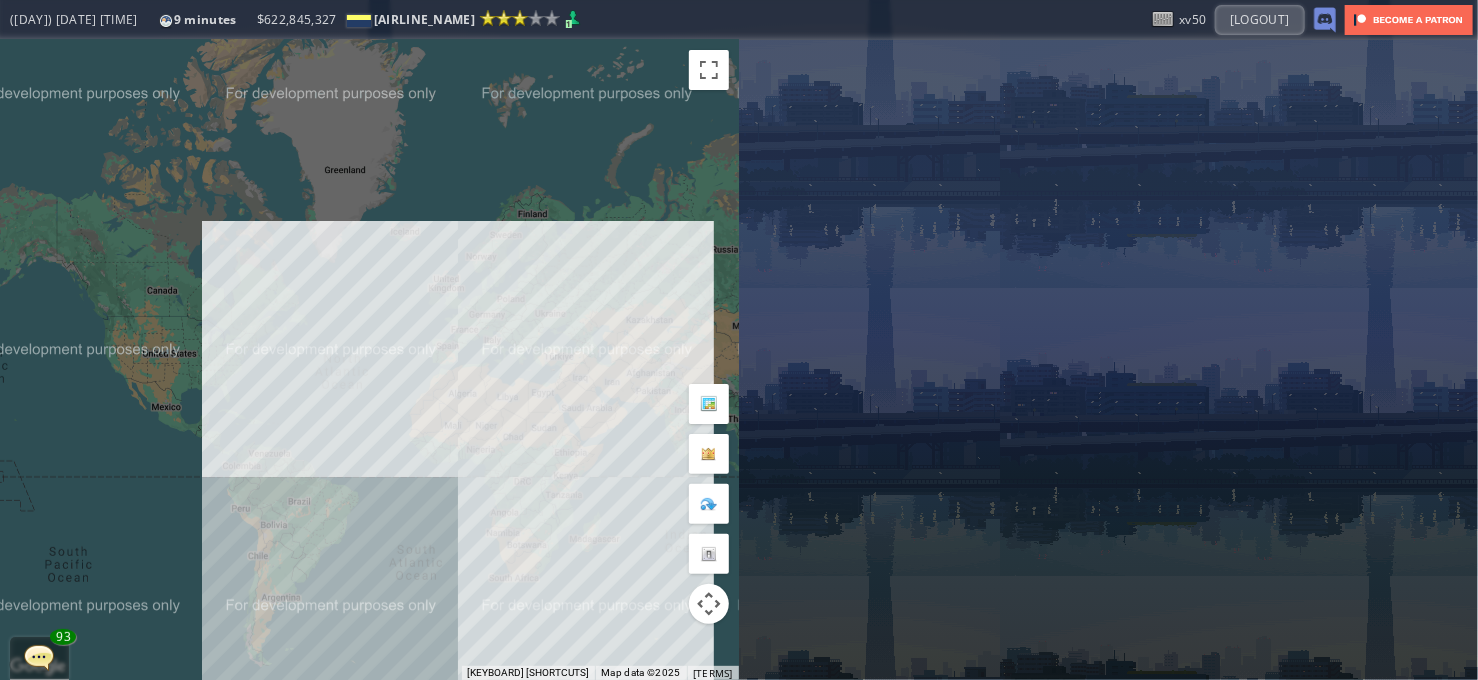 click on "To navigate, press the arrow keys." at bounding box center (369, 360) 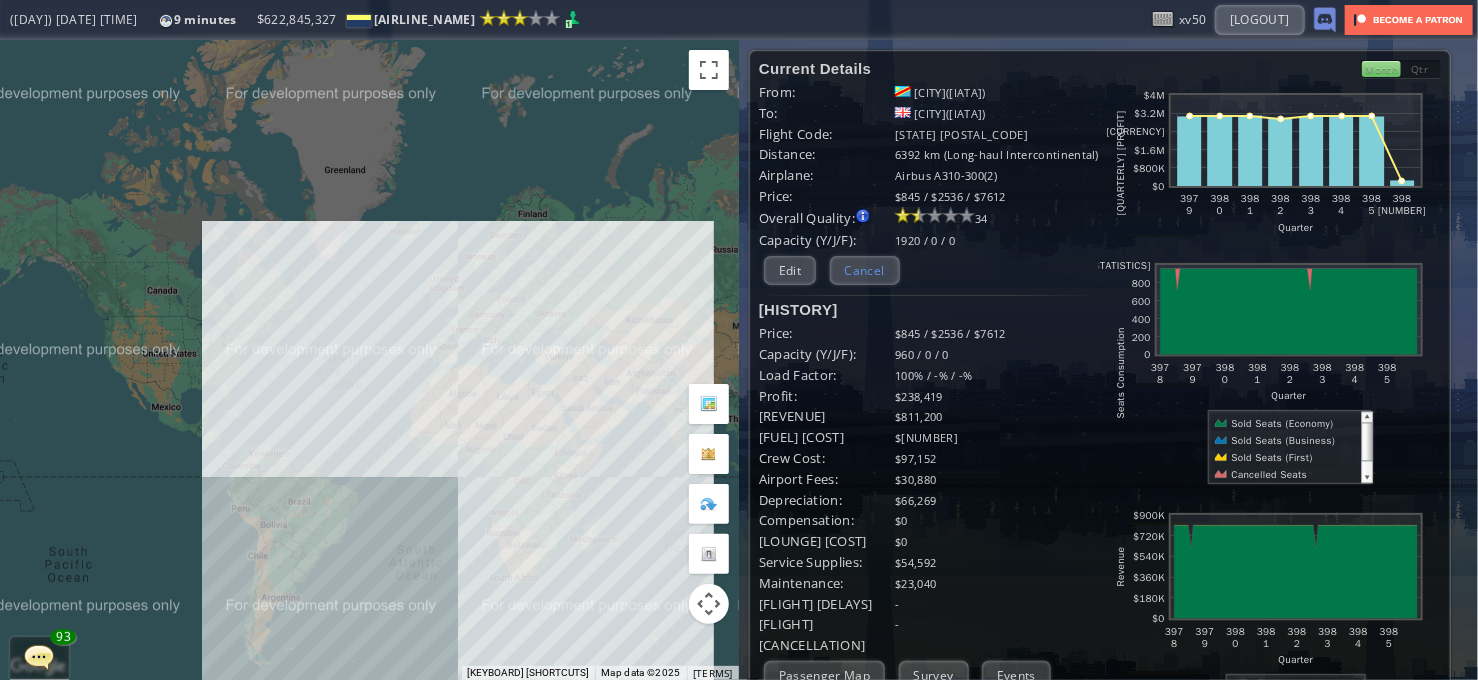 click on "Cancel" at bounding box center [865, 270] 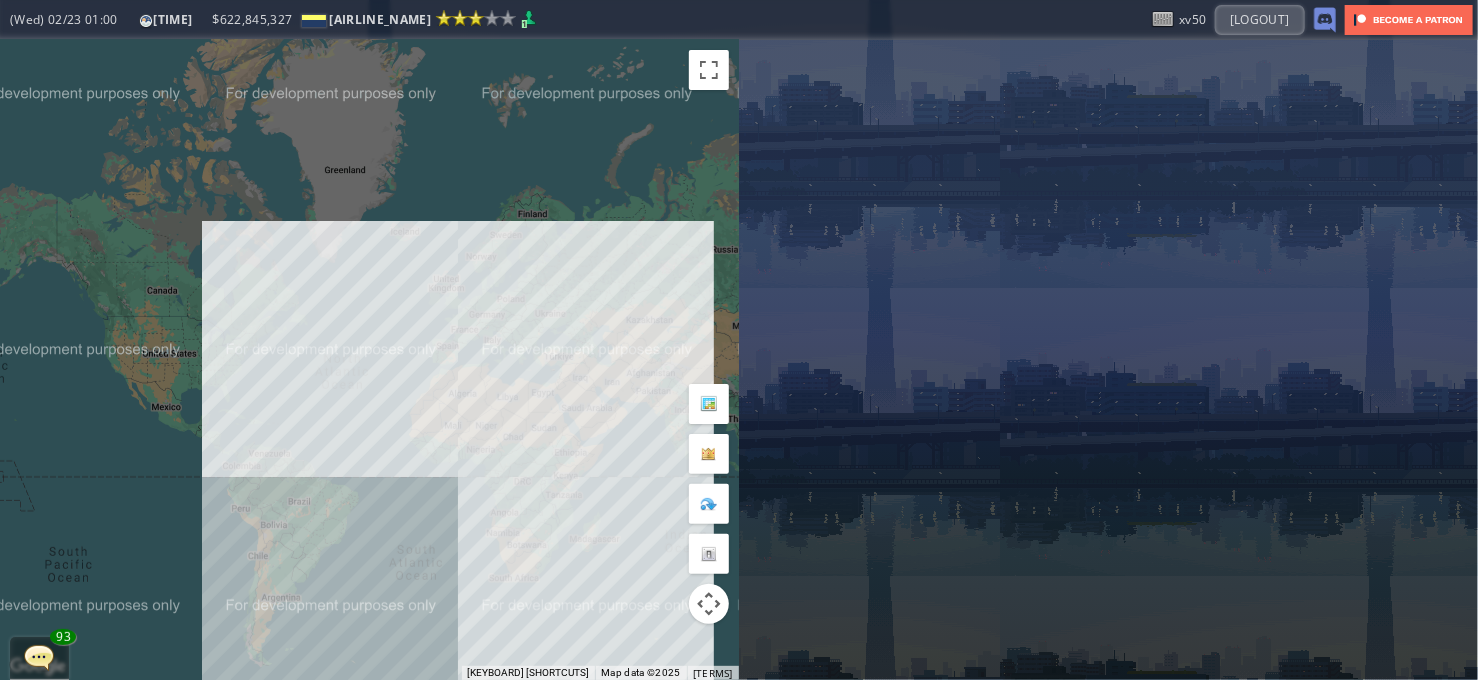 click on "To navigate, press the arrow keys." at bounding box center (369, 360) 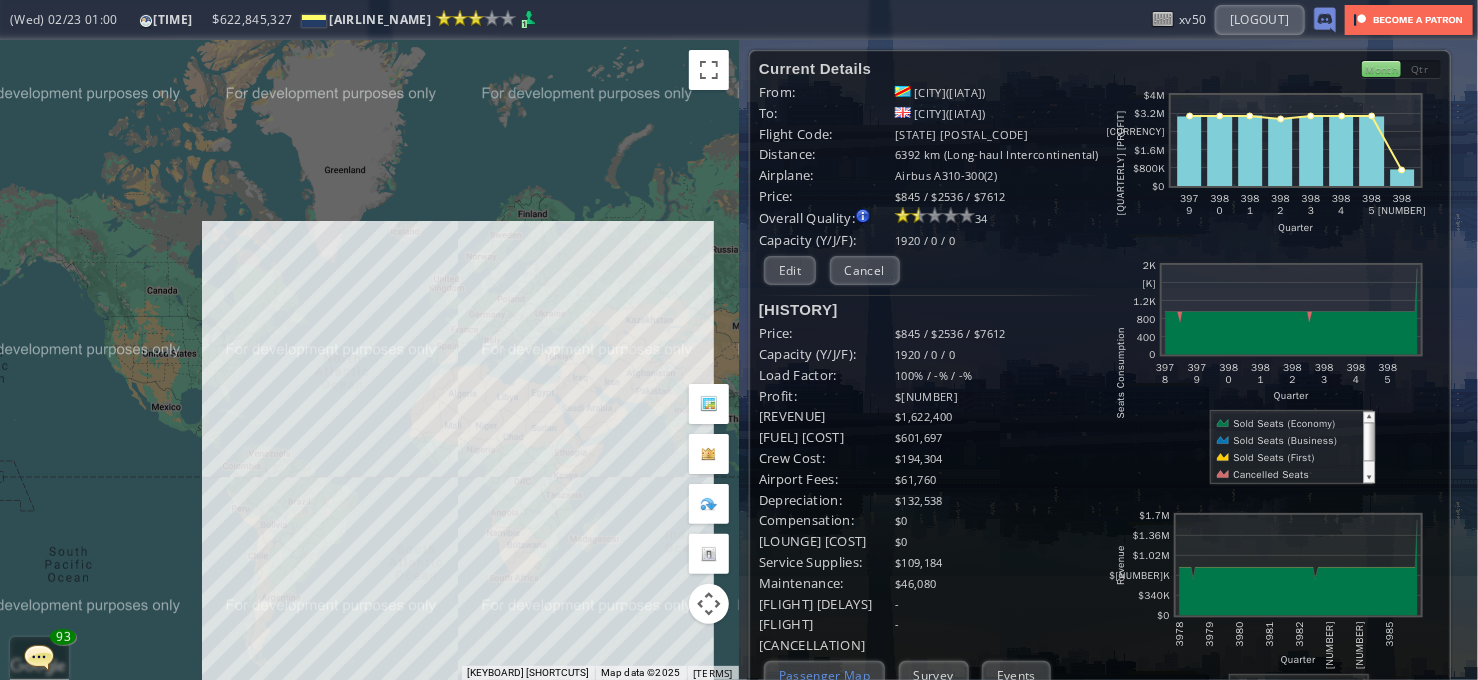 click on "Passenger Map" at bounding box center (824, 675) 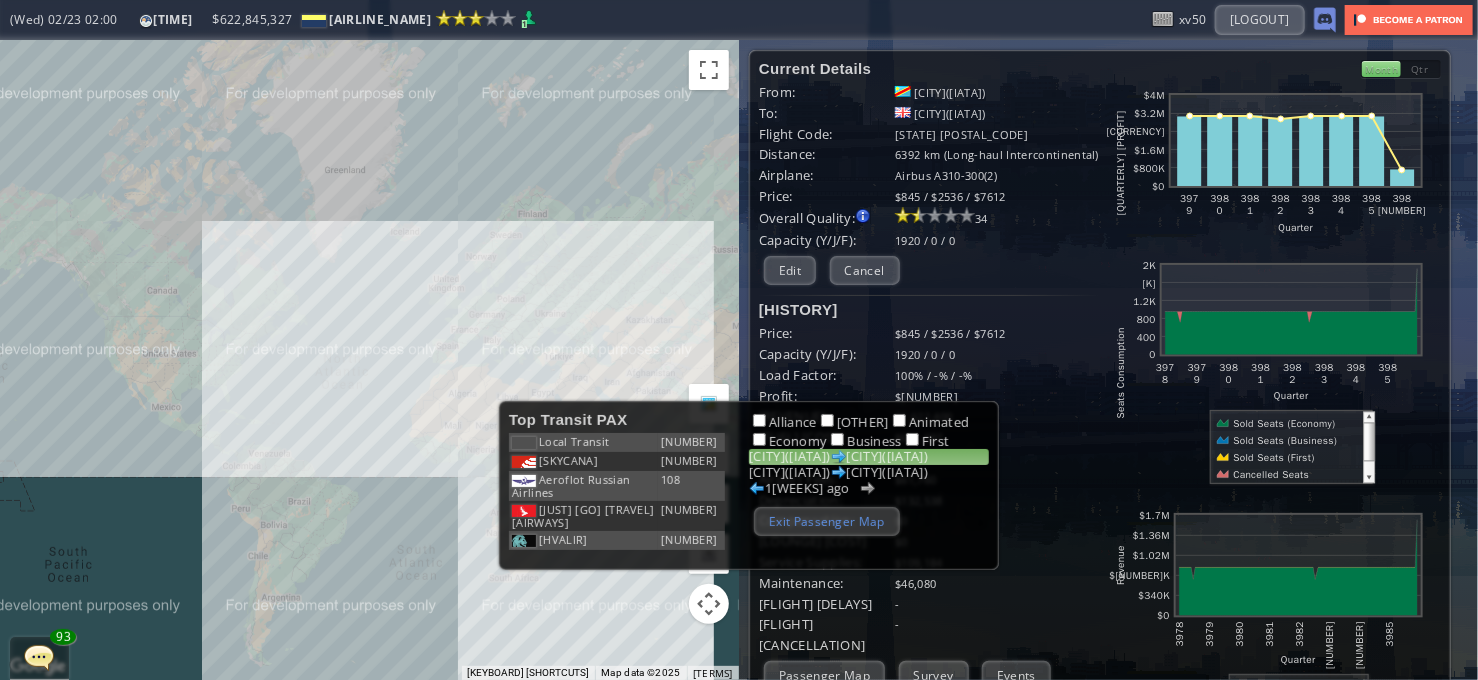 click on "Exit Passenger Map" at bounding box center [827, 521] 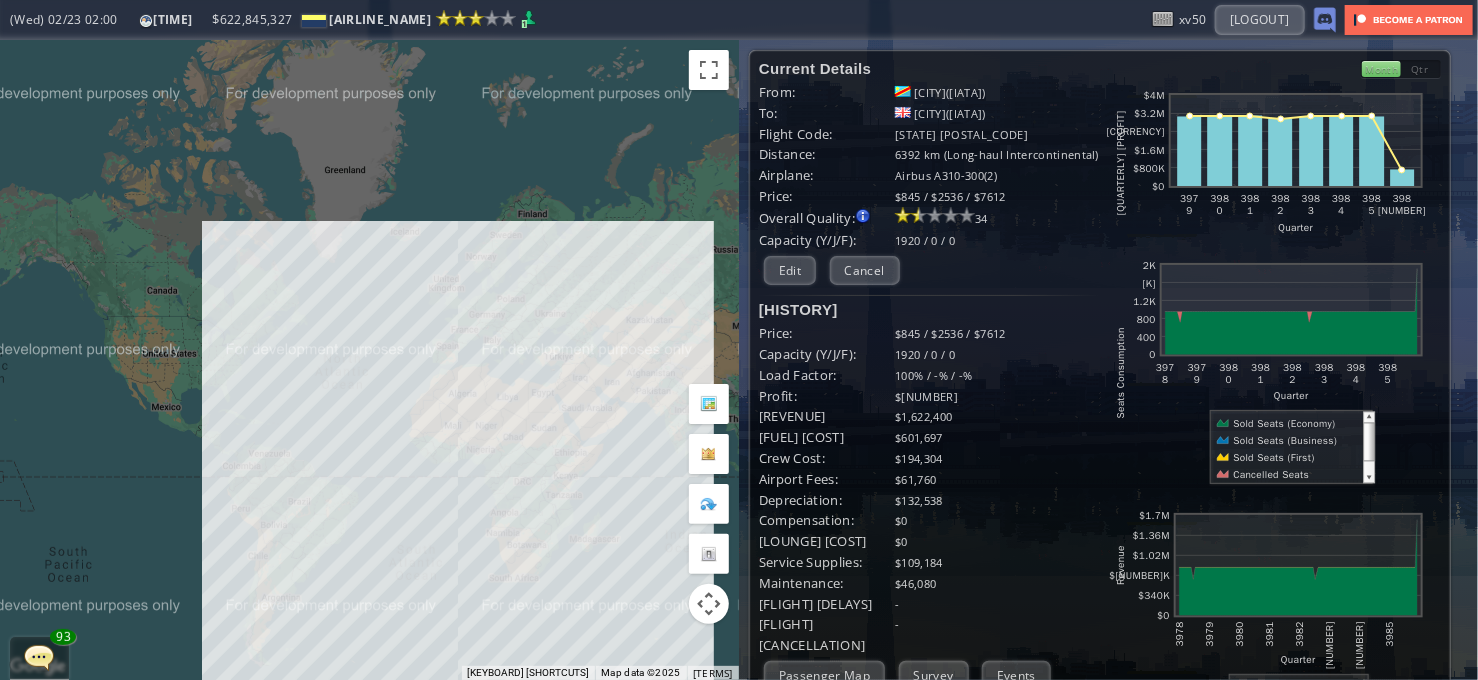 click on "To navigate, press the arrow keys." at bounding box center [369, 360] 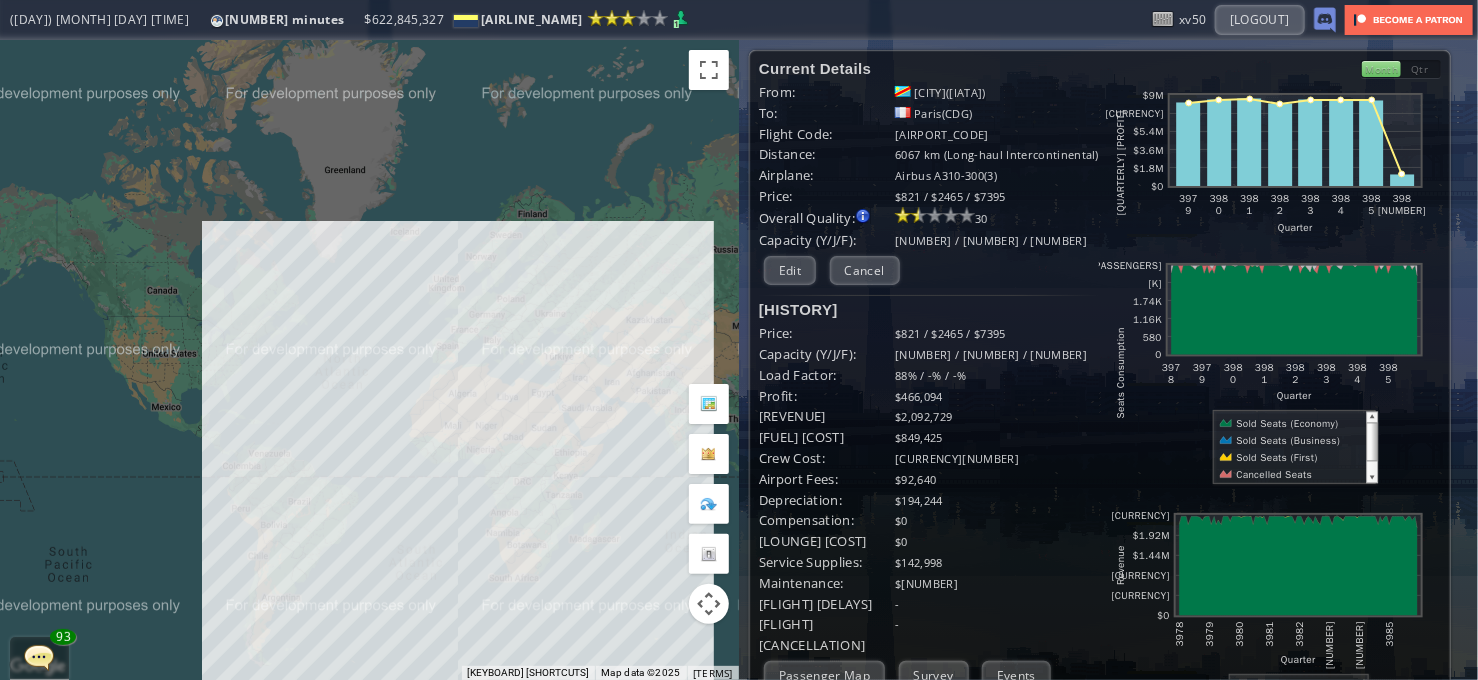click on "To navigate, press the arrow keys." at bounding box center (369, 360) 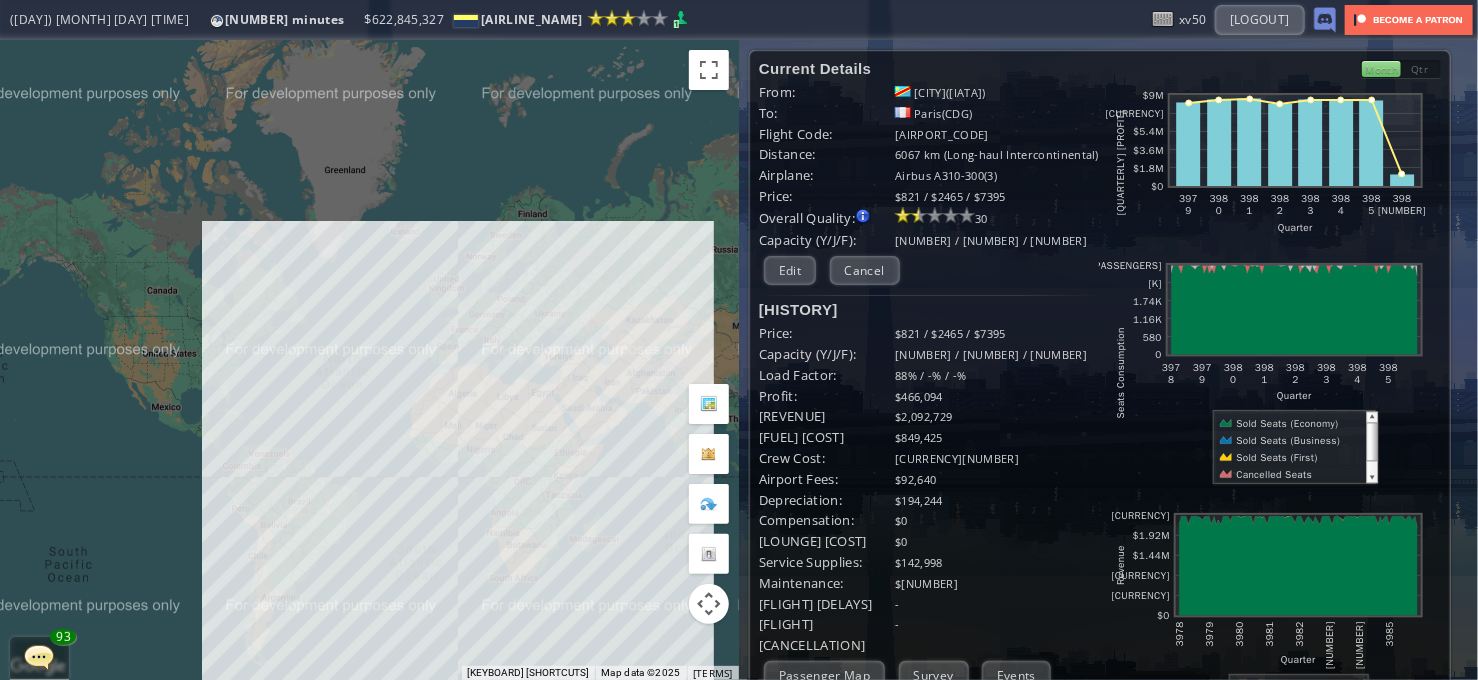 click on "To navigate, press the arrow keys." at bounding box center [369, 360] 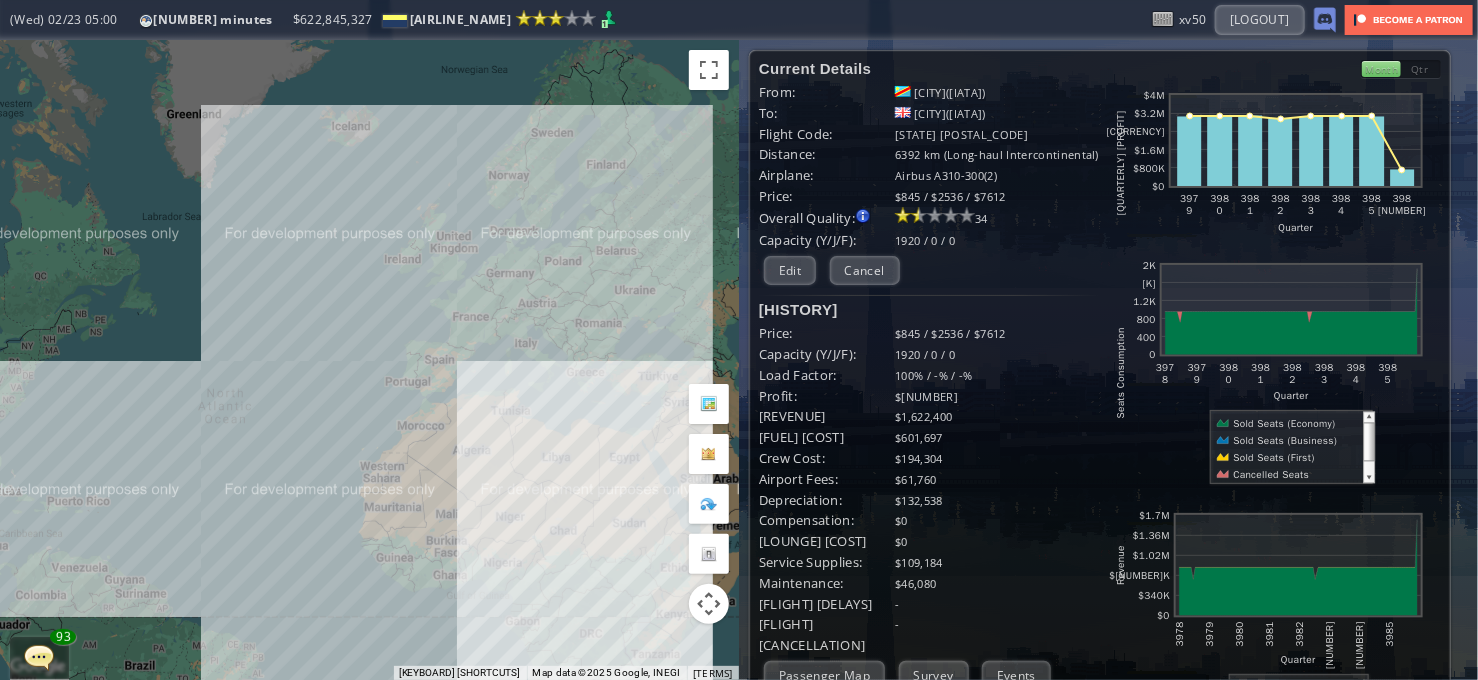 click on "To navigate, press the arrow keys." at bounding box center (369, 360) 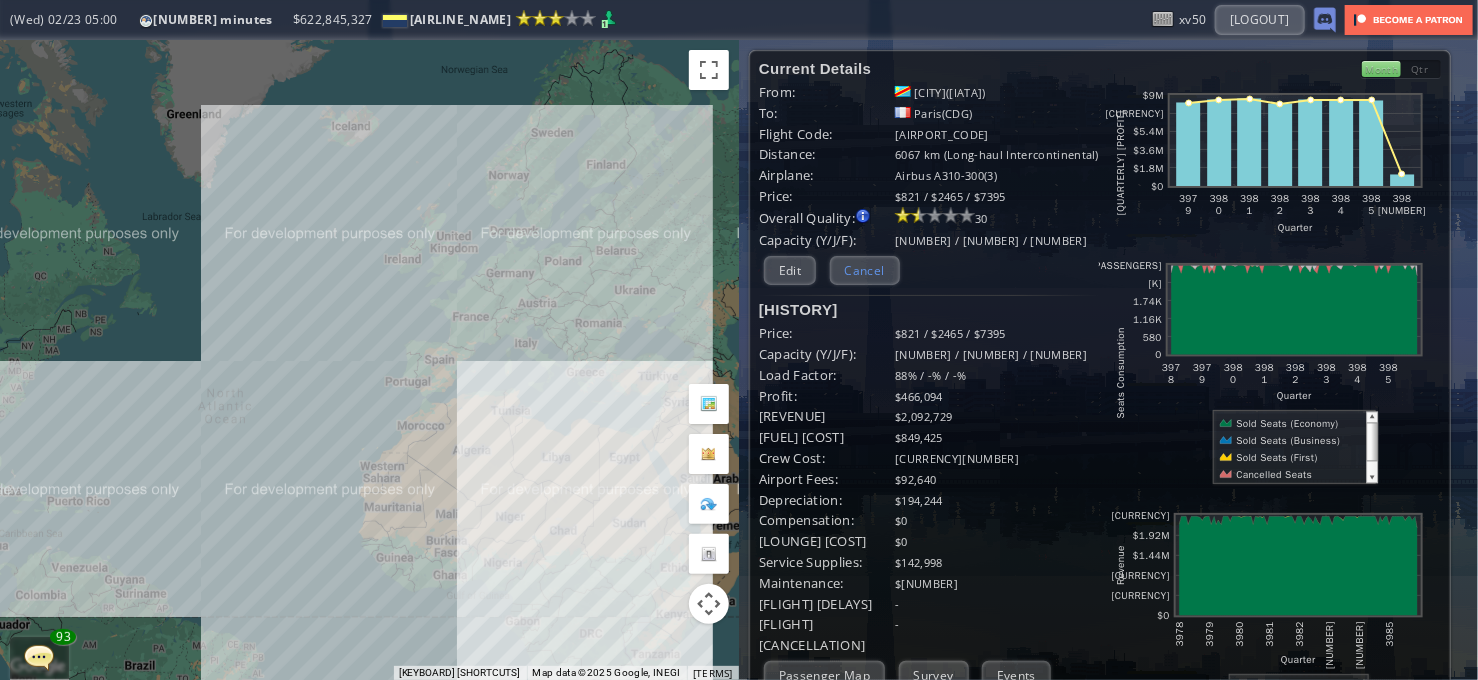 click on "Cancel" at bounding box center [865, 270] 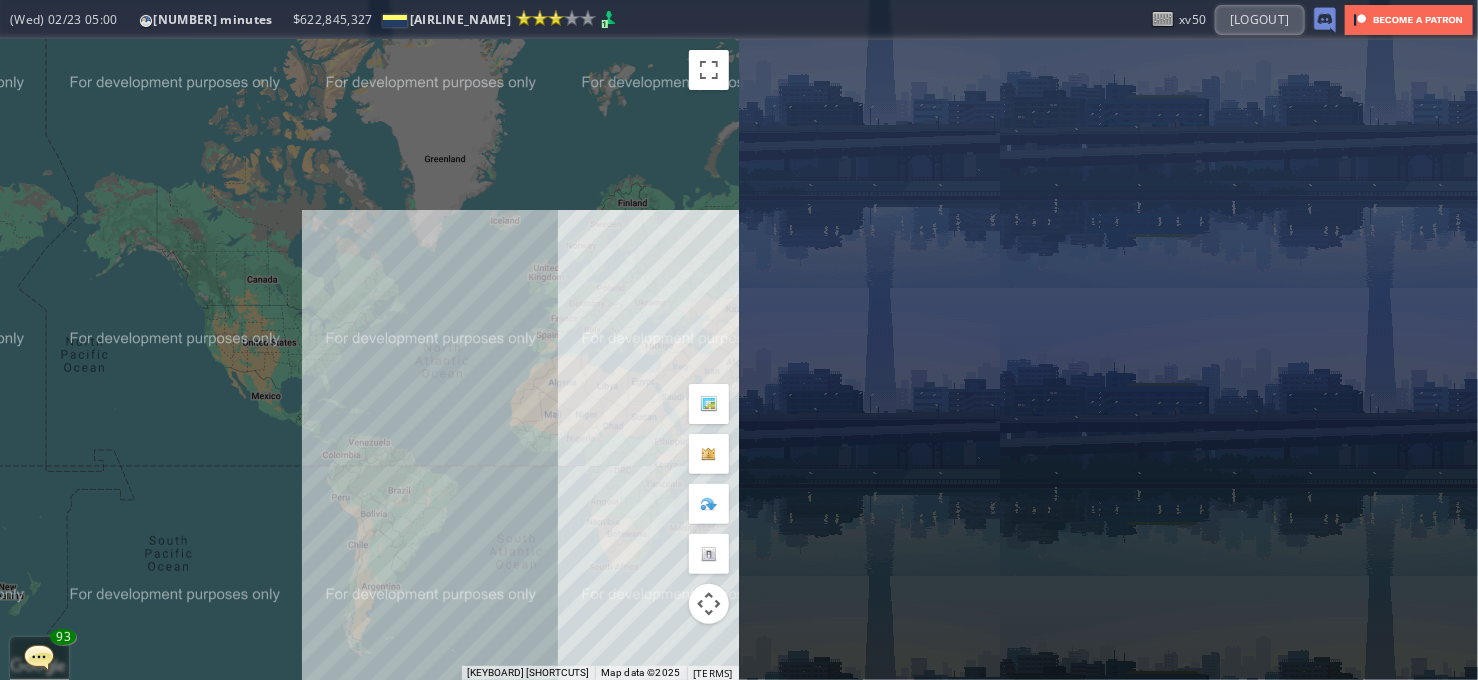 click on "To navigate, press the arrow keys." at bounding box center [369, 360] 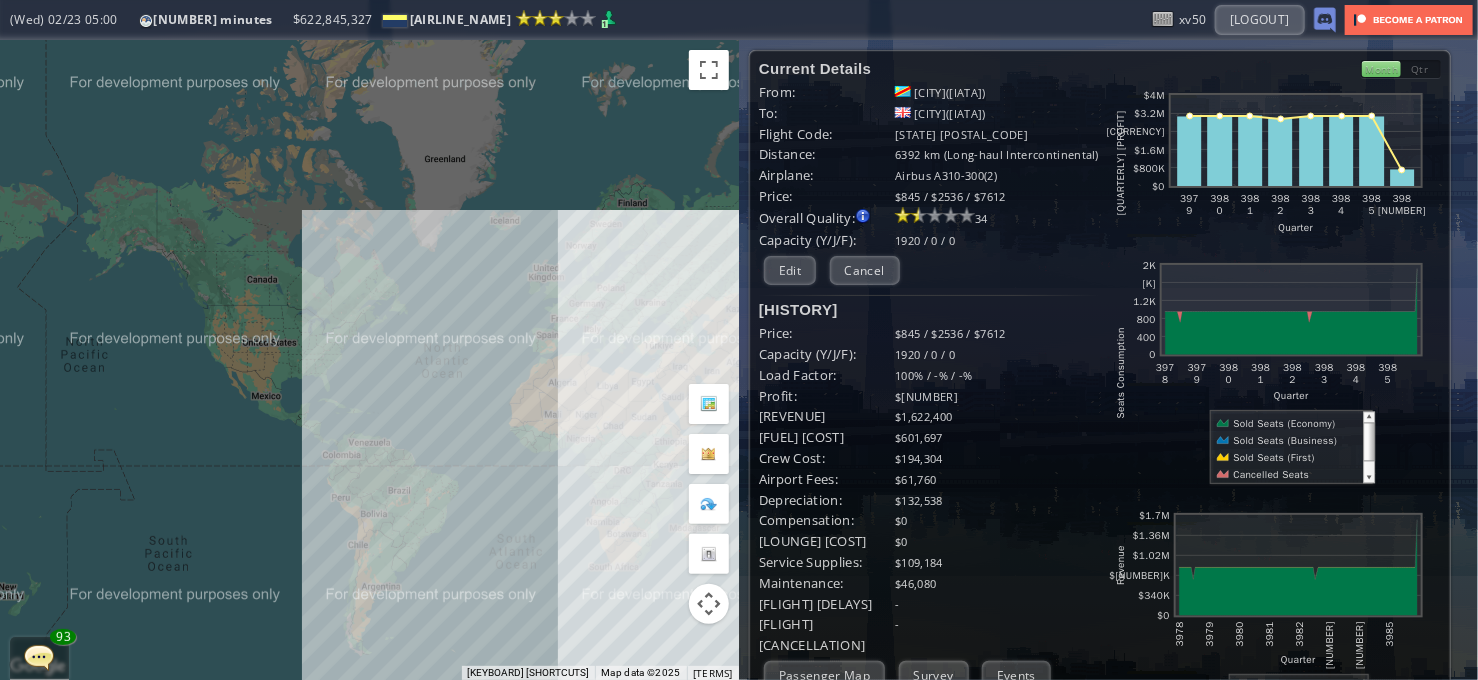 click on "To navigate, press the arrow keys." at bounding box center (369, 360) 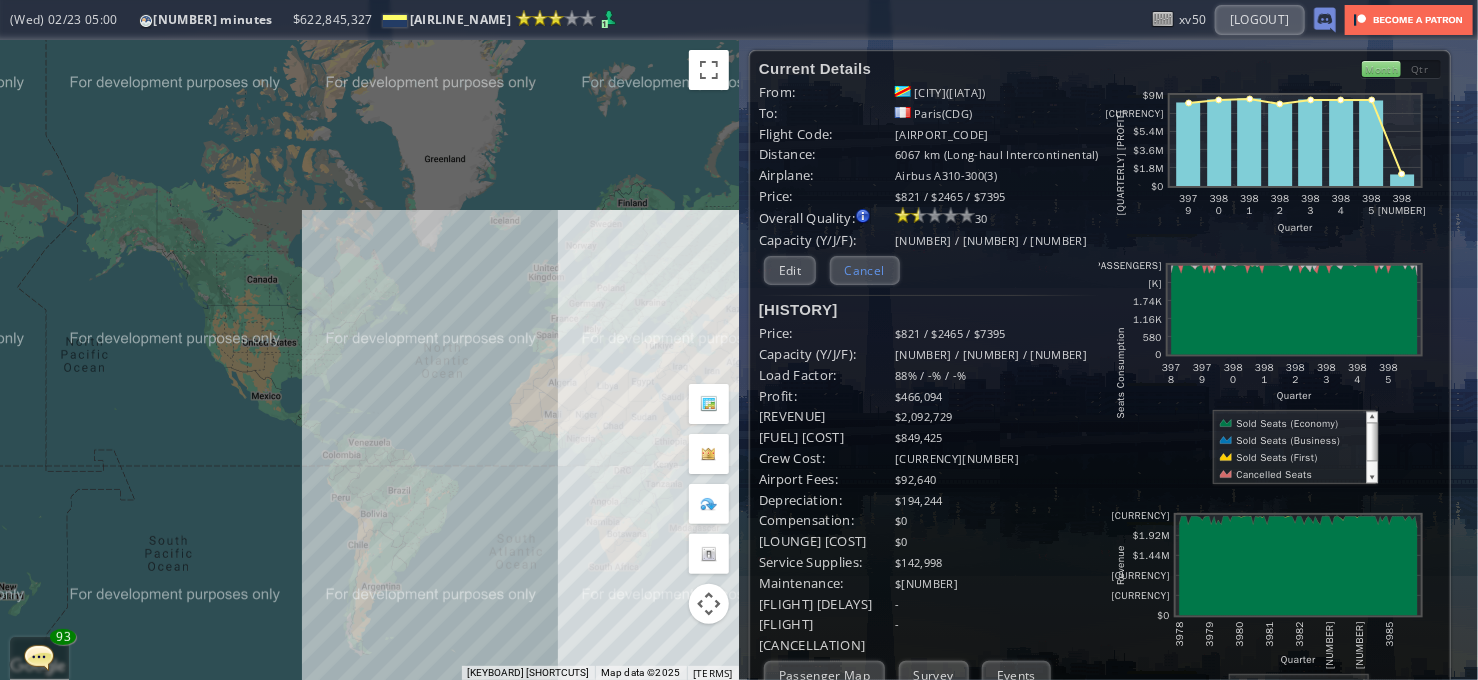 click on "Cancel" at bounding box center (865, 270) 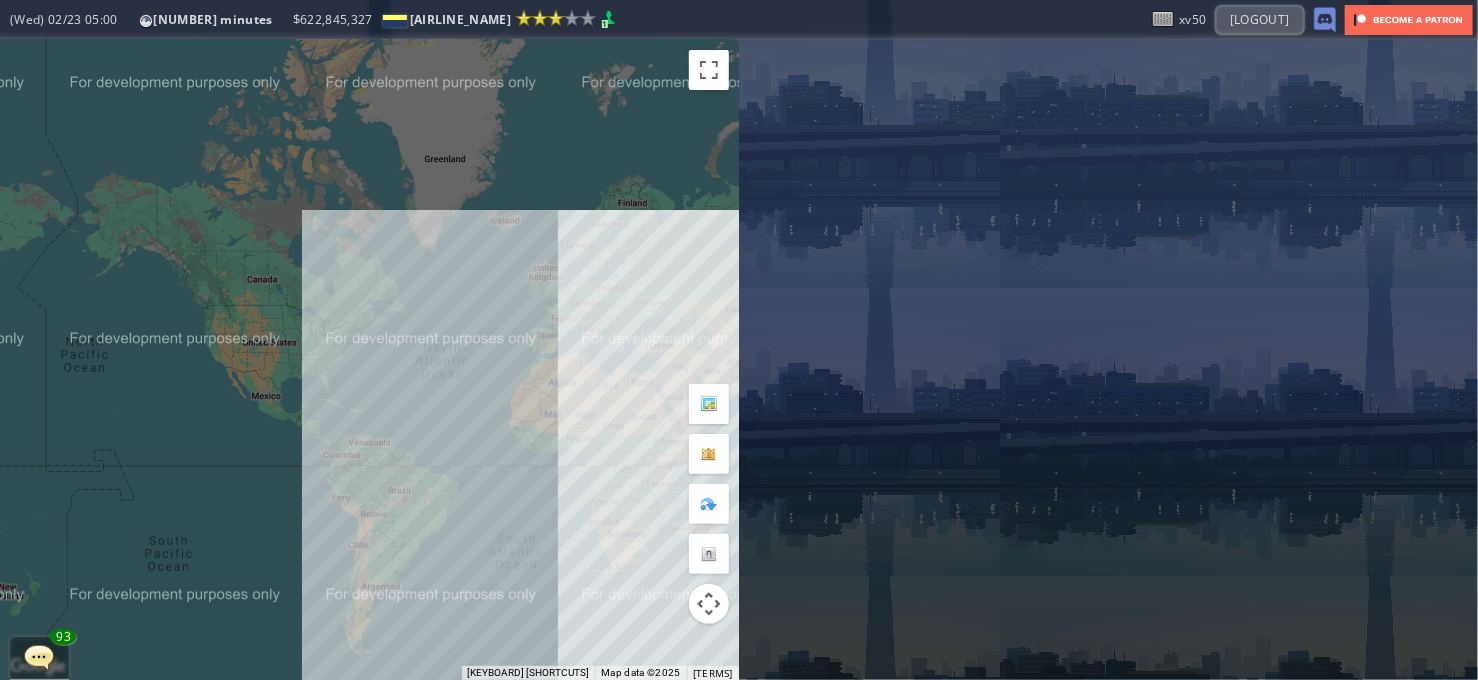 click on "To navigate, press the arrow keys." at bounding box center (369, 360) 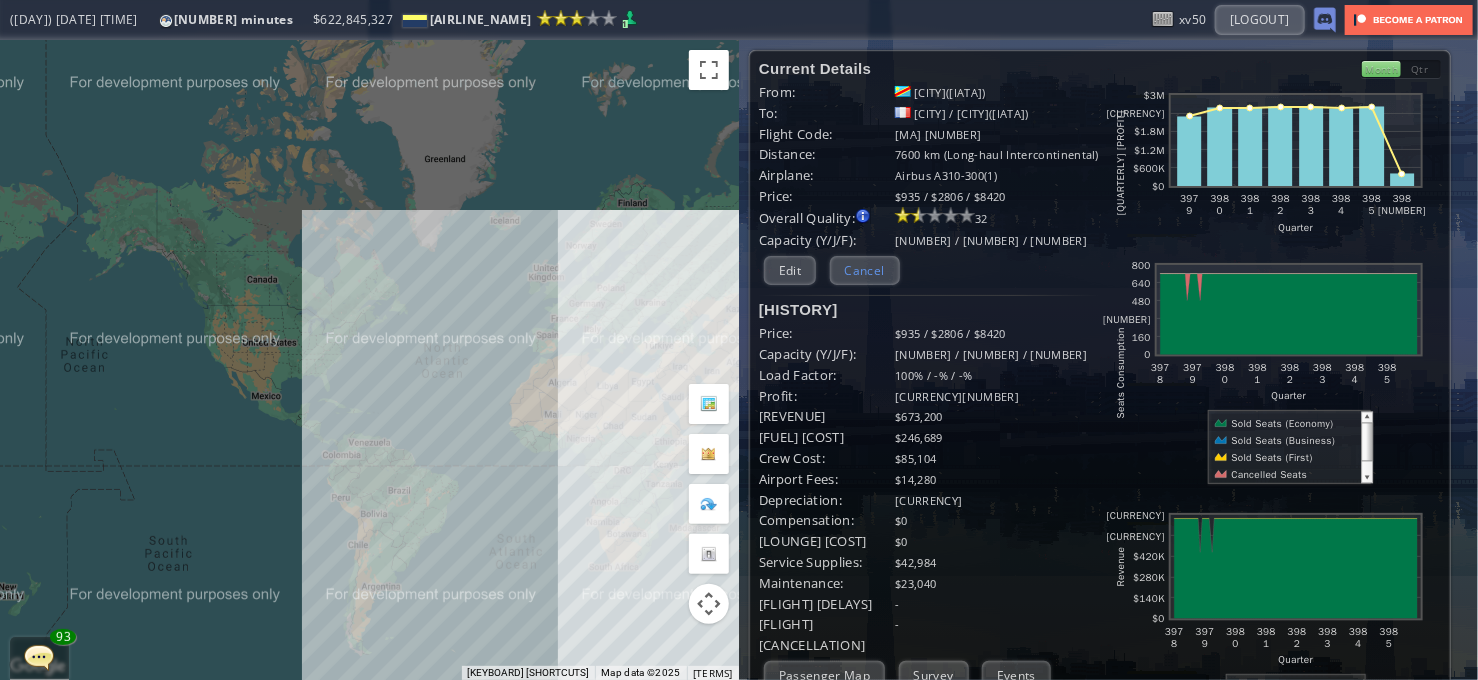 click on "Cancel" at bounding box center (865, 270) 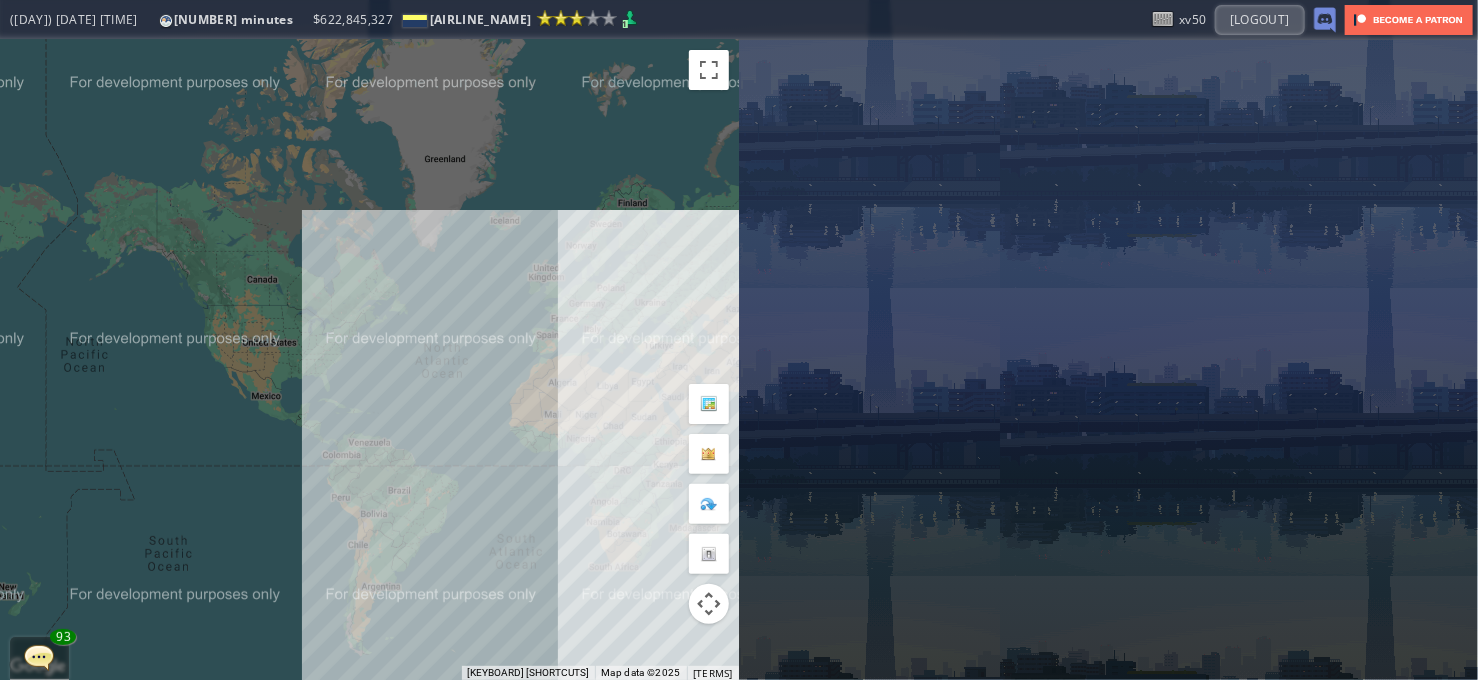 click on "To navigate, press the arrow keys." at bounding box center (369, 360) 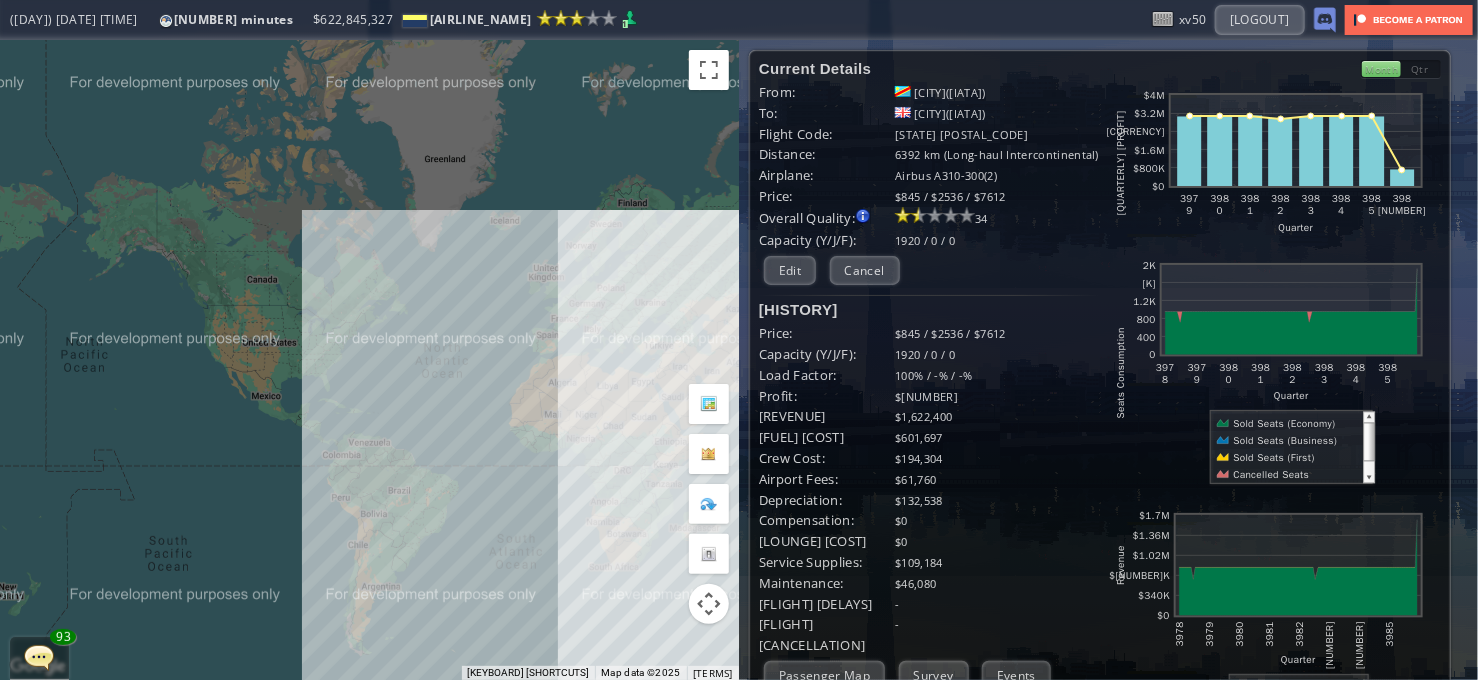 click on "To navigate, press the arrow keys." at bounding box center [369, 360] 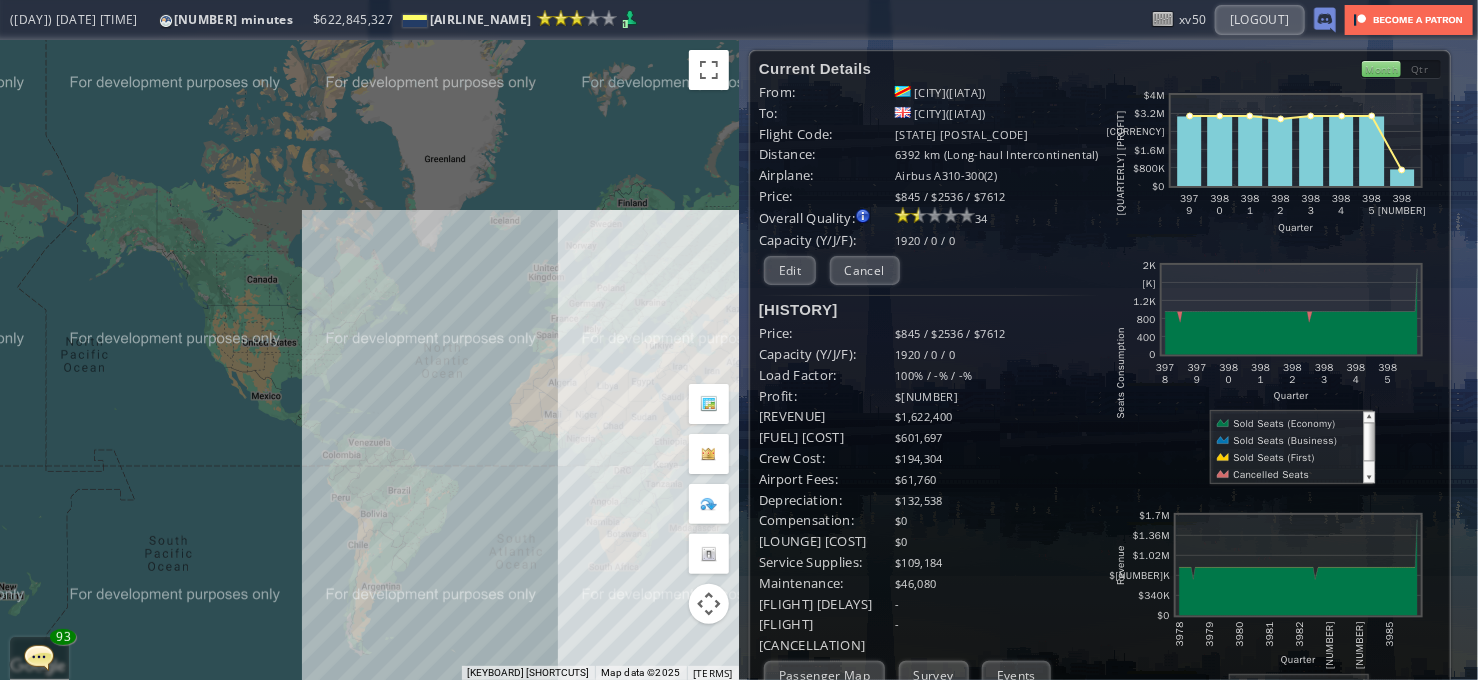 click on "To navigate, press the arrow keys." at bounding box center [369, 360] 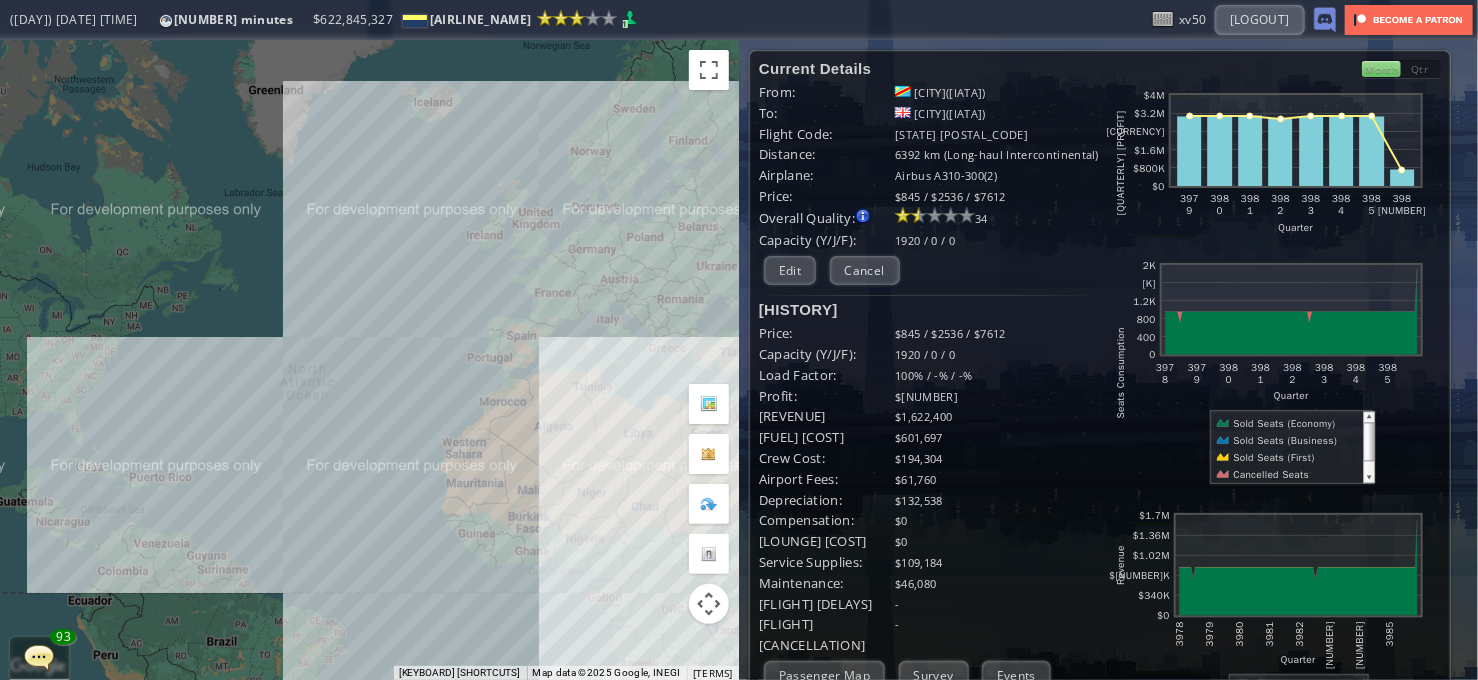 click on "To navigate, press the arrow keys." at bounding box center [369, 360] 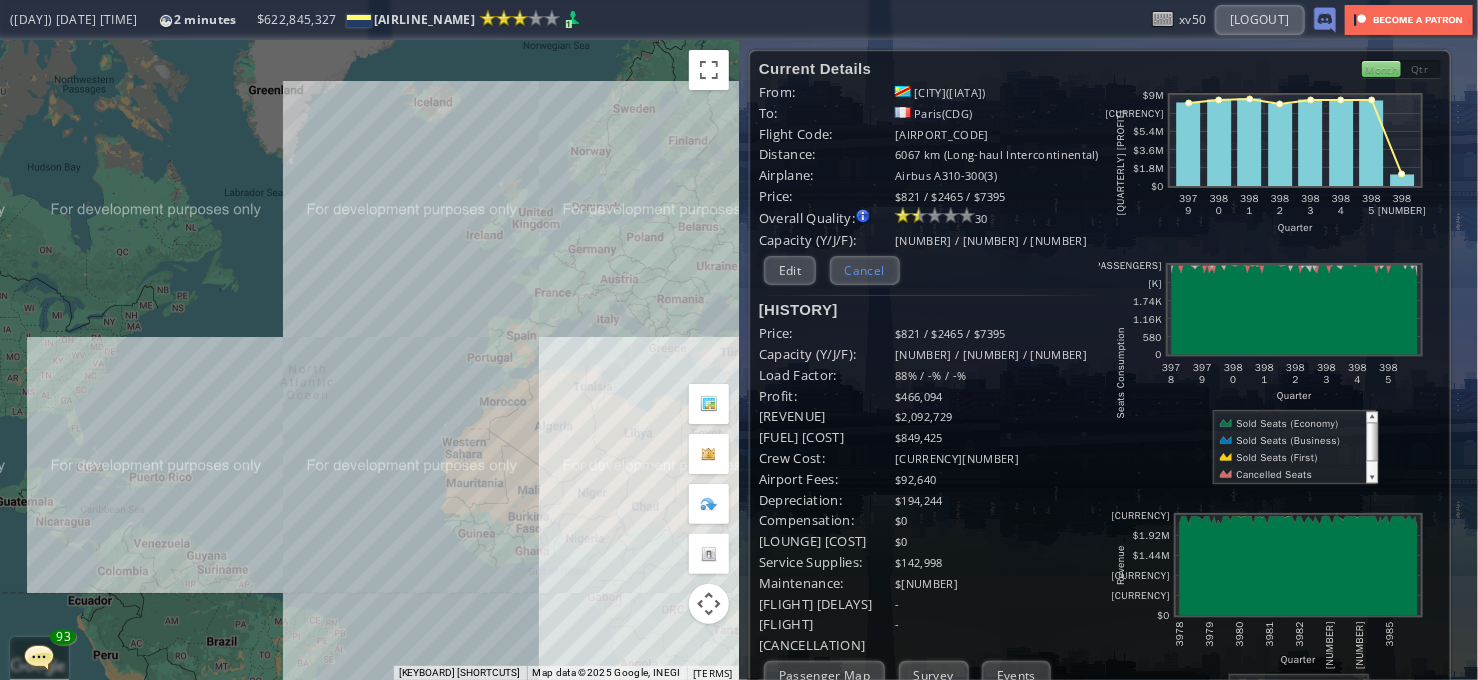 click on "Cancel" at bounding box center (865, 270) 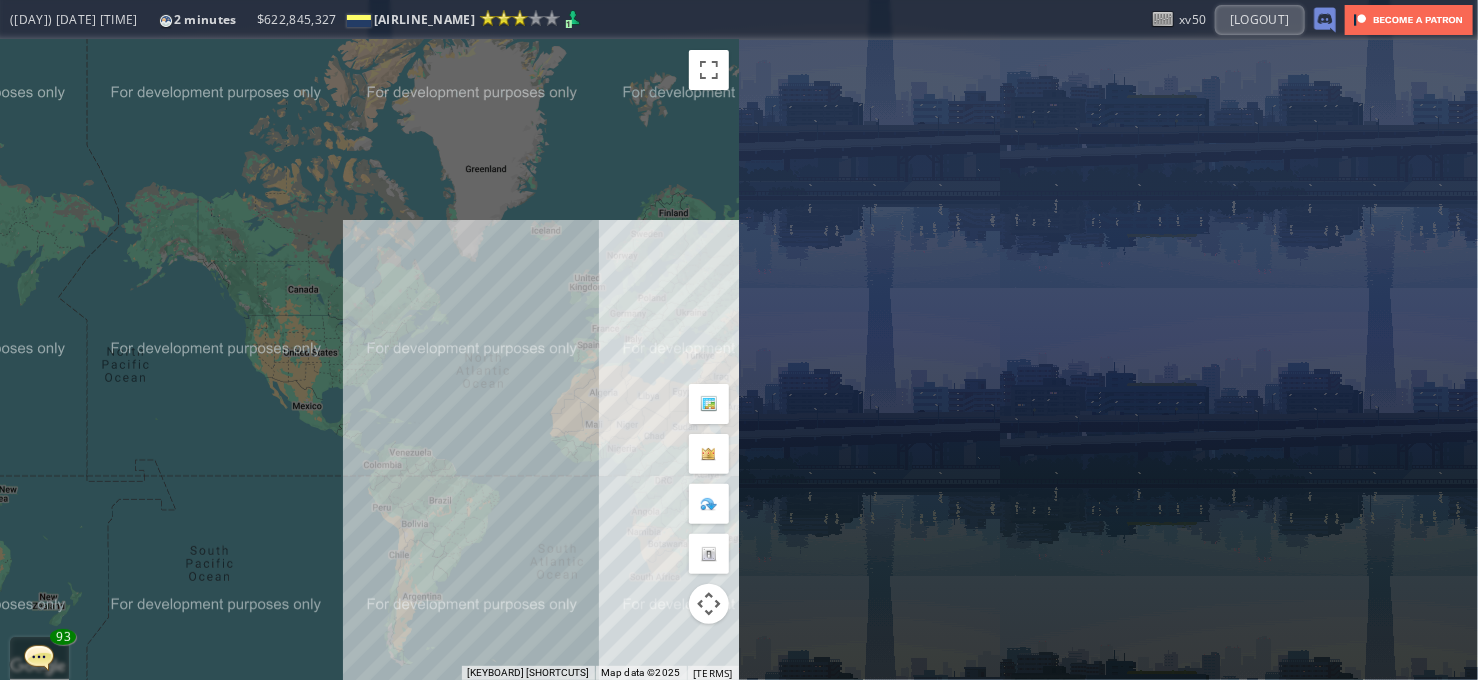 click on "To navigate, press the arrow keys." at bounding box center (369, 360) 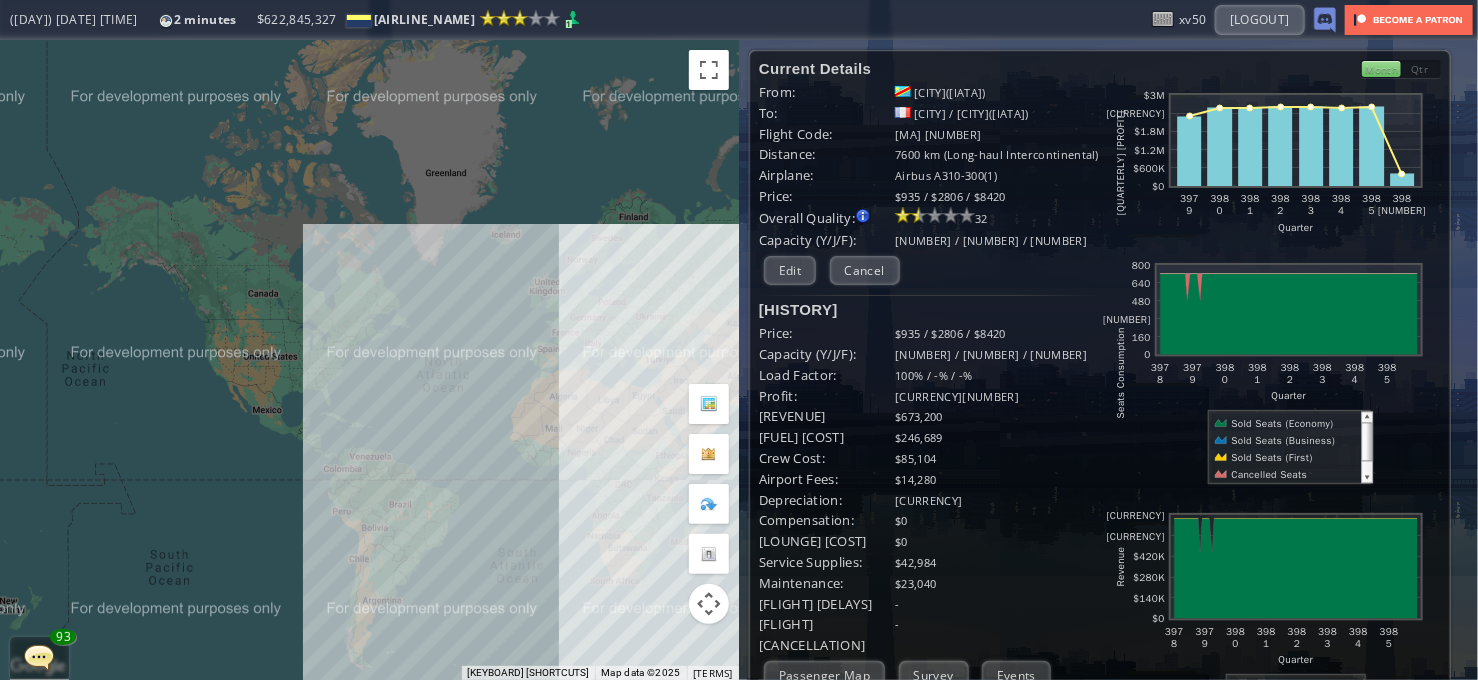 drag, startPoint x: 549, startPoint y: 467, endPoint x: 511, endPoint y: 467, distance: 38 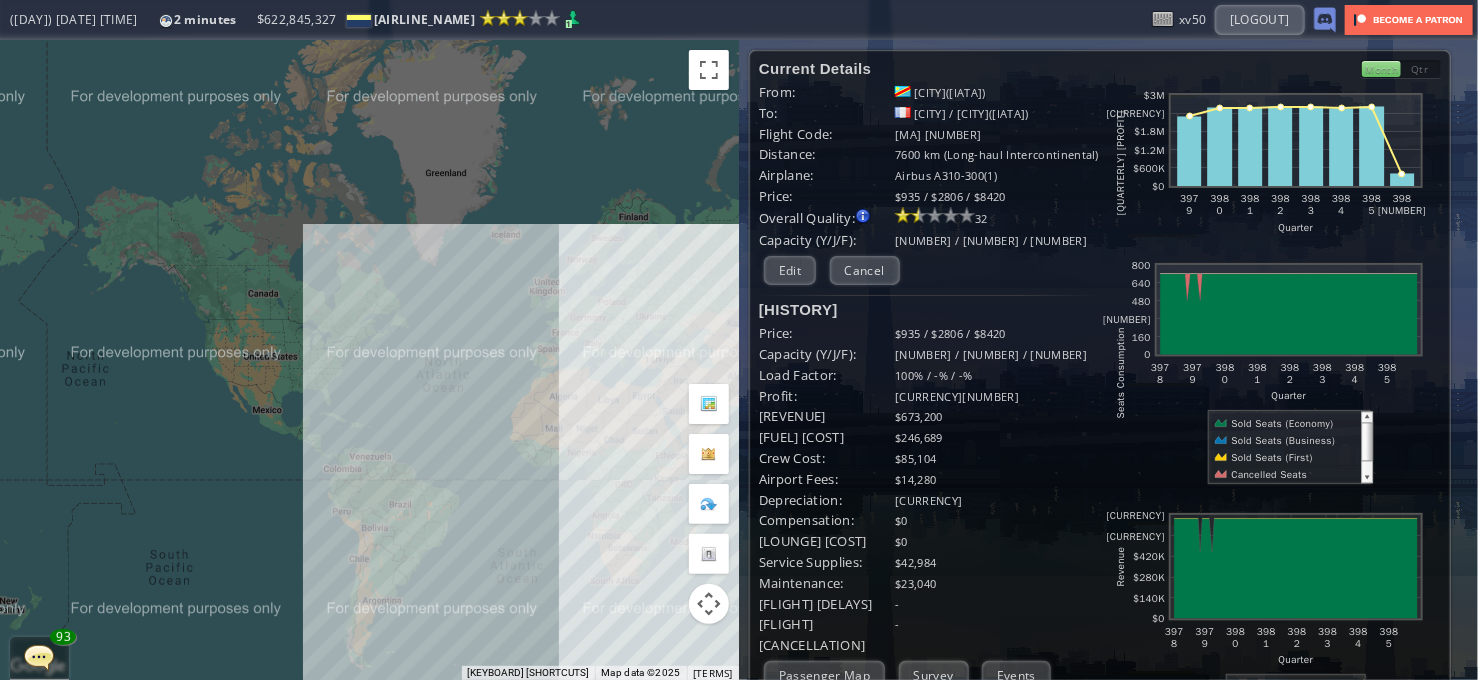 click on "To navigate, press the arrow keys." at bounding box center (369, 360) 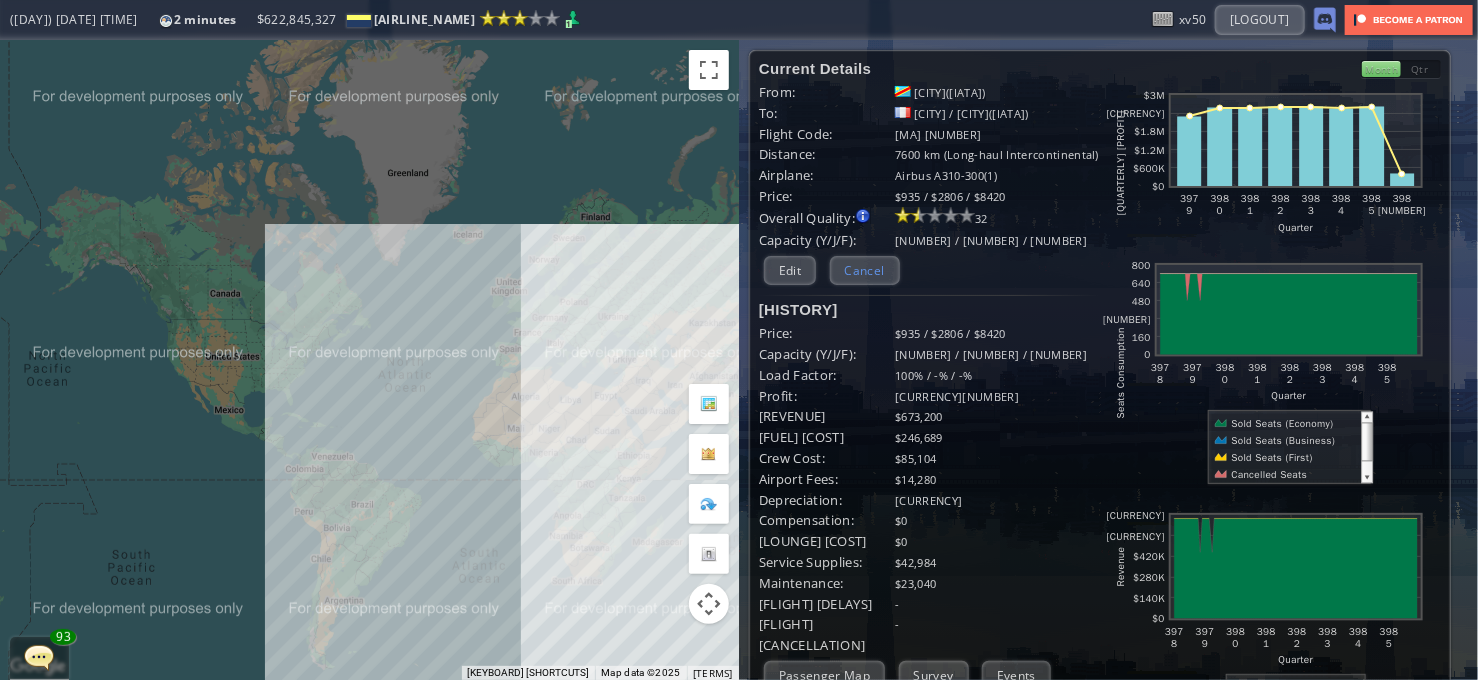 click on "Cancel" at bounding box center [865, 270] 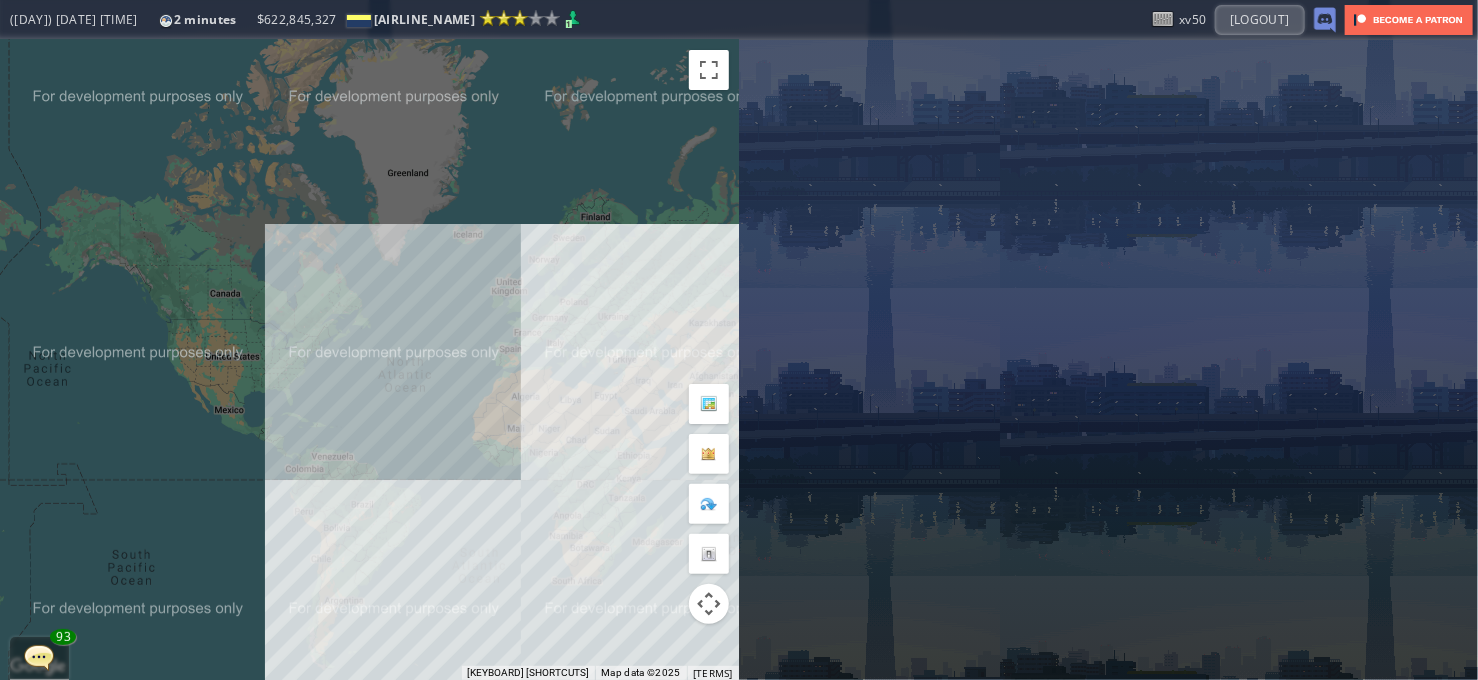 click on "To navigate, press the arrow keys." at bounding box center [369, 360] 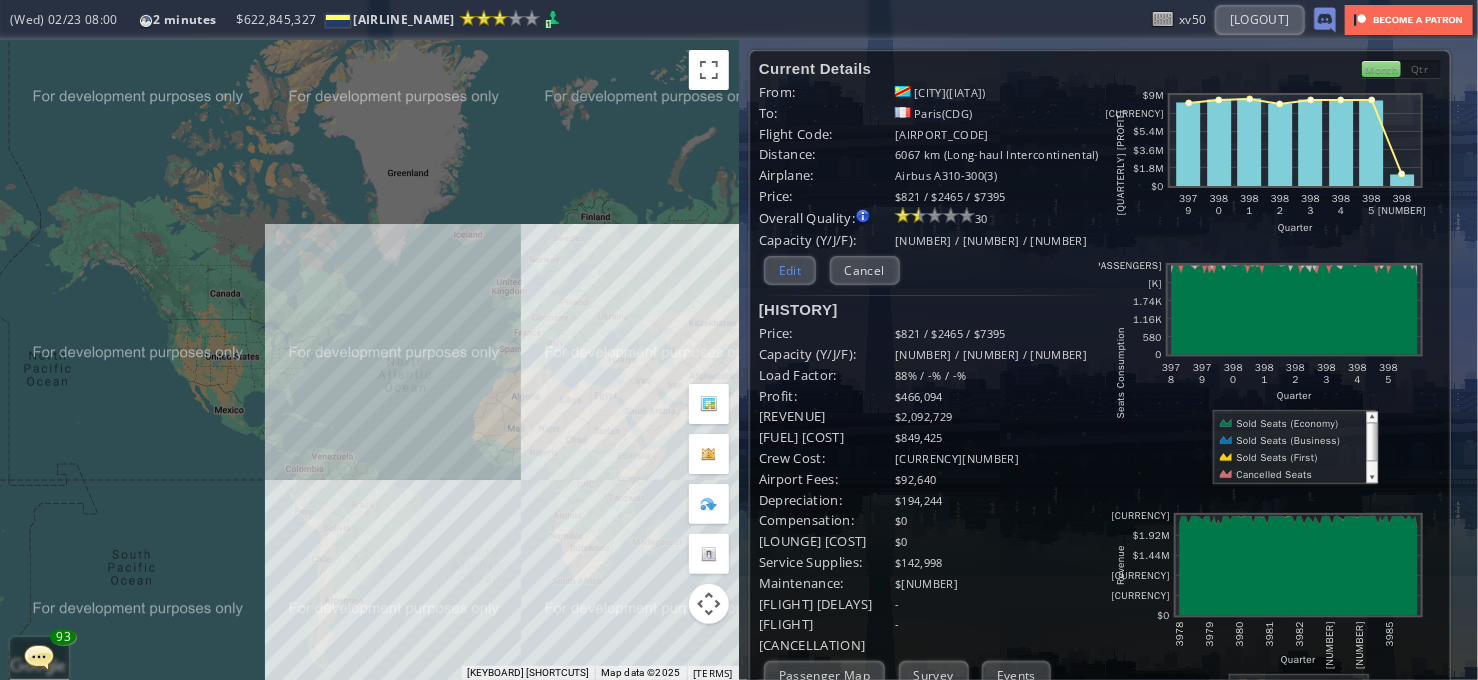 click on "Edit" at bounding box center (790, 270) 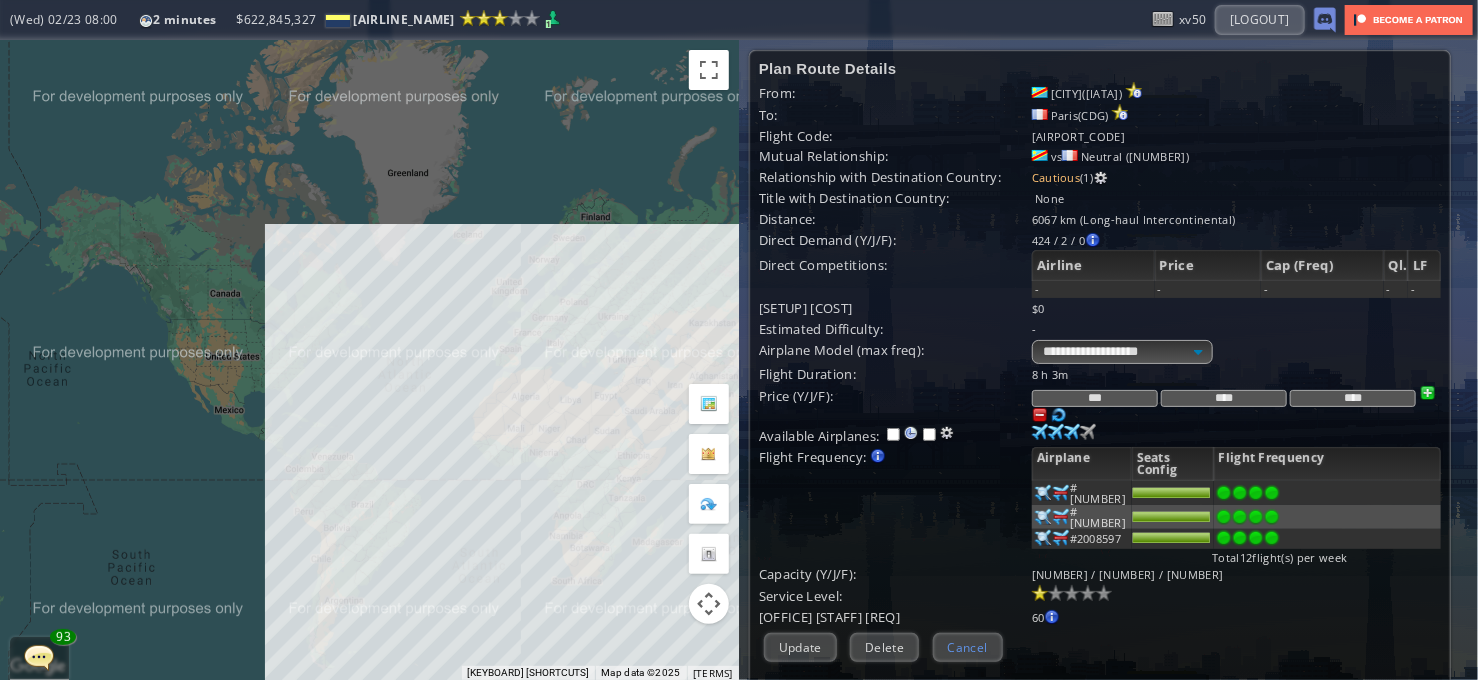 drag, startPoint x: 970, startPoint y: 632, endPoint x: 716, endPoint y: 510, distance: 281.78006 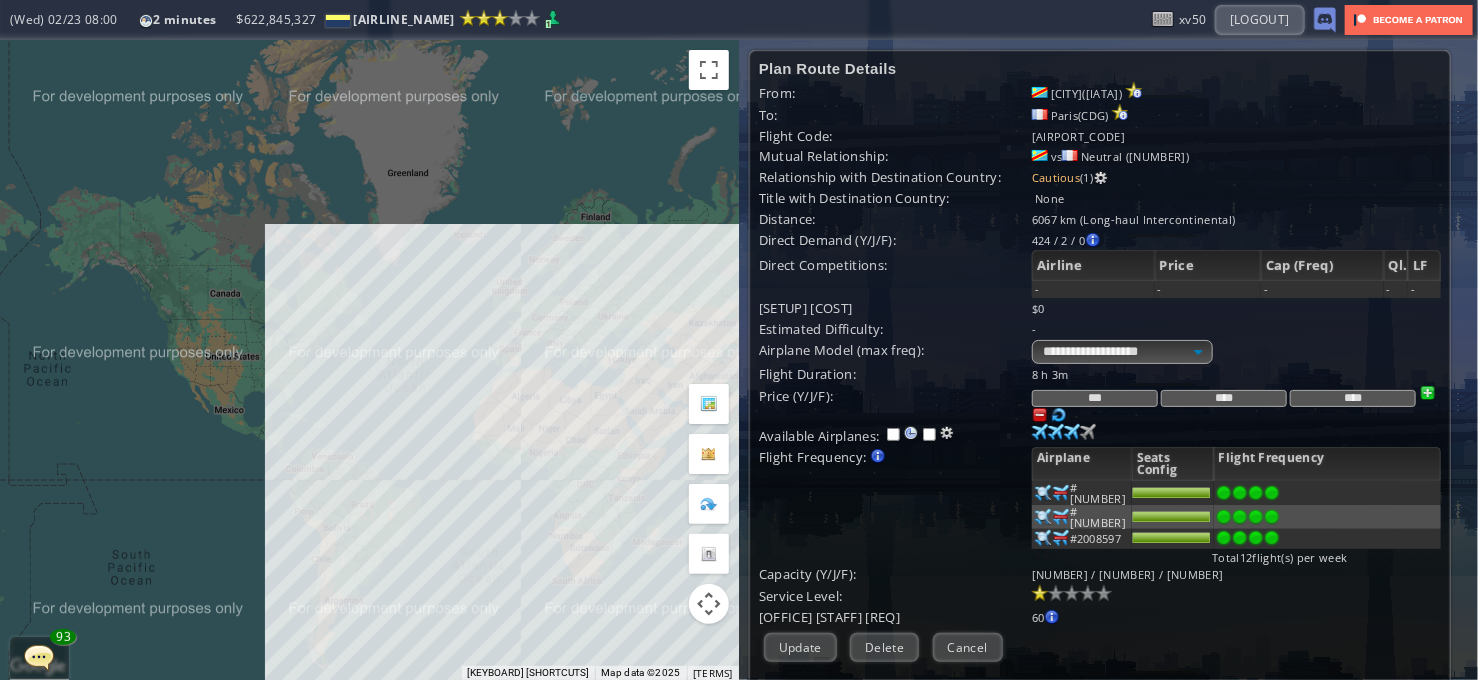 click on "Cancel" at bounding box center (968, 647) 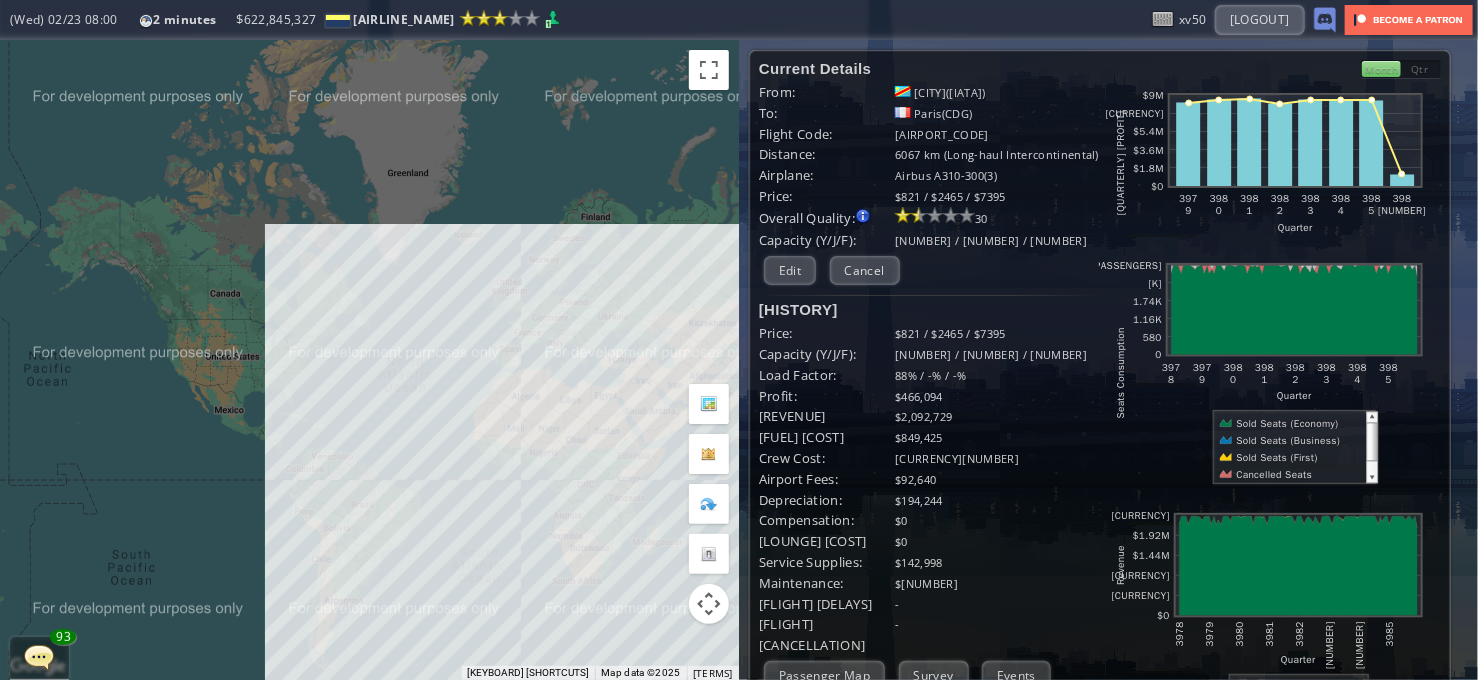 click on "To navigate, press the arrow keys." at bounding box center [369, 360] 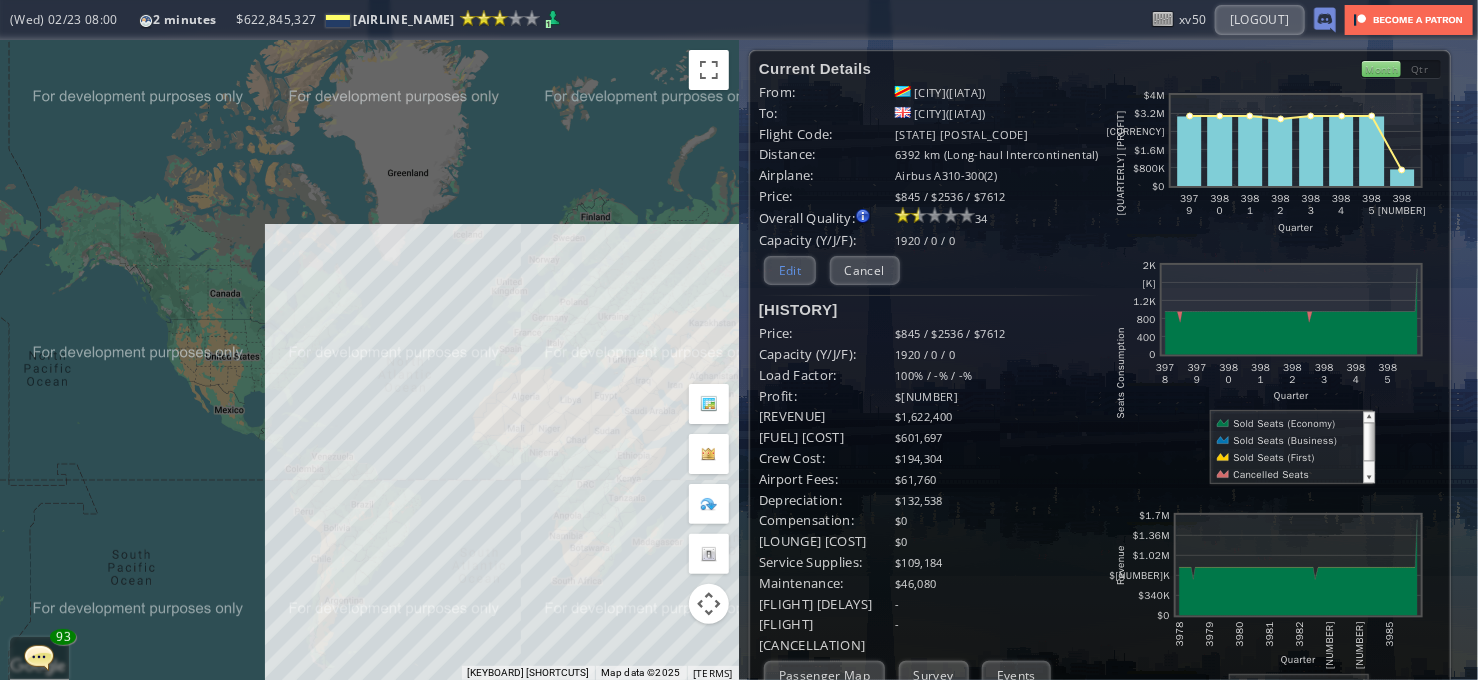click on "Edit" at bounding box center (790, 270) 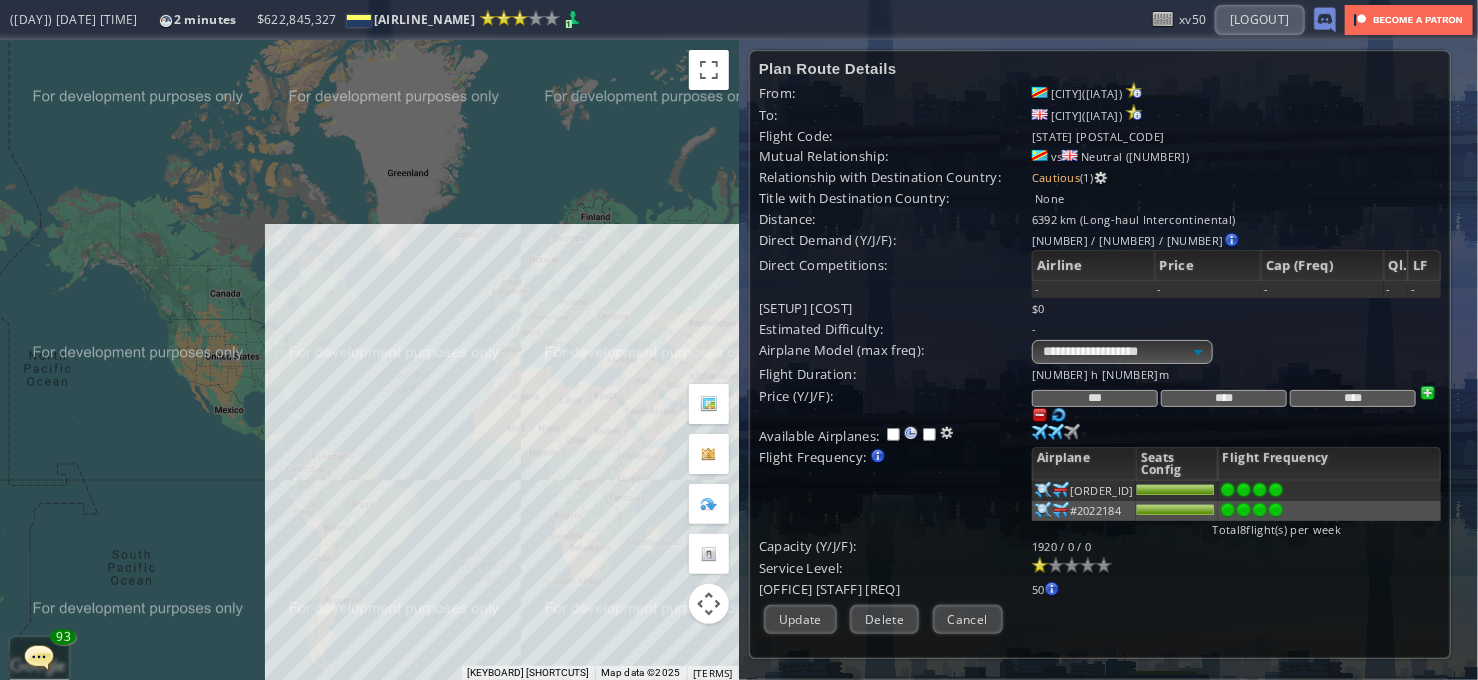 click on "To navigate, press the arrow keys." at bounding box center (369, 360) 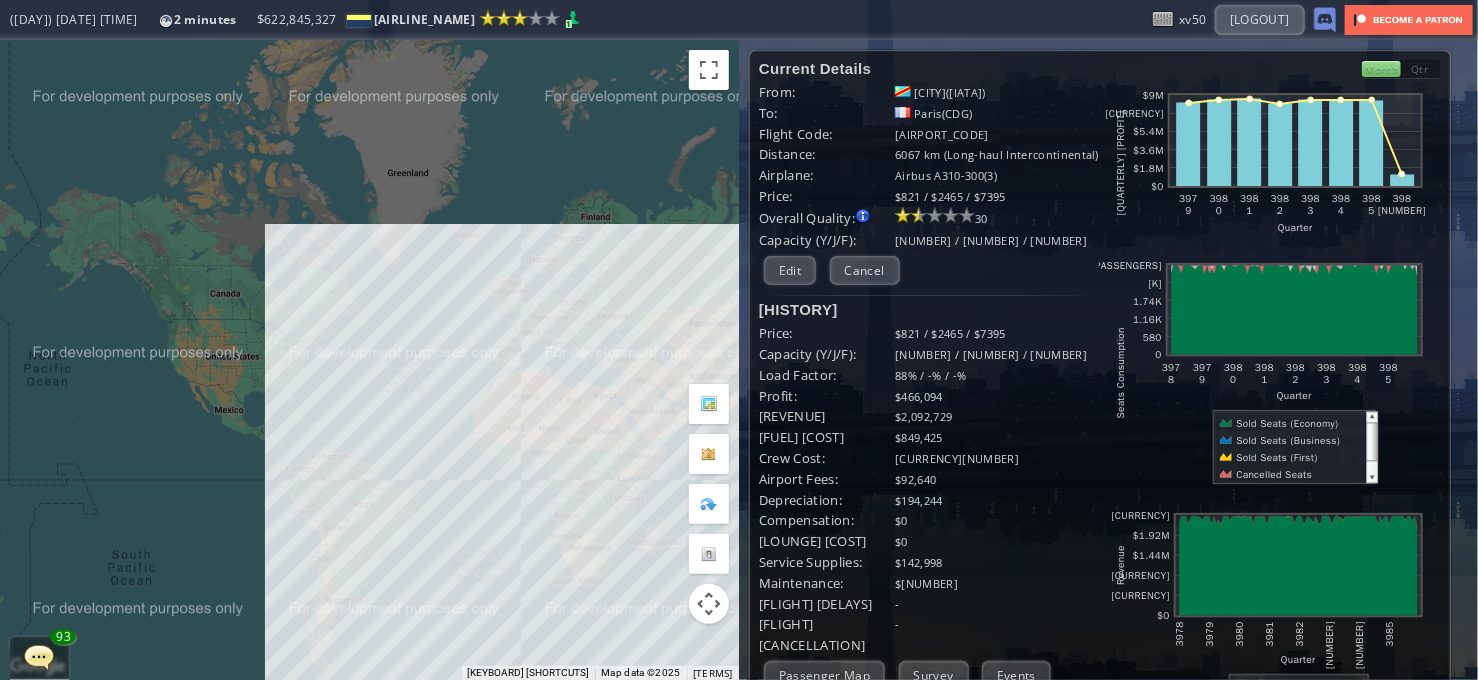 click on "To navigate, press the arrow keys." at bounding box center [369, 360] 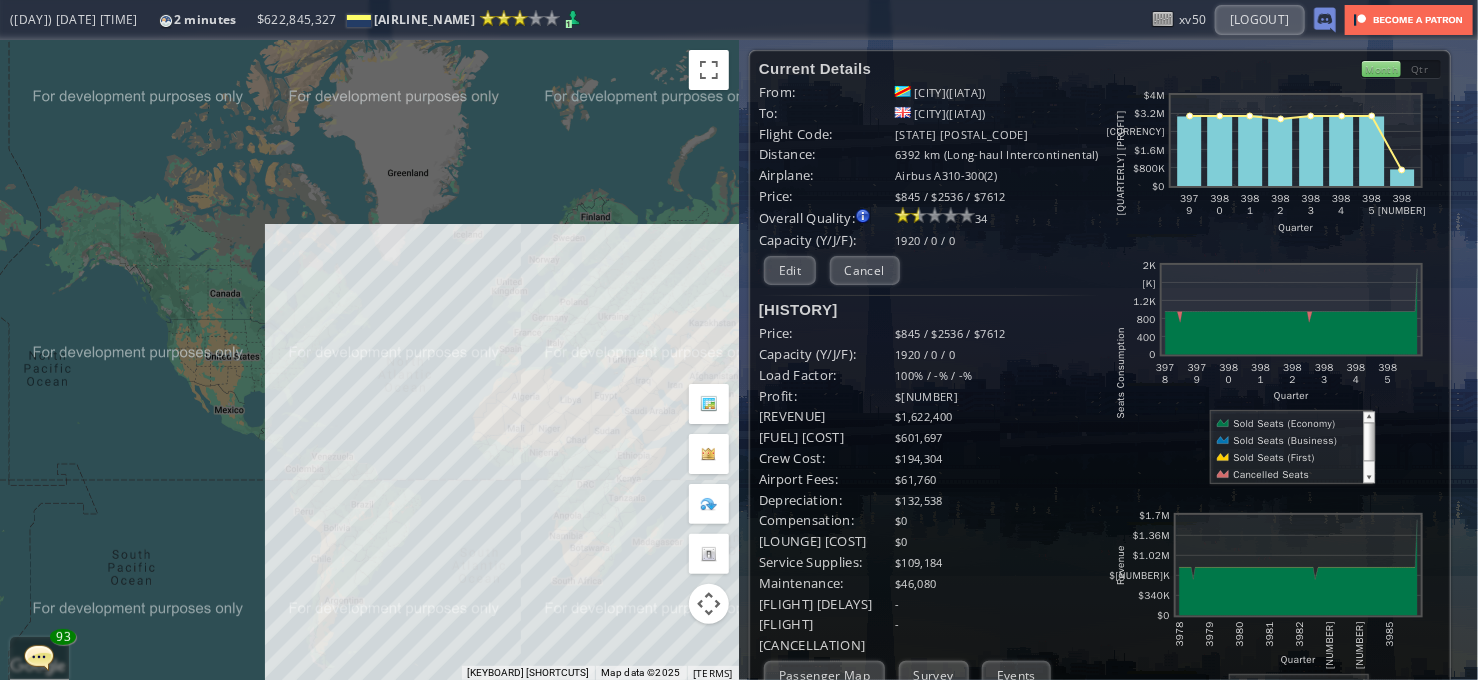 click on "Passenger Map" at bounding box center [824, 675] 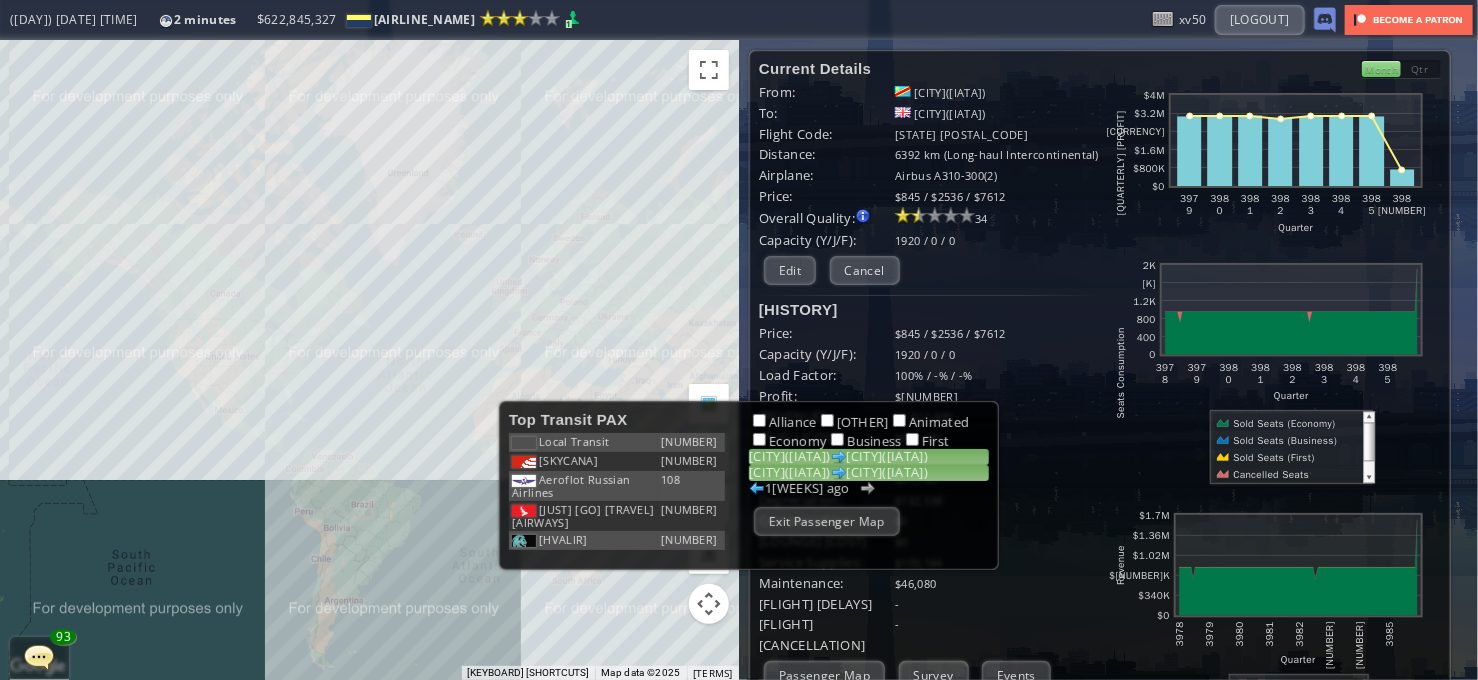click on "[CITY]([CITY]) [CITY]([CITY])" at bounding box center (869, 473) 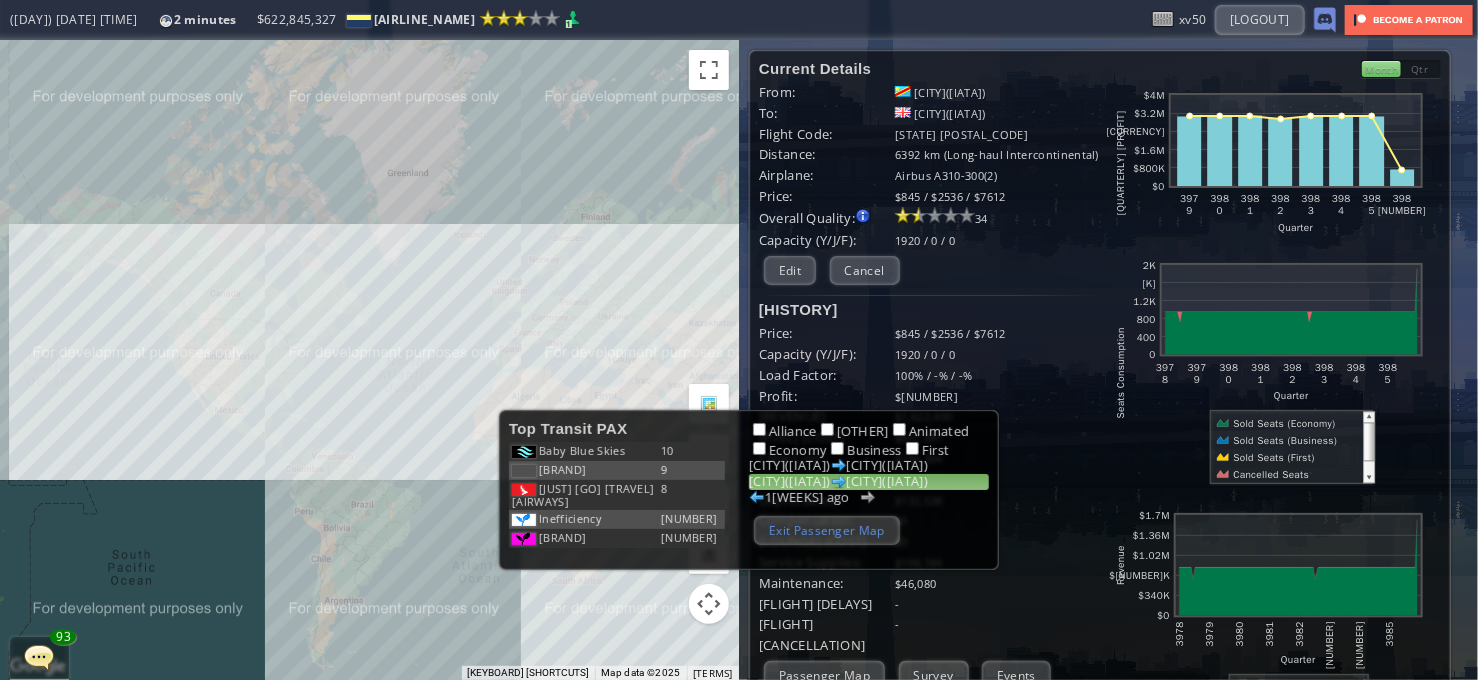 click on "Exit Passenger Map" at bounding box center (827, 530) 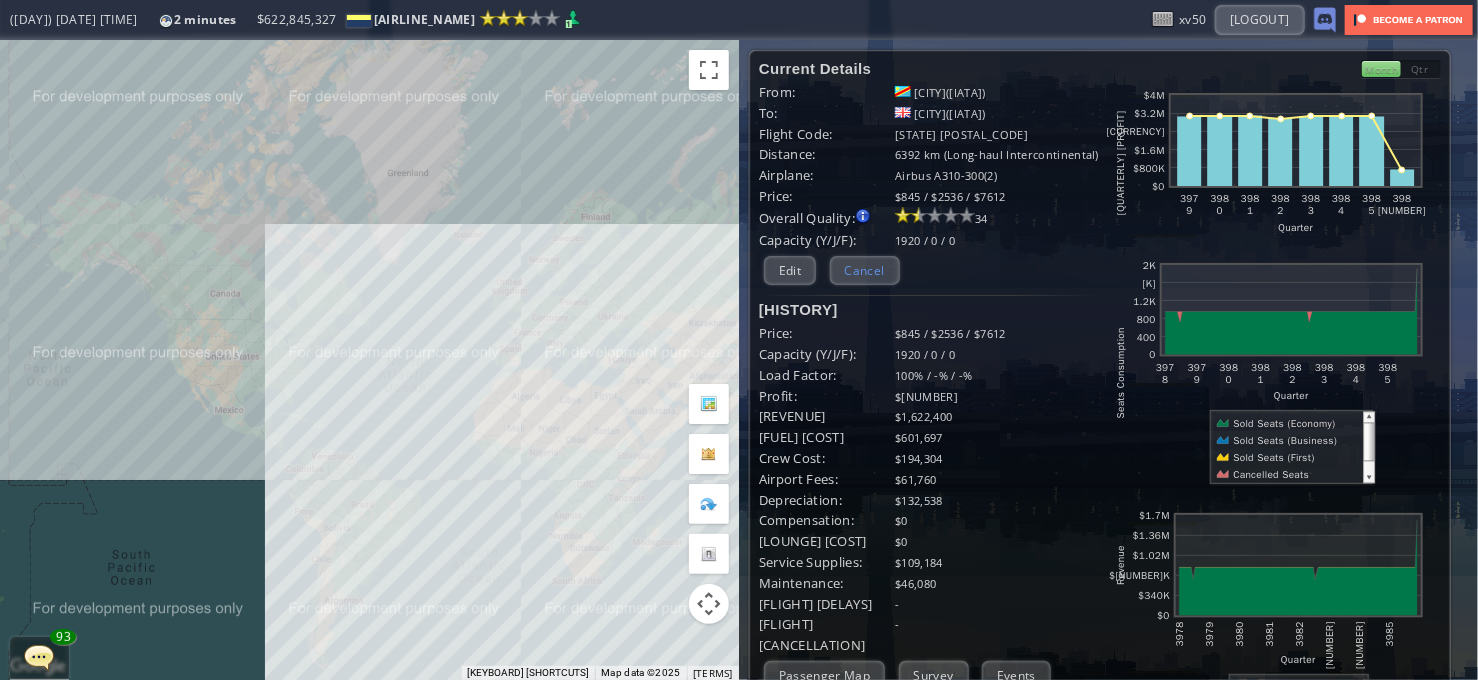 click on "Cancel" at bounding box center (865, 270) 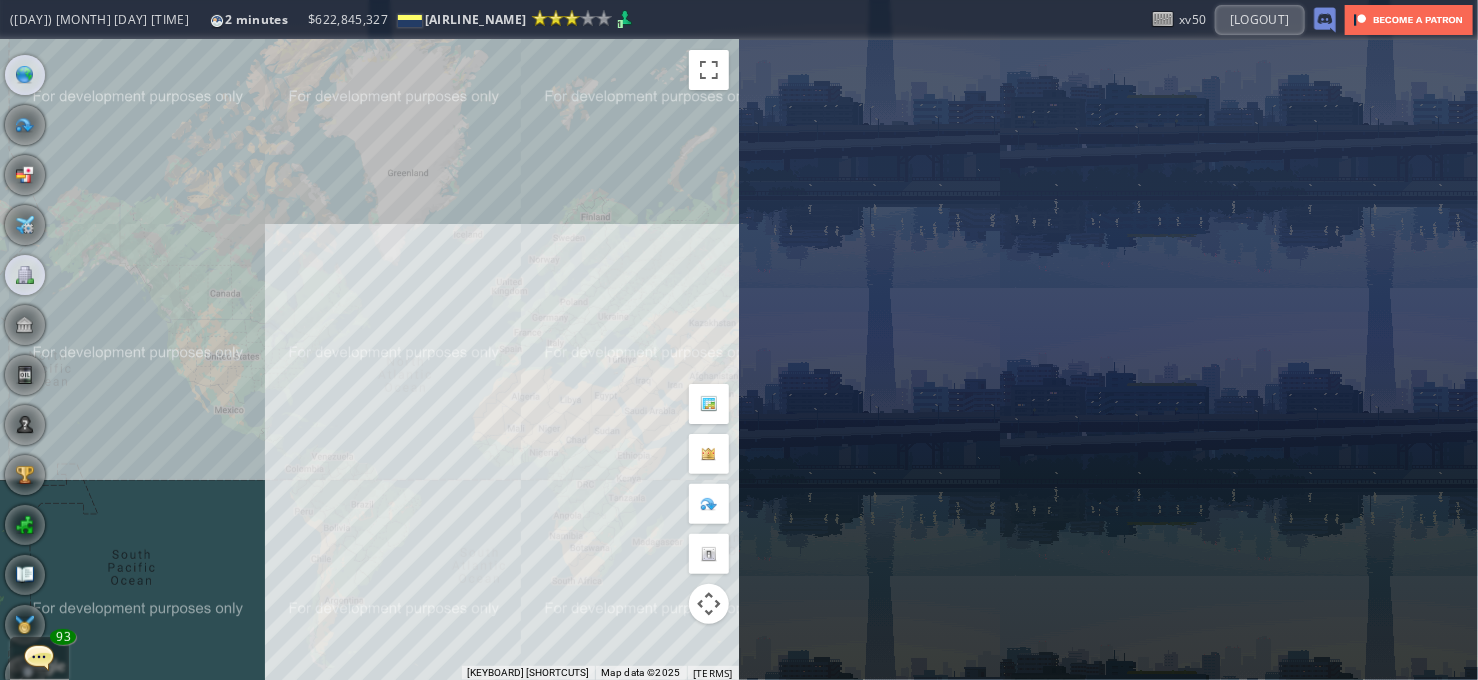 click at bounding box center [25, 275] 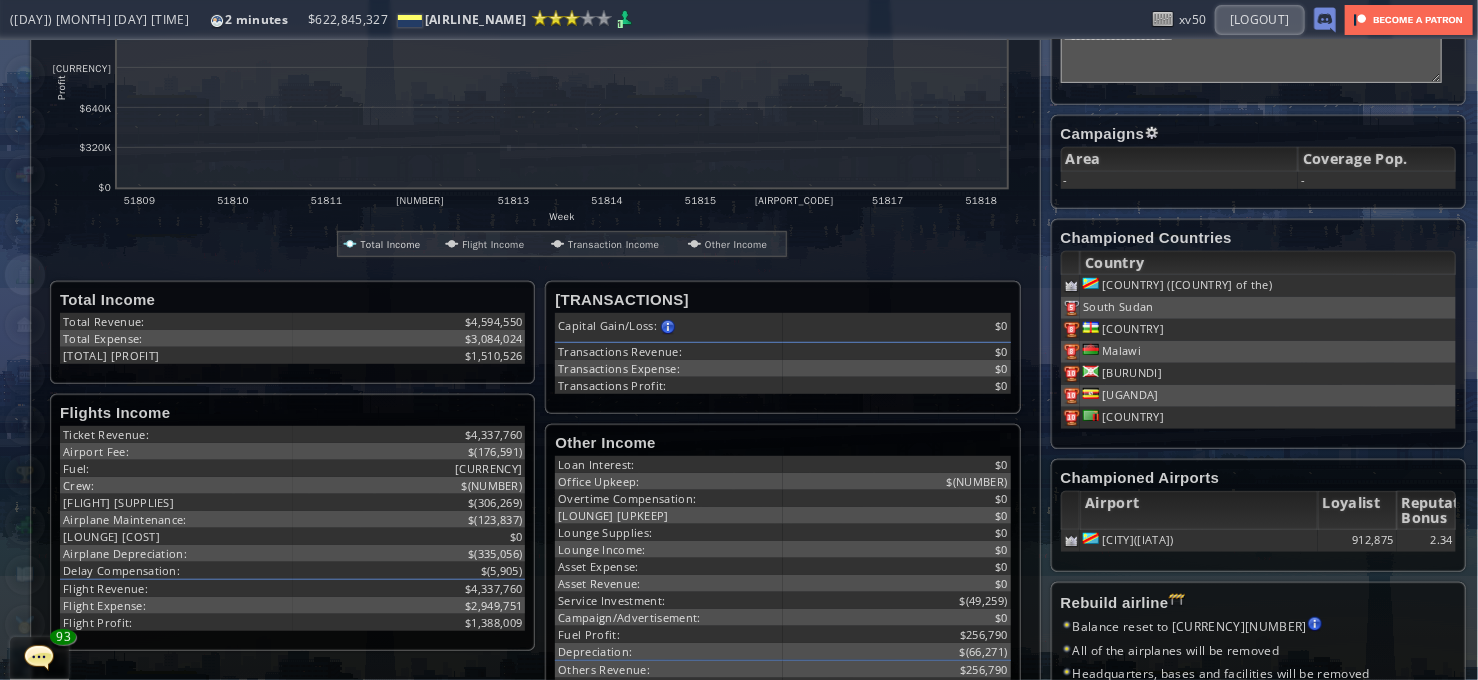 scroll, scrollTop: 600, scrollLeft: 0, axis: vertical 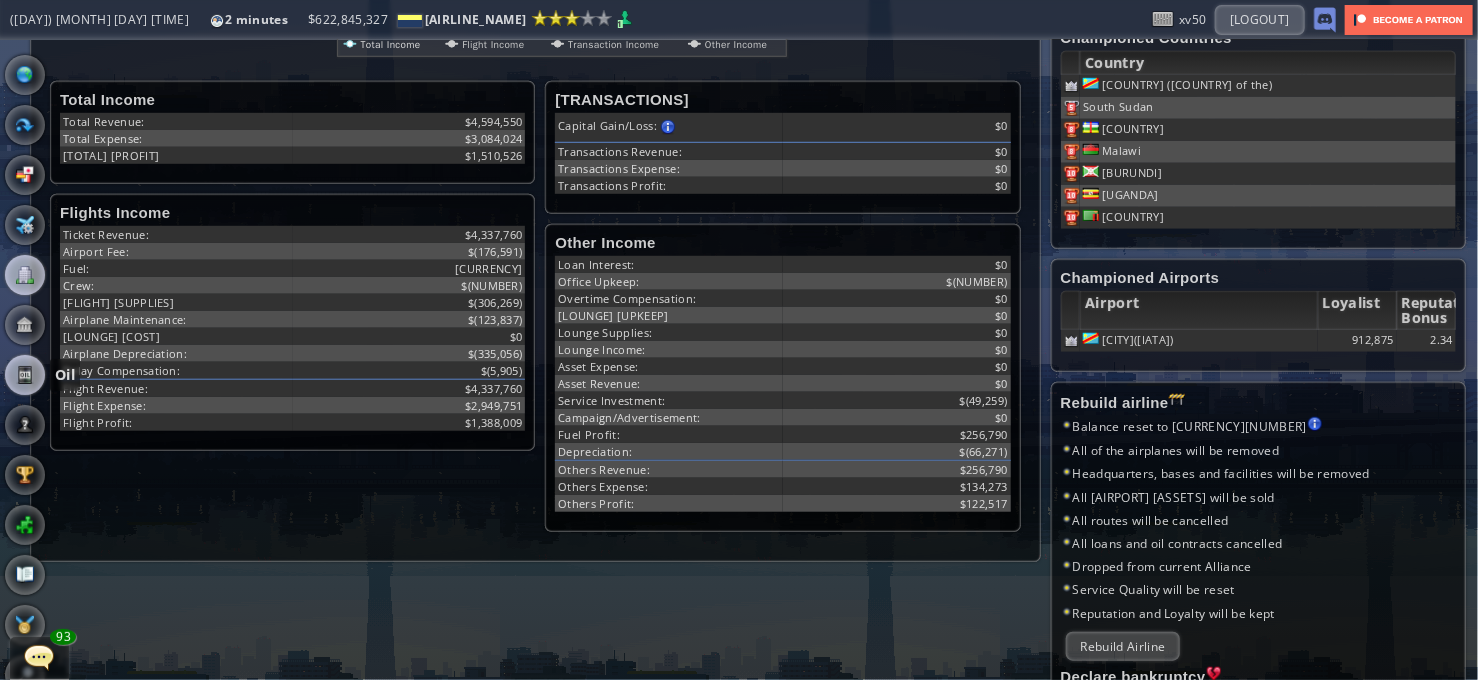 click at bounding box center [25, 375] 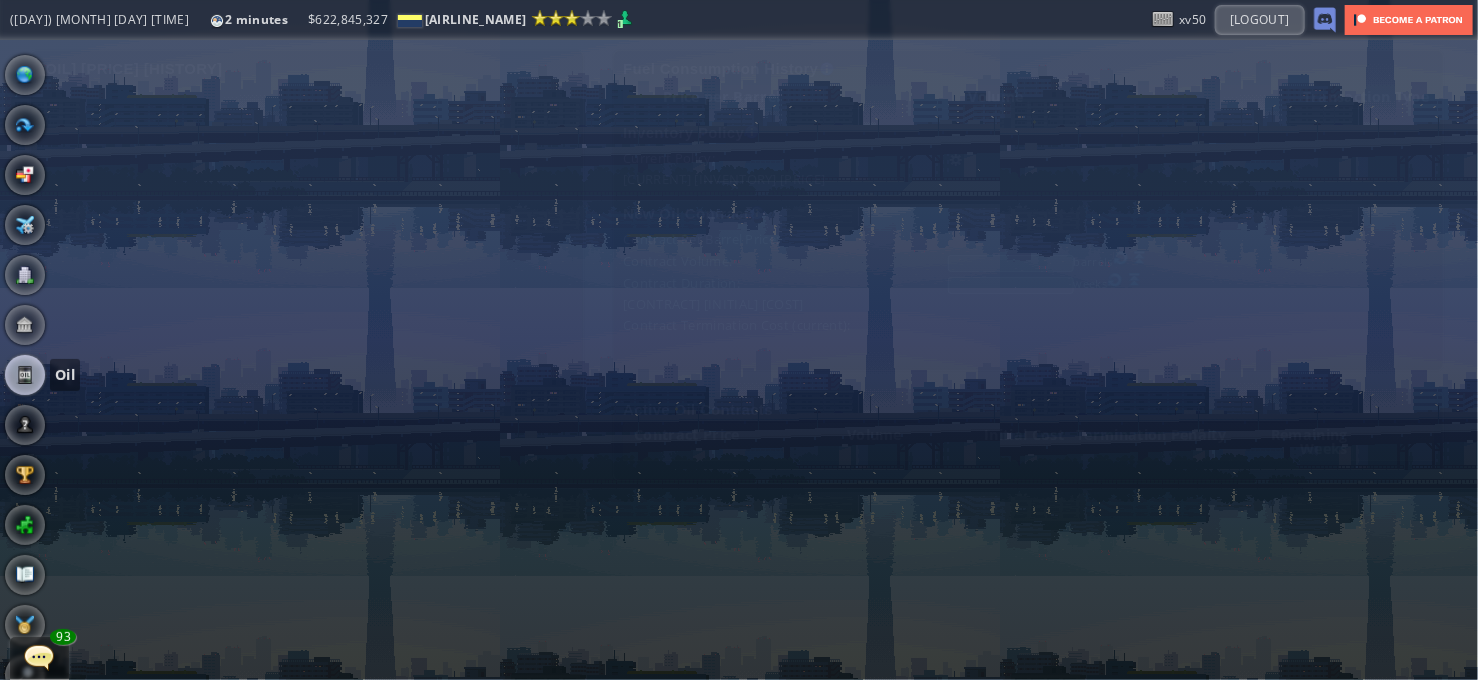 scroll, scrollTop: 0, scrollLeft: 0, axis: both 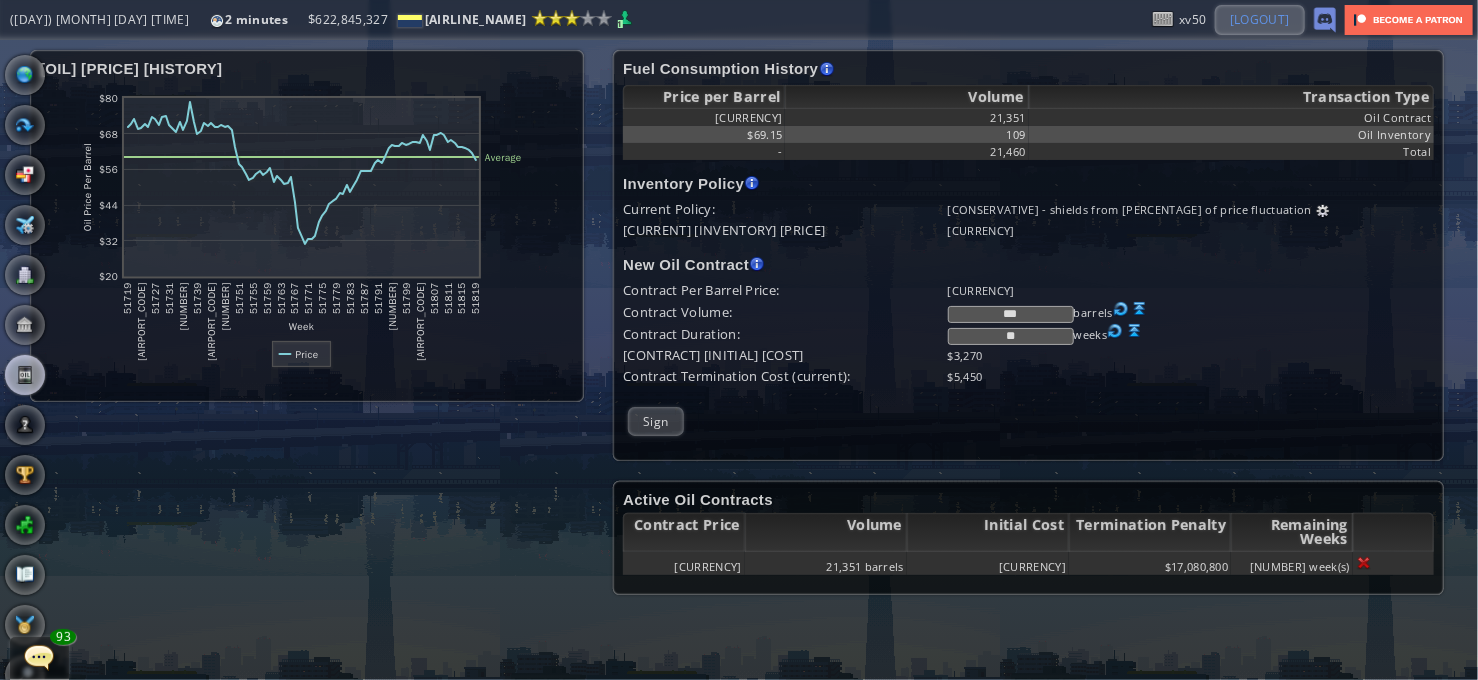 click on "[LOGOUT]" at bounding box center (1260, 19) 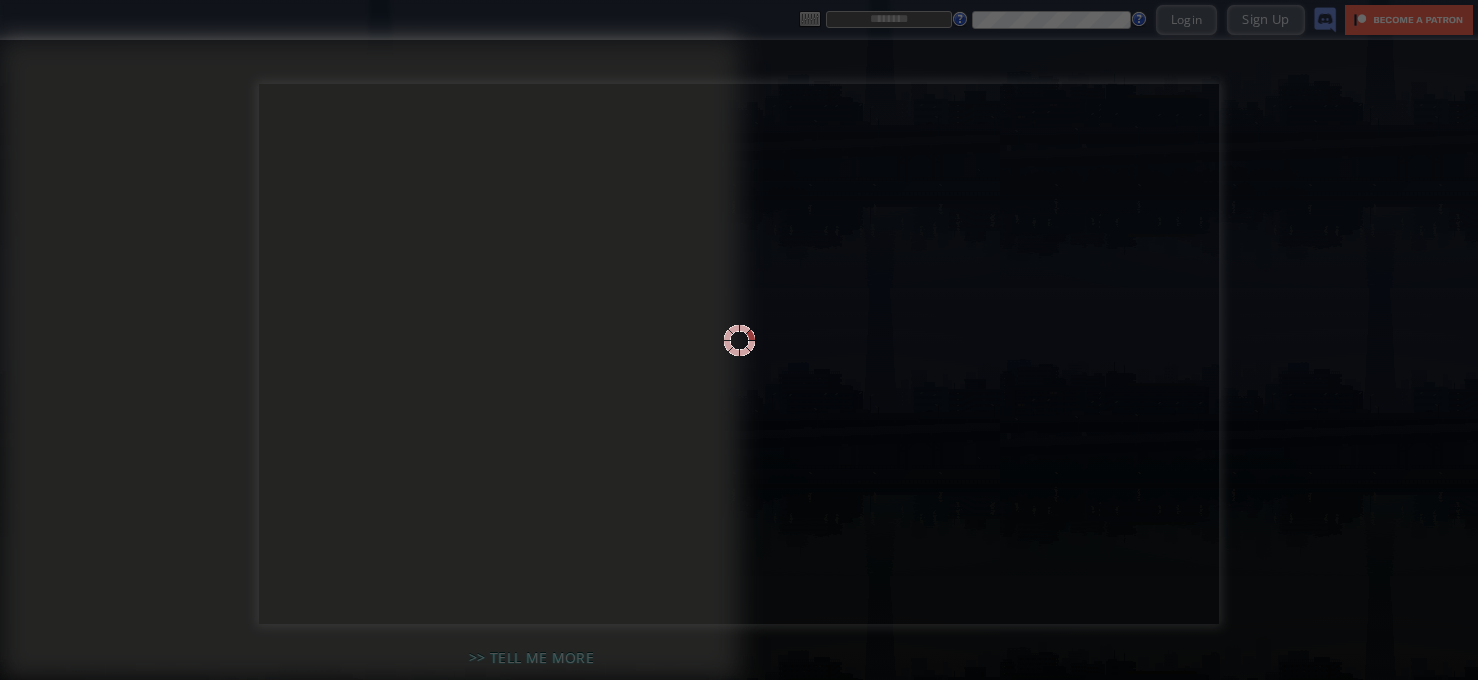 scroll, scrollTop: 0, scrollLeft: 0, axis: both 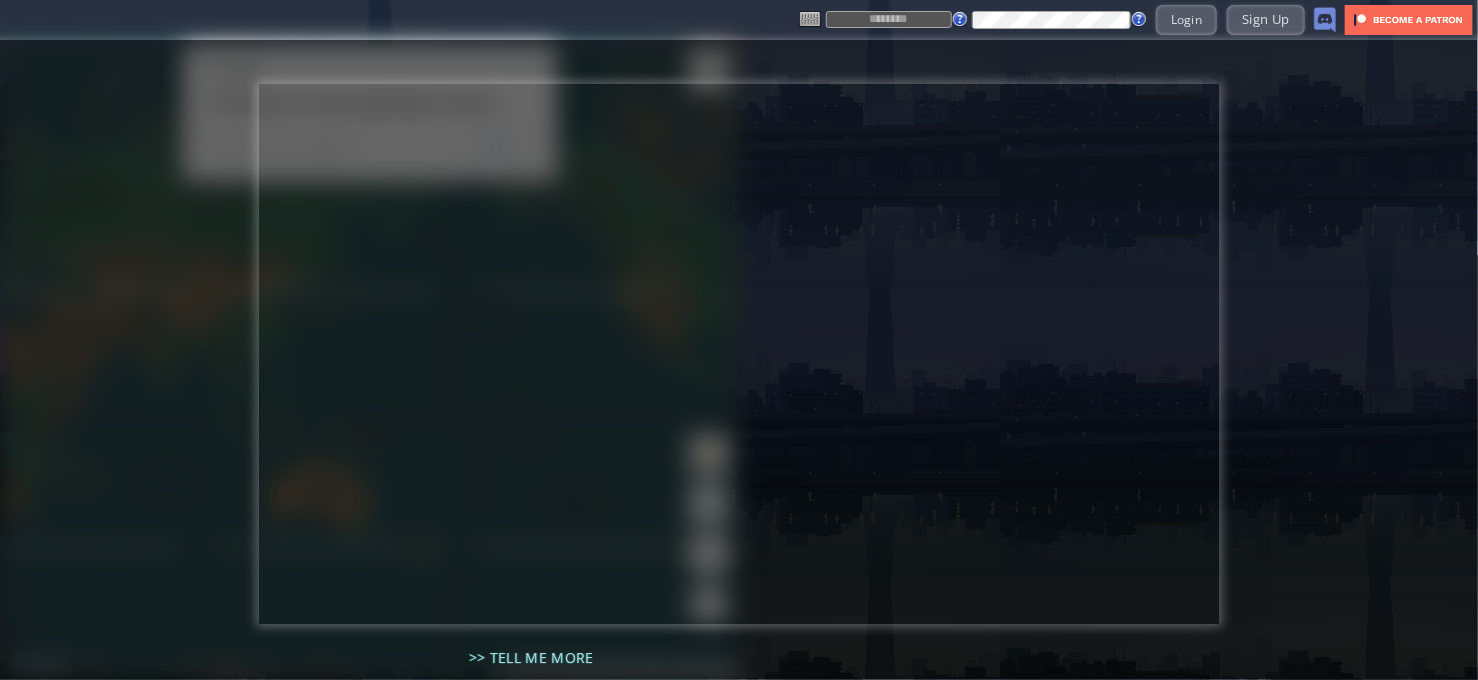click at bounding box center (889, 19) 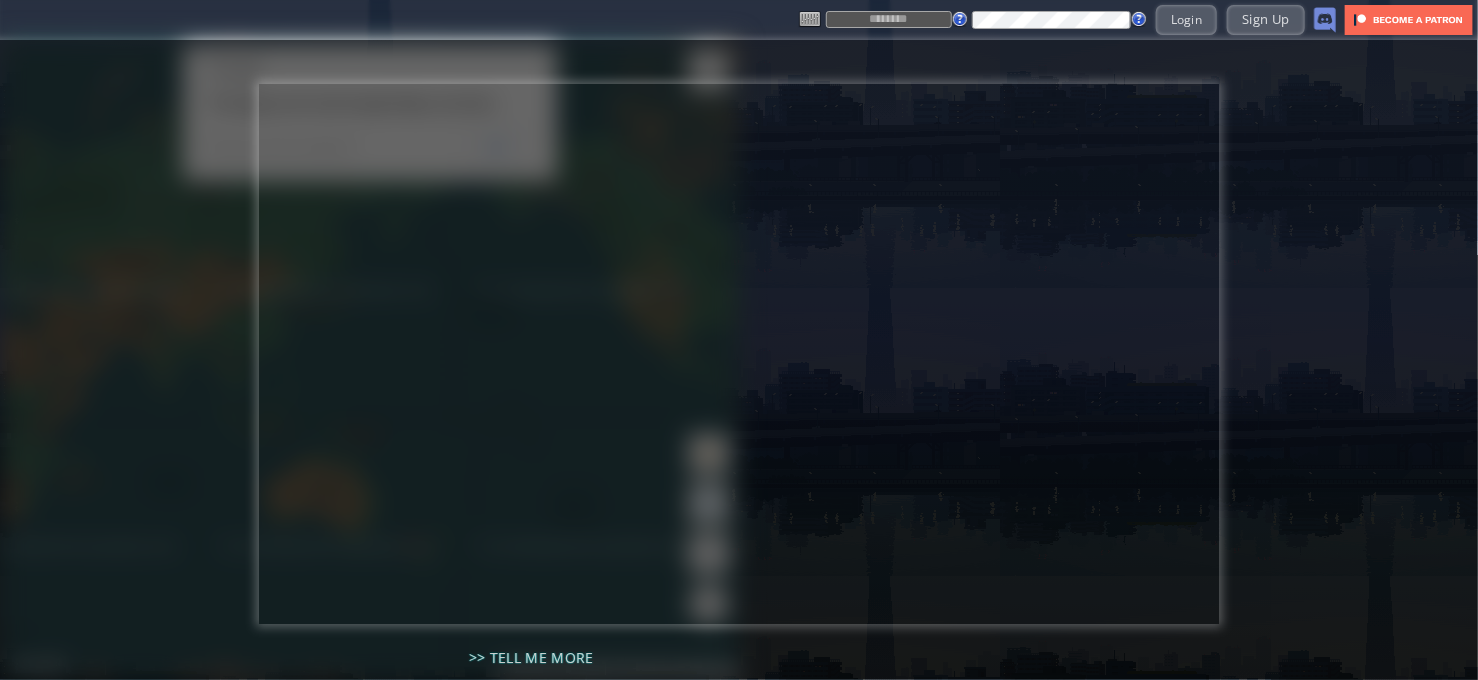 type on "*****" 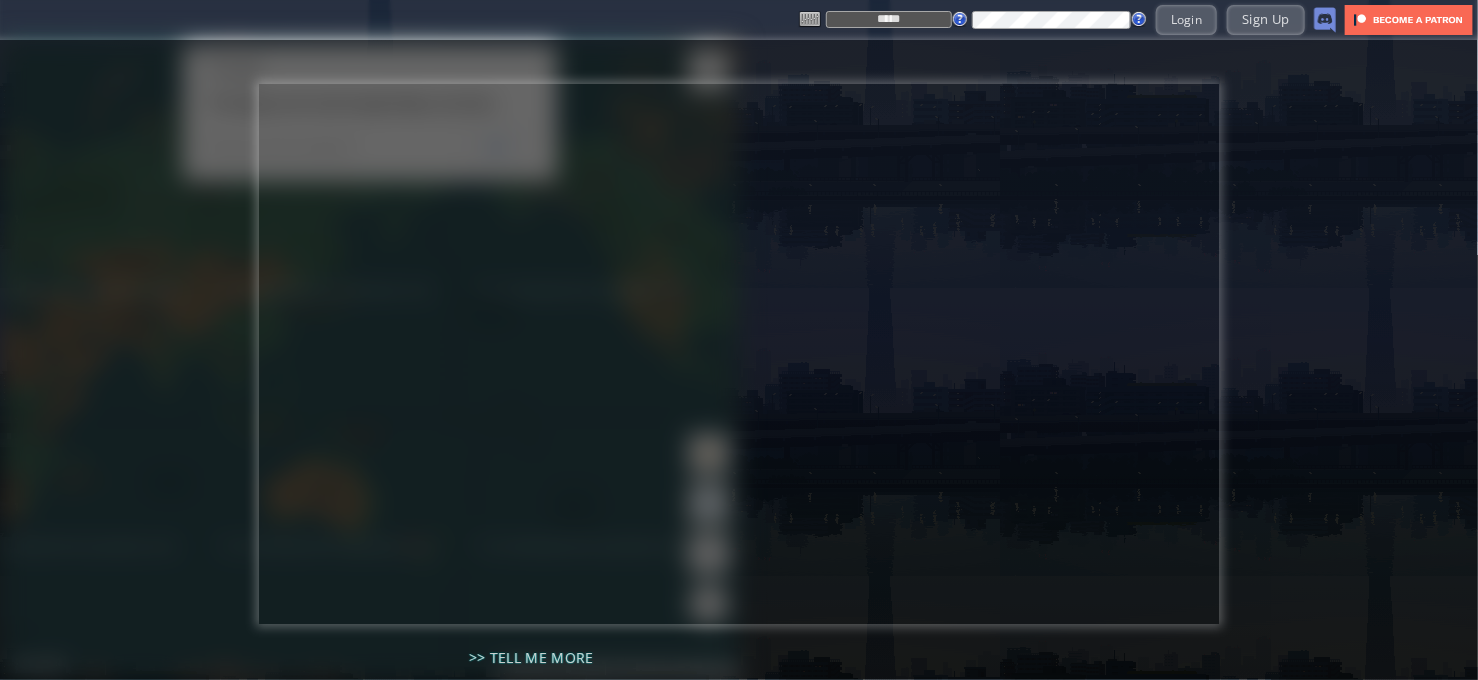 click on ">> Tell me more
>> Sign me up
>> Check out the game world
>> Search for a Flight in-game" at bounding box center (739, 360) 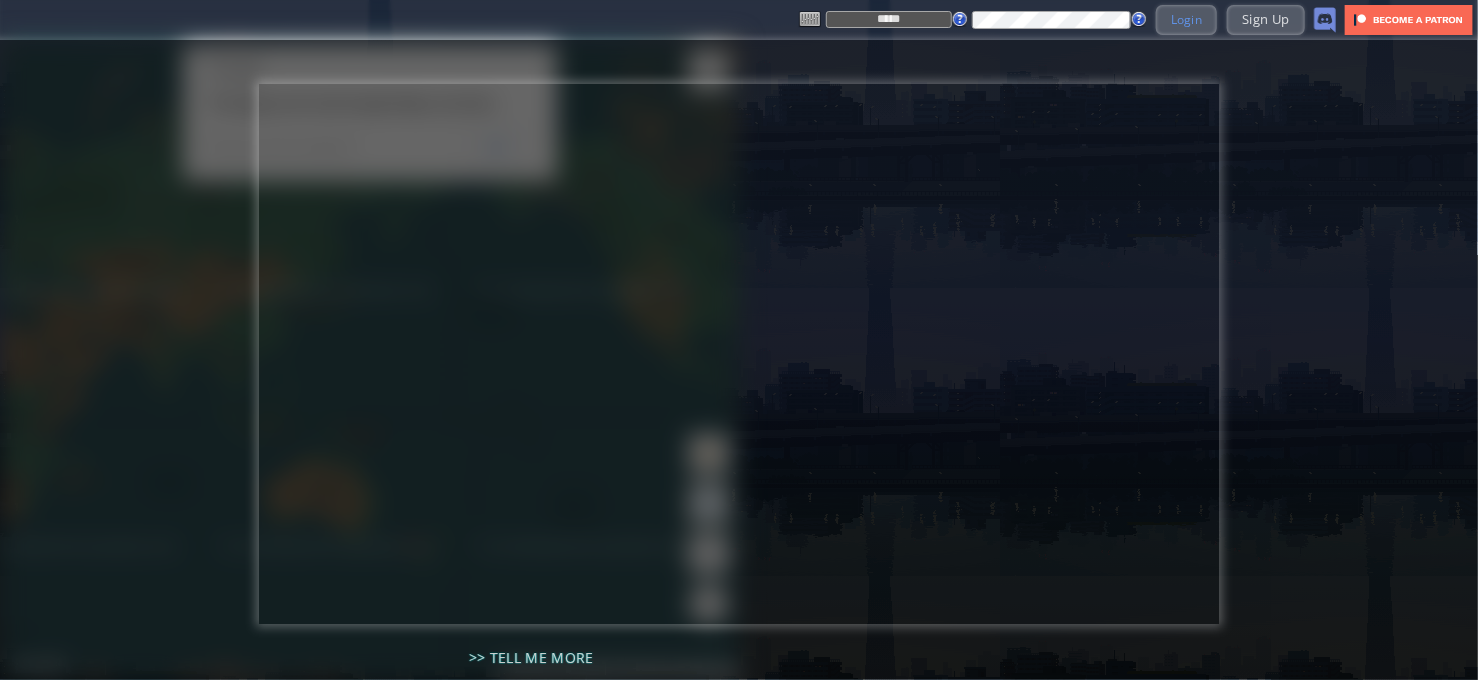 click on "Login" at bounding box center (1187, 19) 